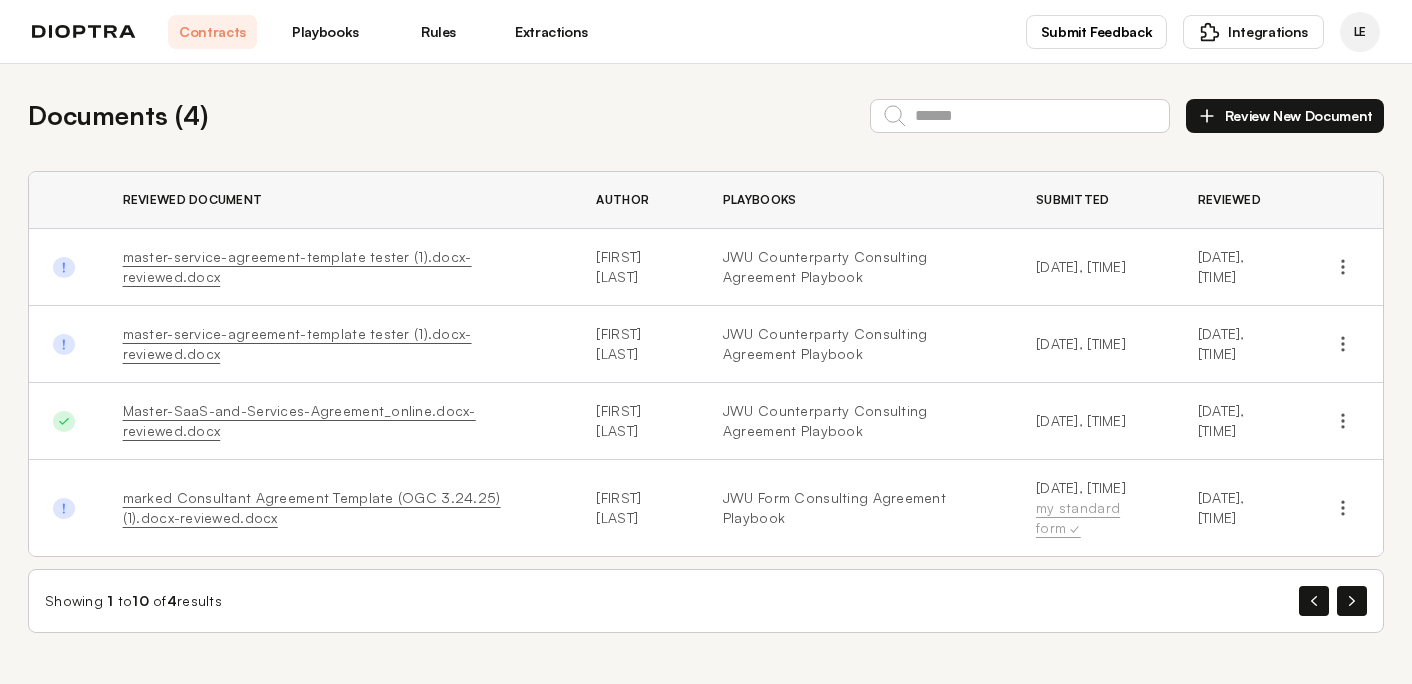 scroll, scrollTop: 0, scrollLeft: 0, axis: both 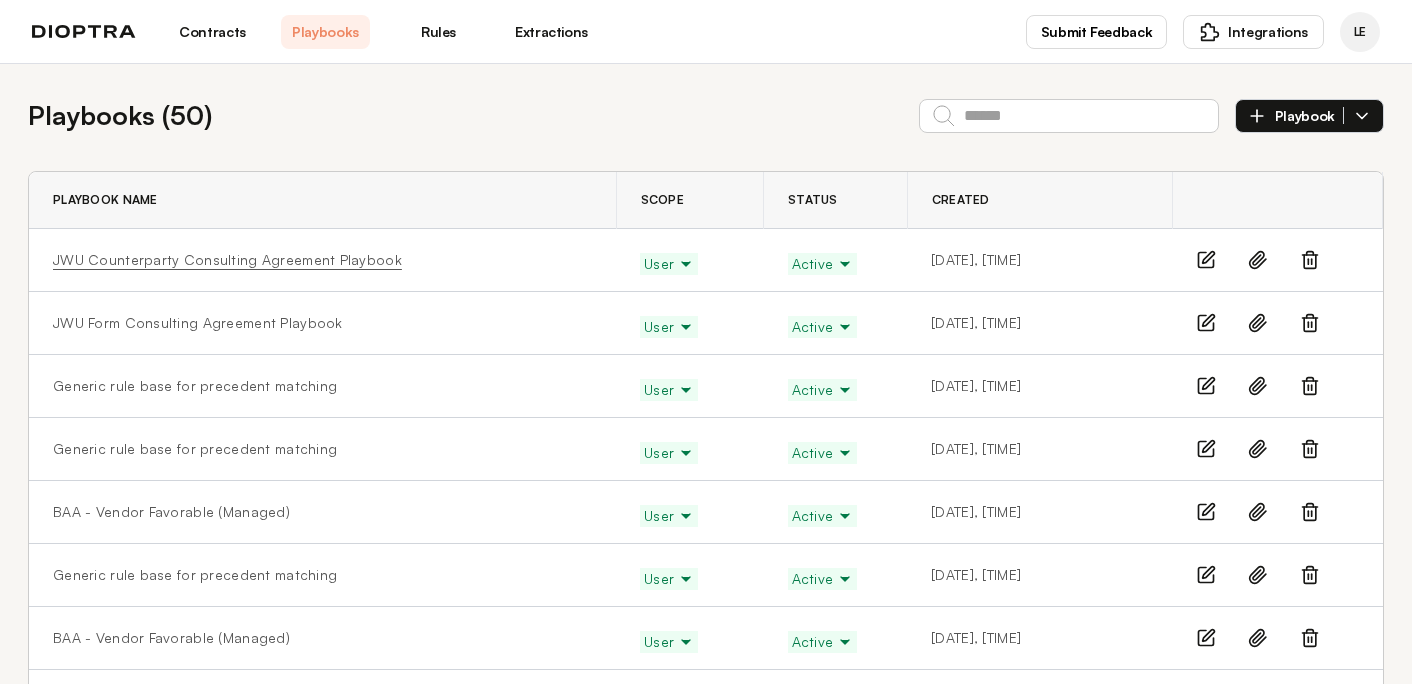 click on "JWU Counterparty Consulting Agreement Playbook" at bounding box center (227, 260) 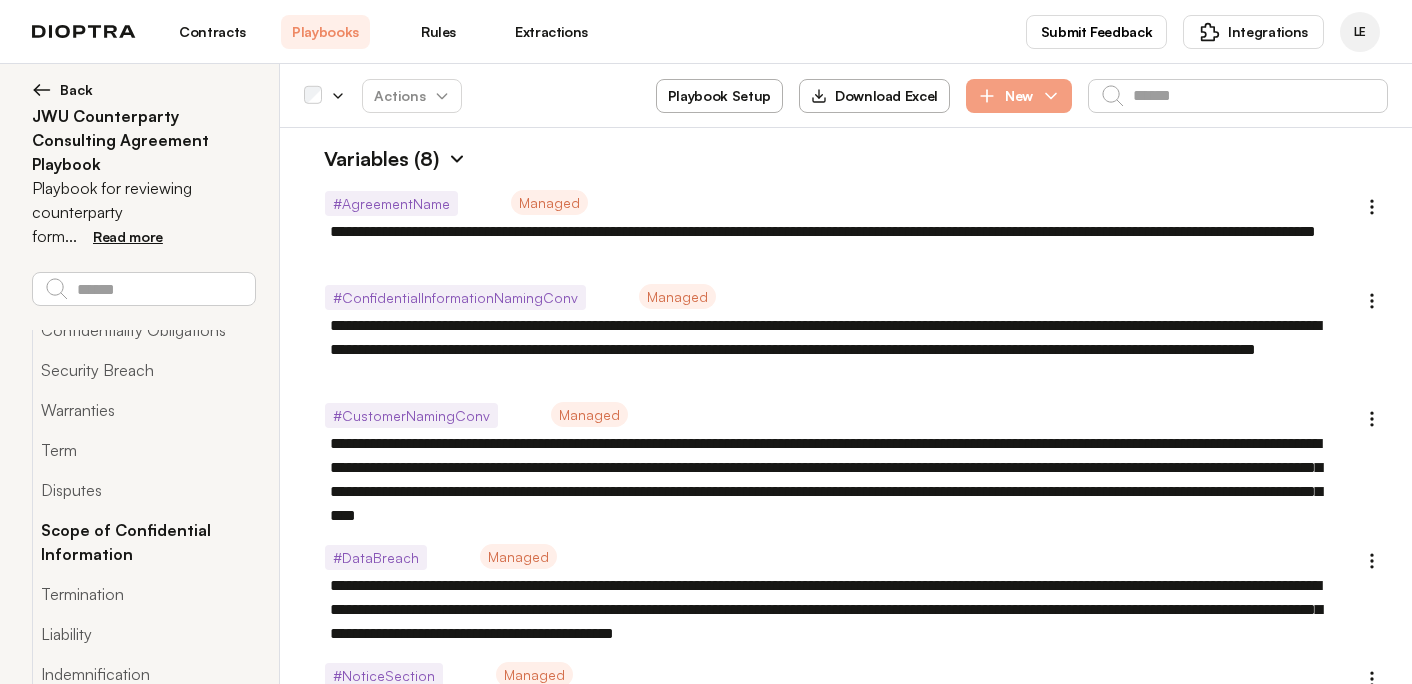 scroll, scrollTop: 89, scrollLeft: 0, axis: vertical 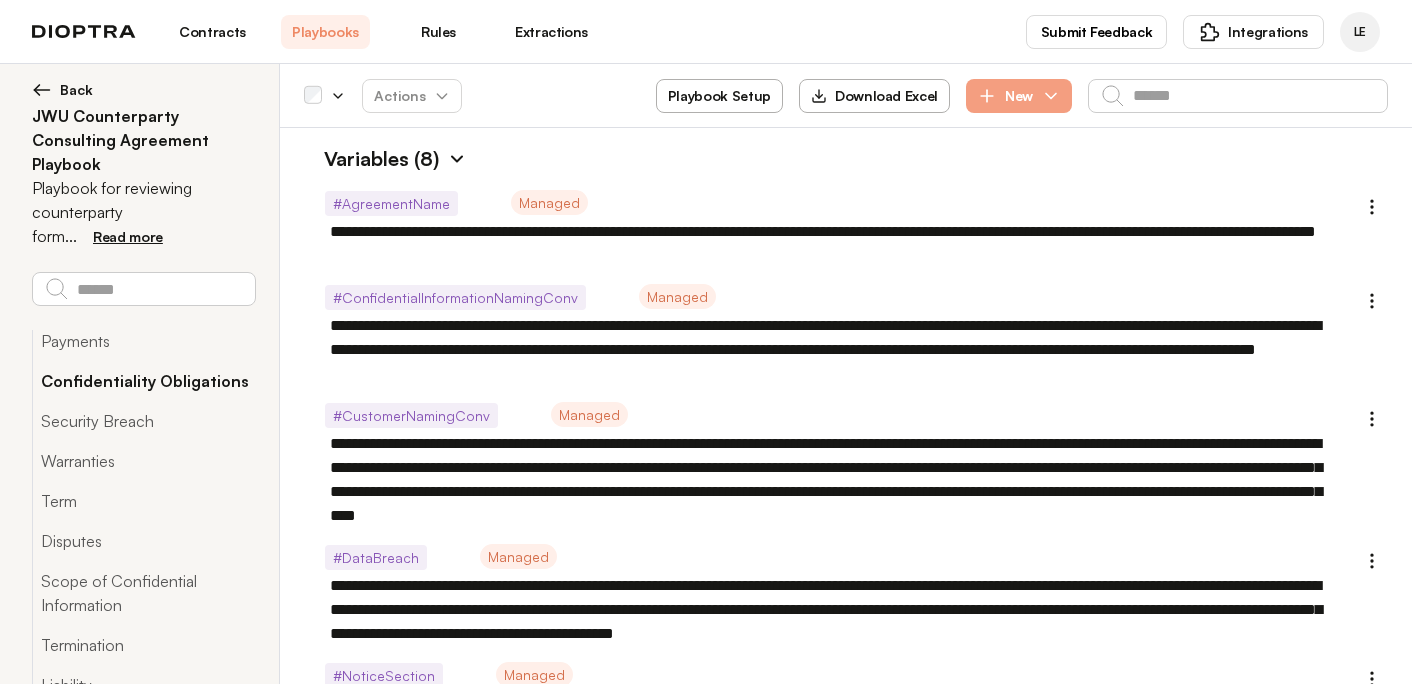 click on "Confidentiality Obligations" at bounding box center (143, 381) 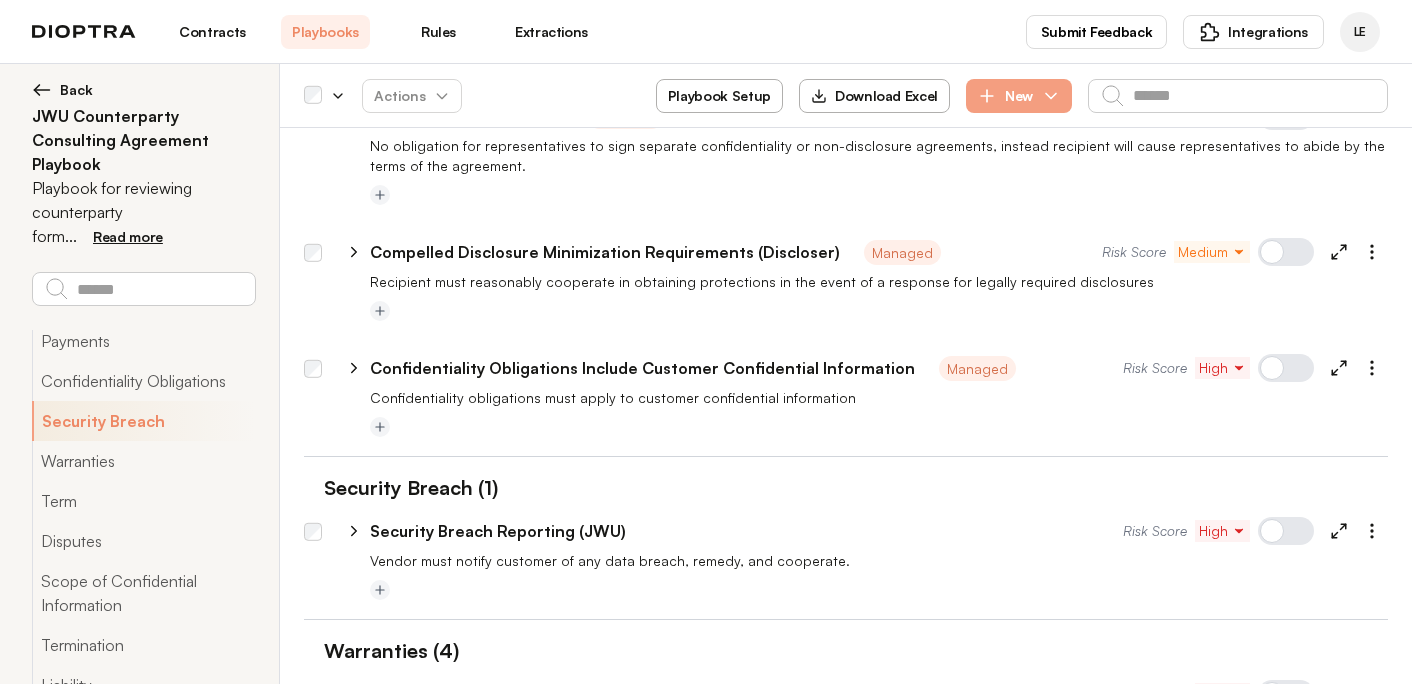 scroll, scrollTop: 1792, scrollLeft: 0, axis: vertical 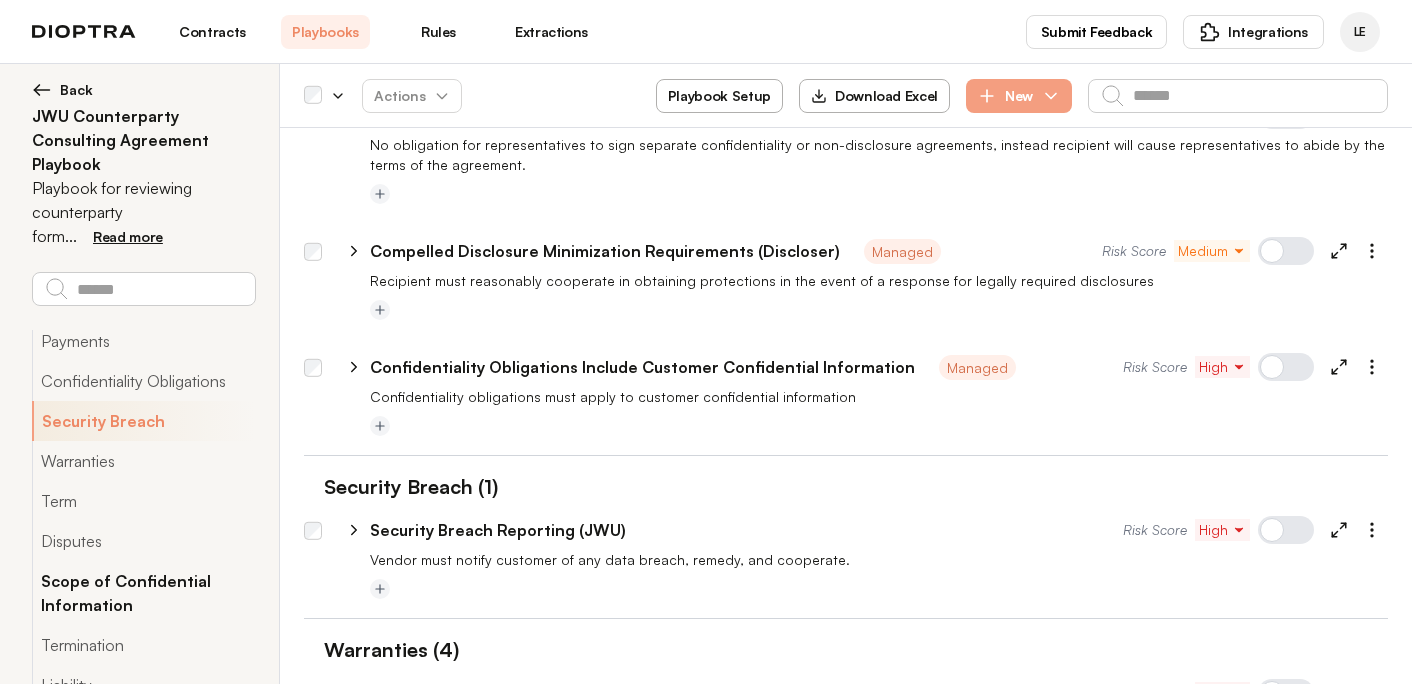 click on "Scope of Confidential Information" at bounding box center [143, 593] 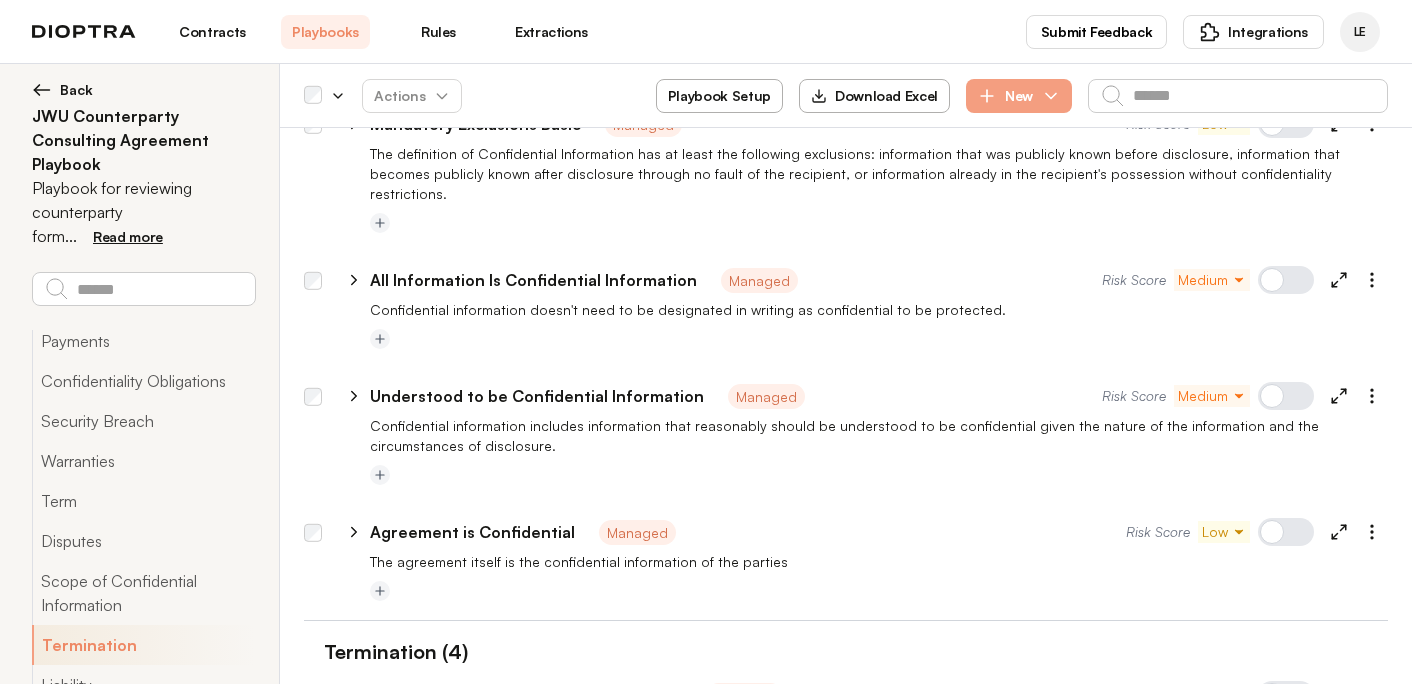 scroll, scrollTop: 3613, scrollLeft: 0, axis: vertical 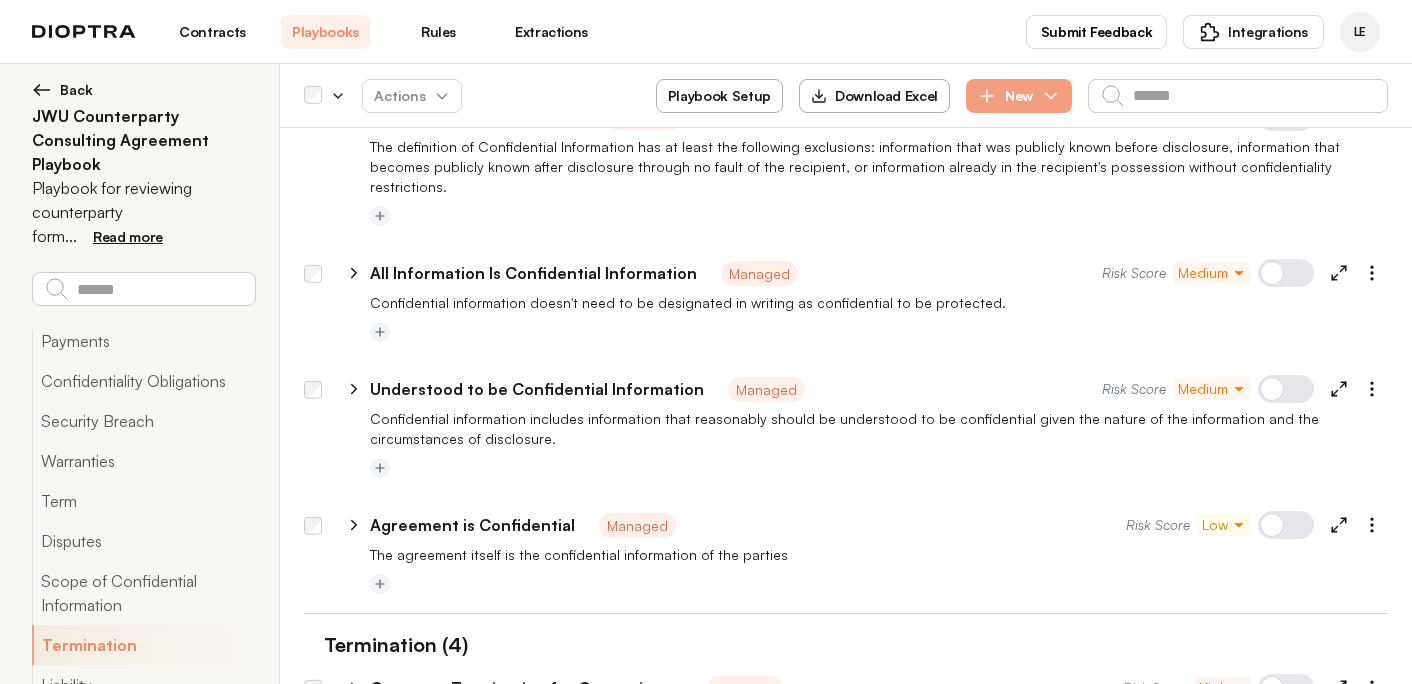 click 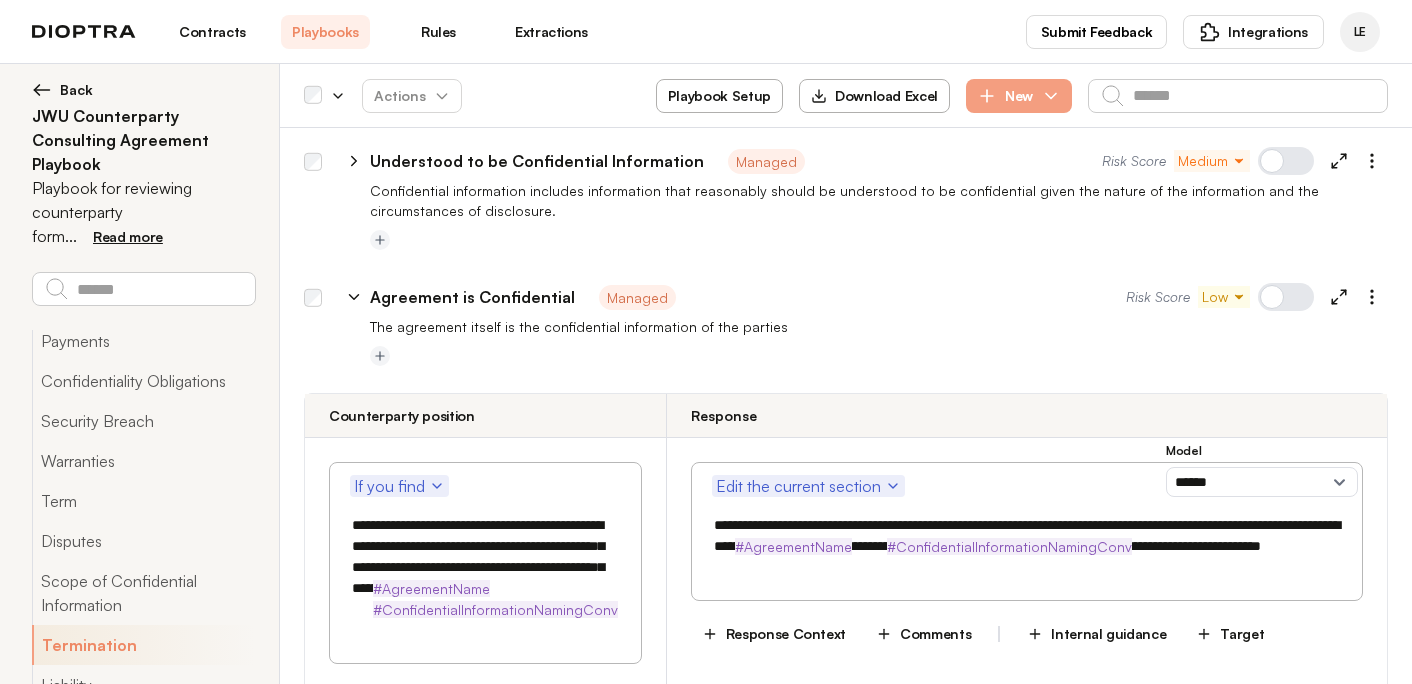 scroll, scrollTop: 3873, scrollLeft: 0, axis: vertical 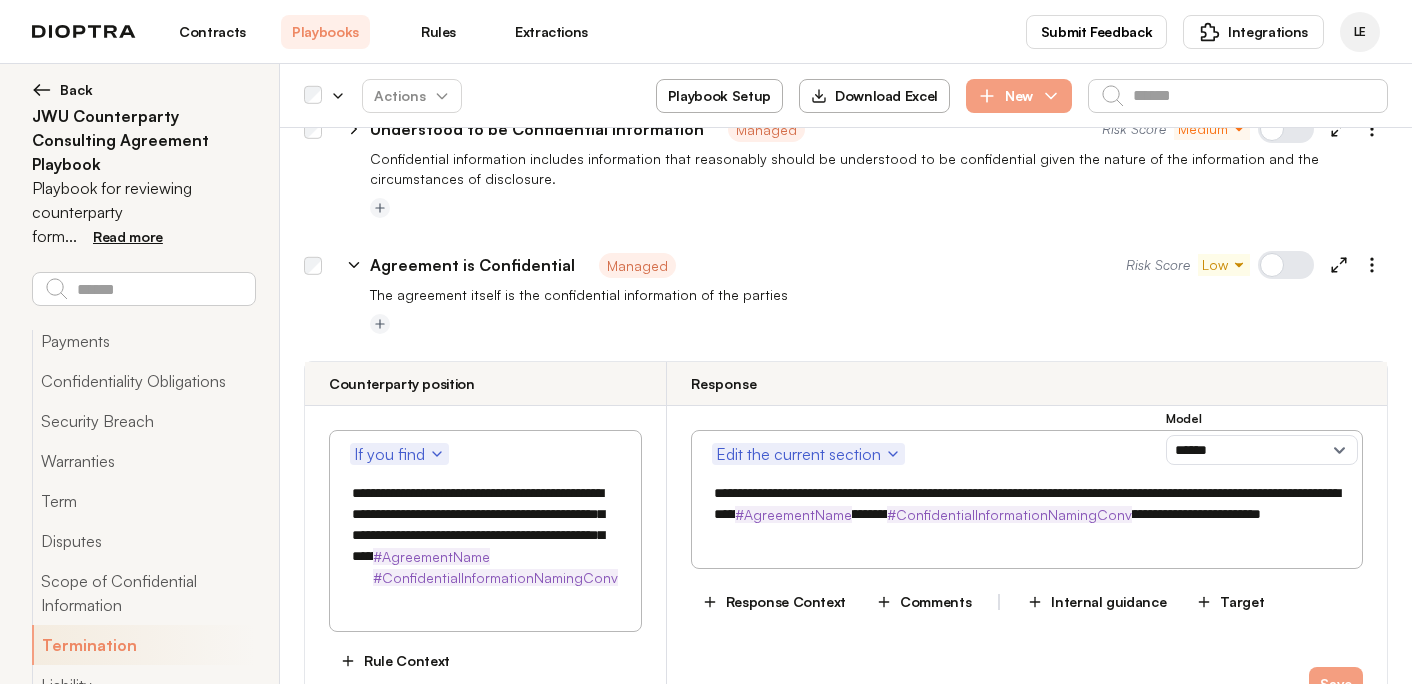 click on "**********" at bounding box center [485, 535] 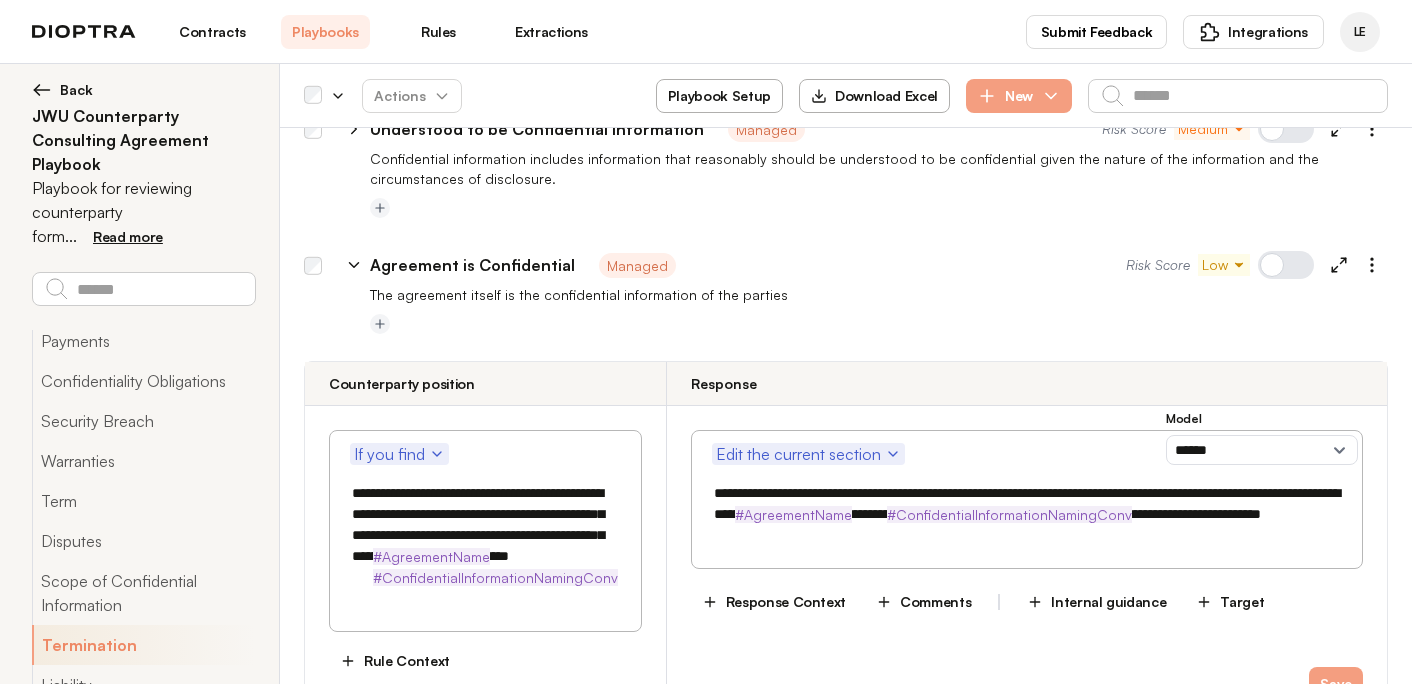 click on "**********" at bounding box center (485, 546) 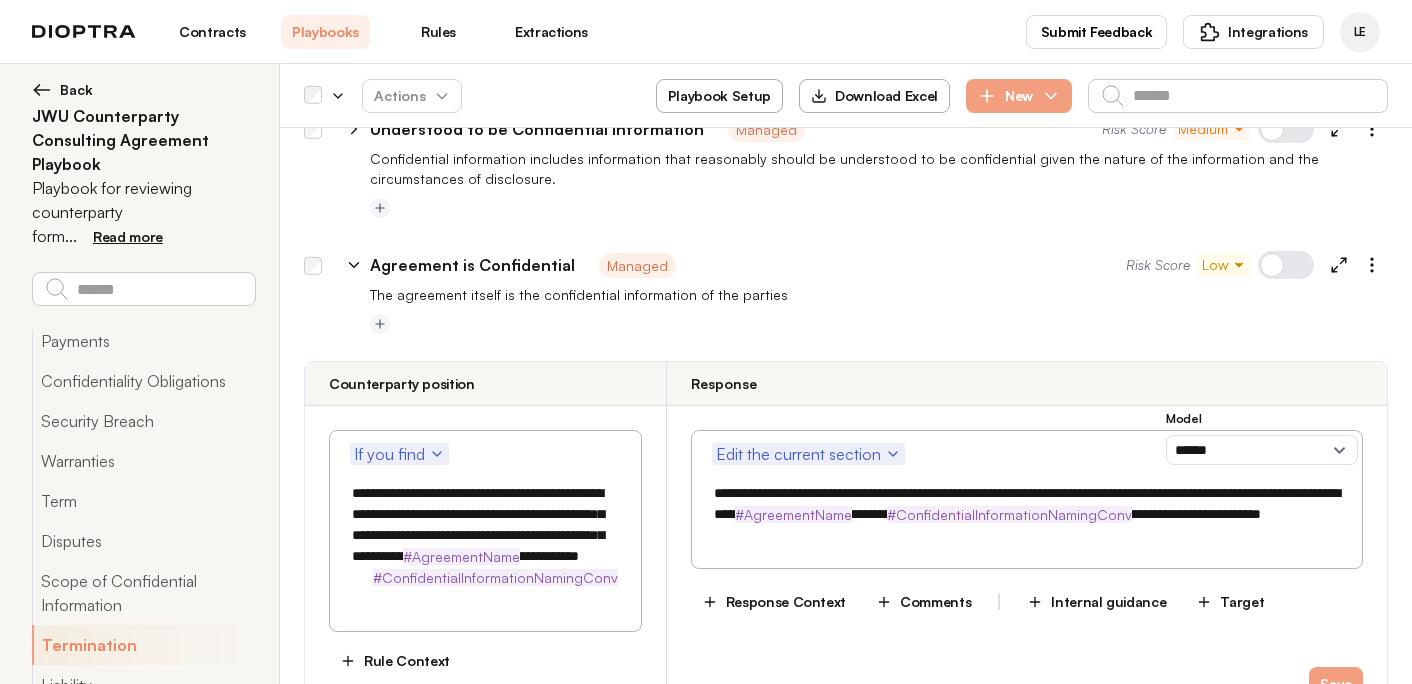 drag, startPoint x: 454, startPoint y: 501, endPoint x: 402, endPoint y: 500, distance: 52.009613 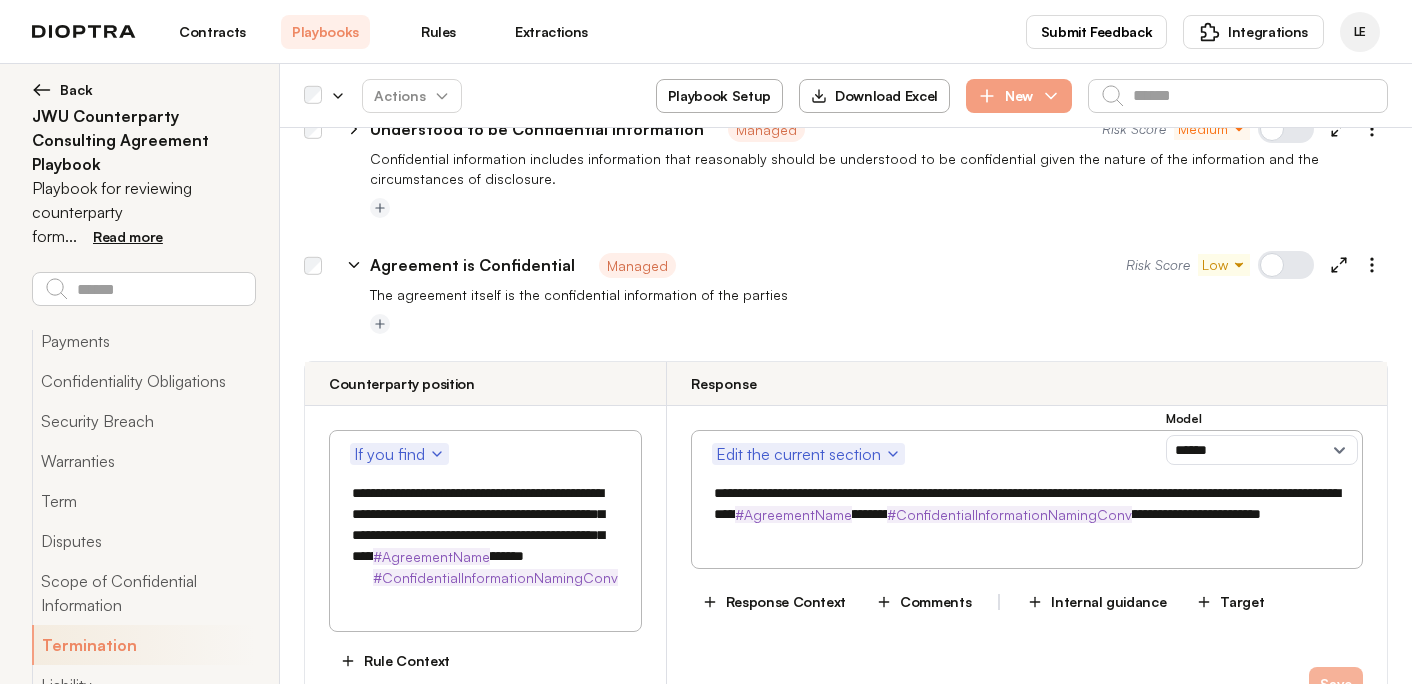 type on "**********" 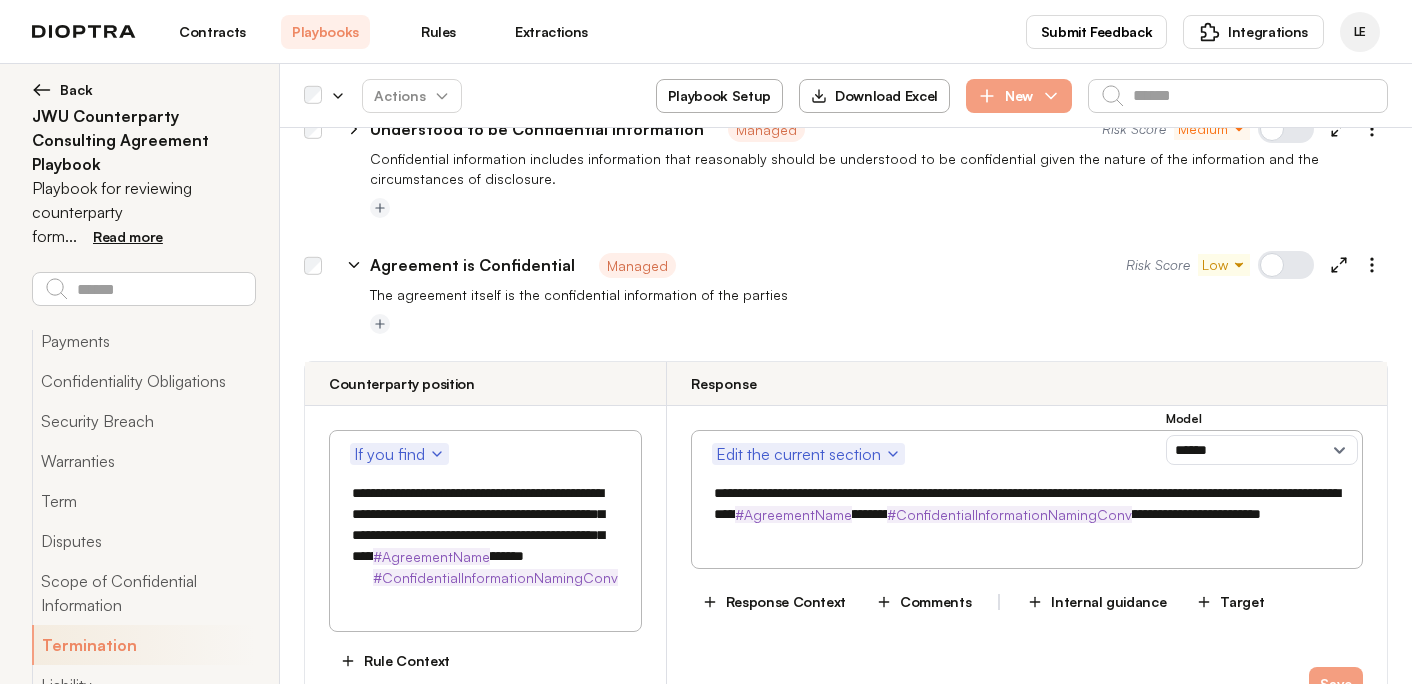 click 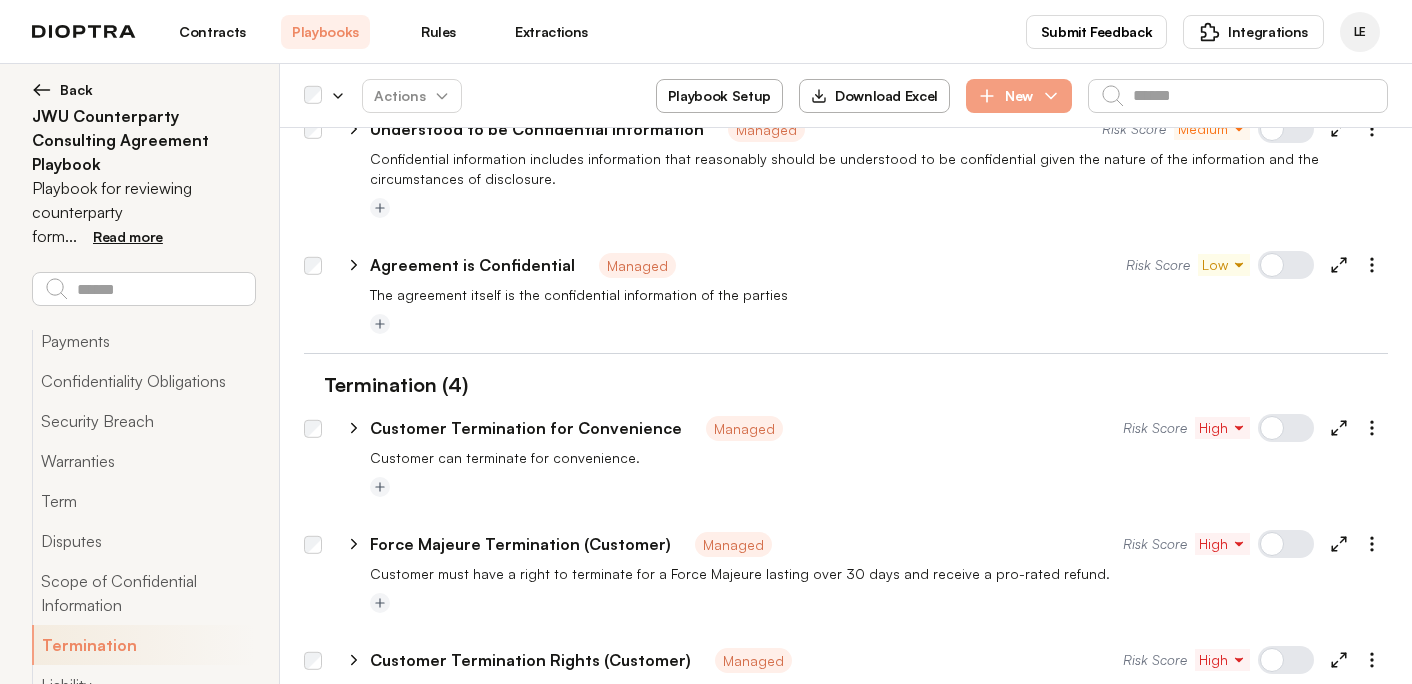 type on "*" 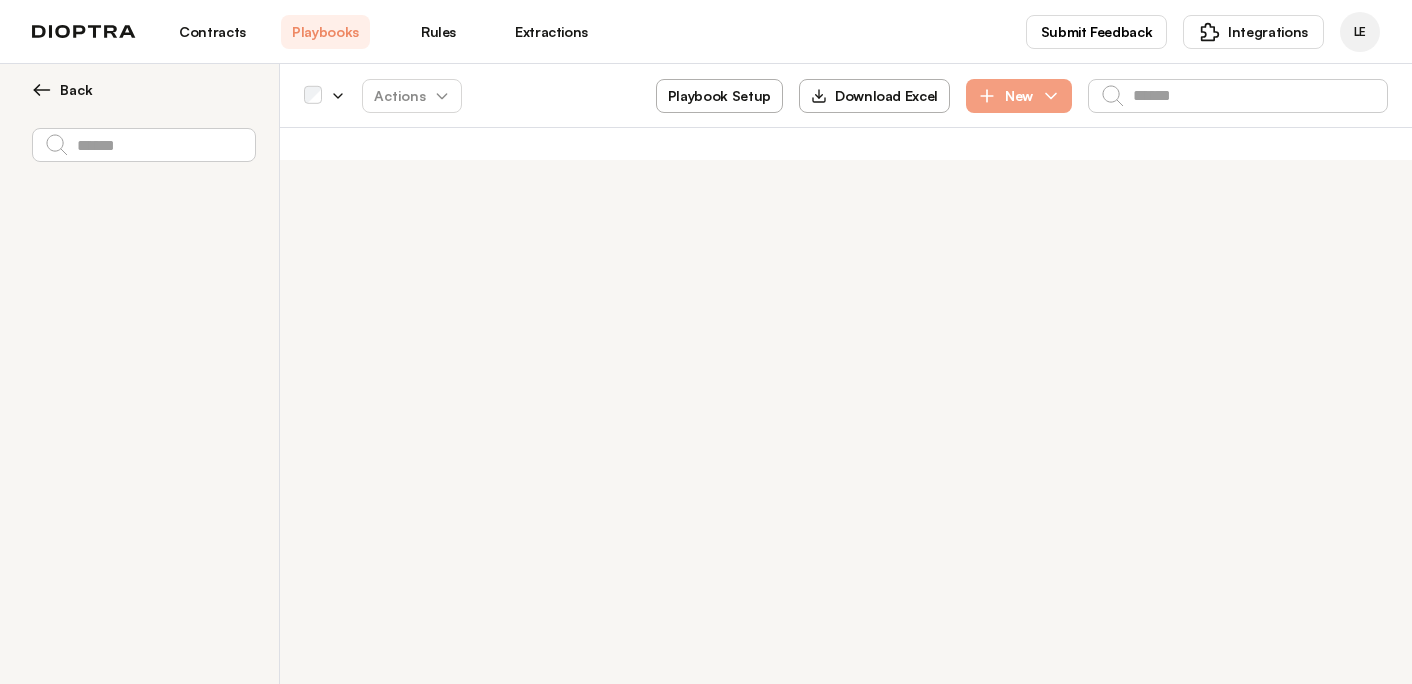 scroll, scrollTop: 0, scrollLeft: 0, axis: both 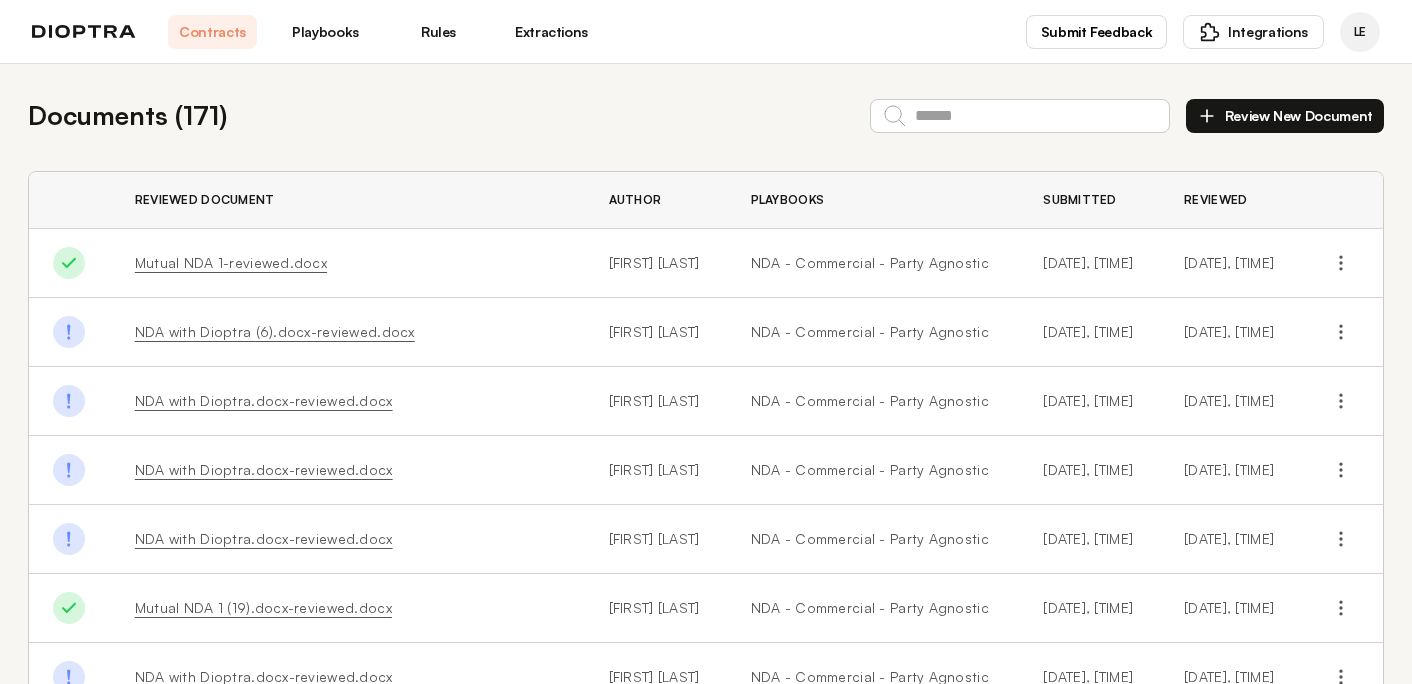 click on "Playbooks" at bounding box center (325, 32) 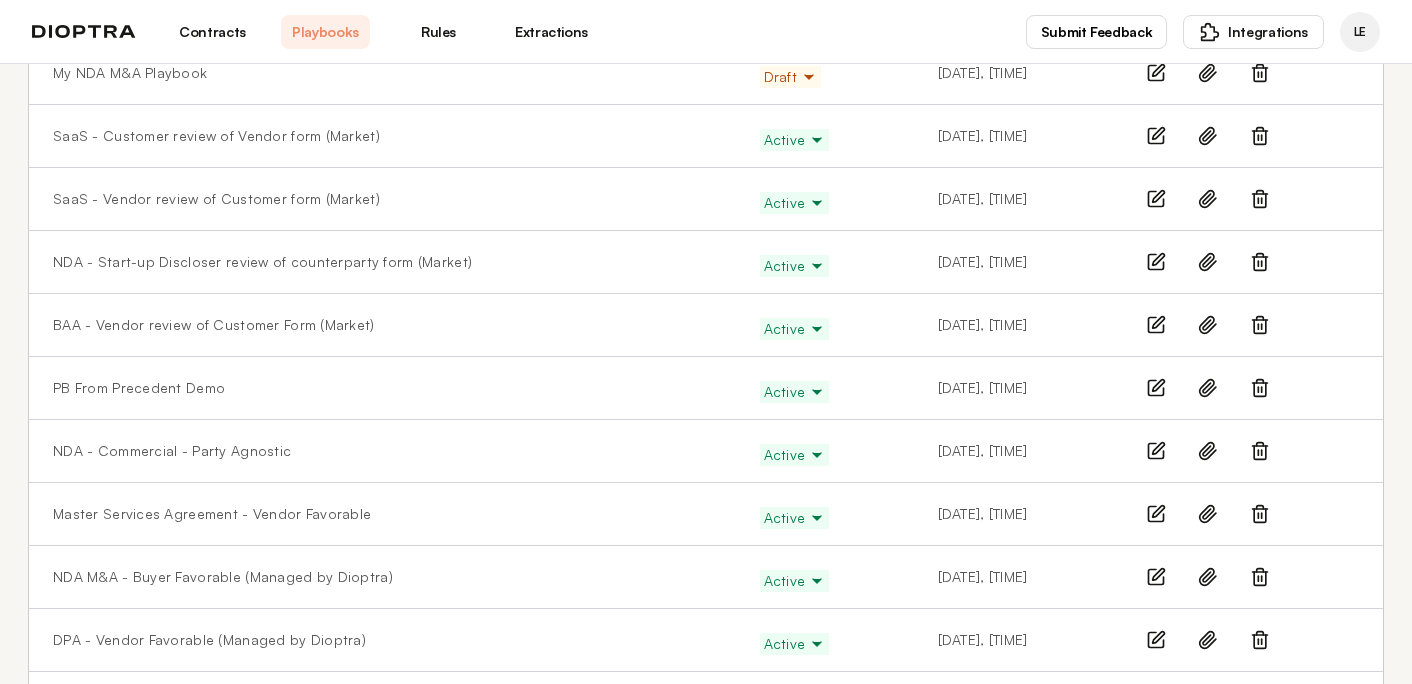 scroll, scrollTop: 510, scrollLeft: 0, axis: vertical 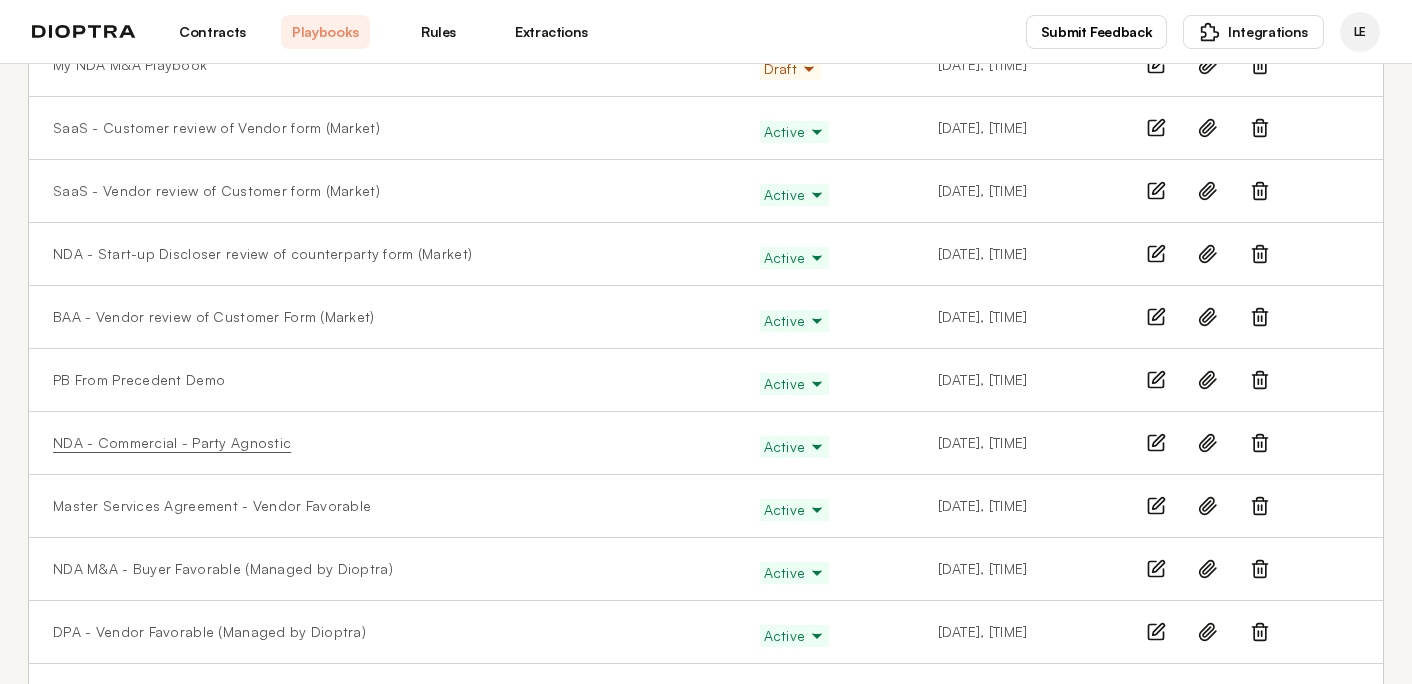 click on "NDA - Commercial - Party Agnostic" at bounding box center [172, 443] 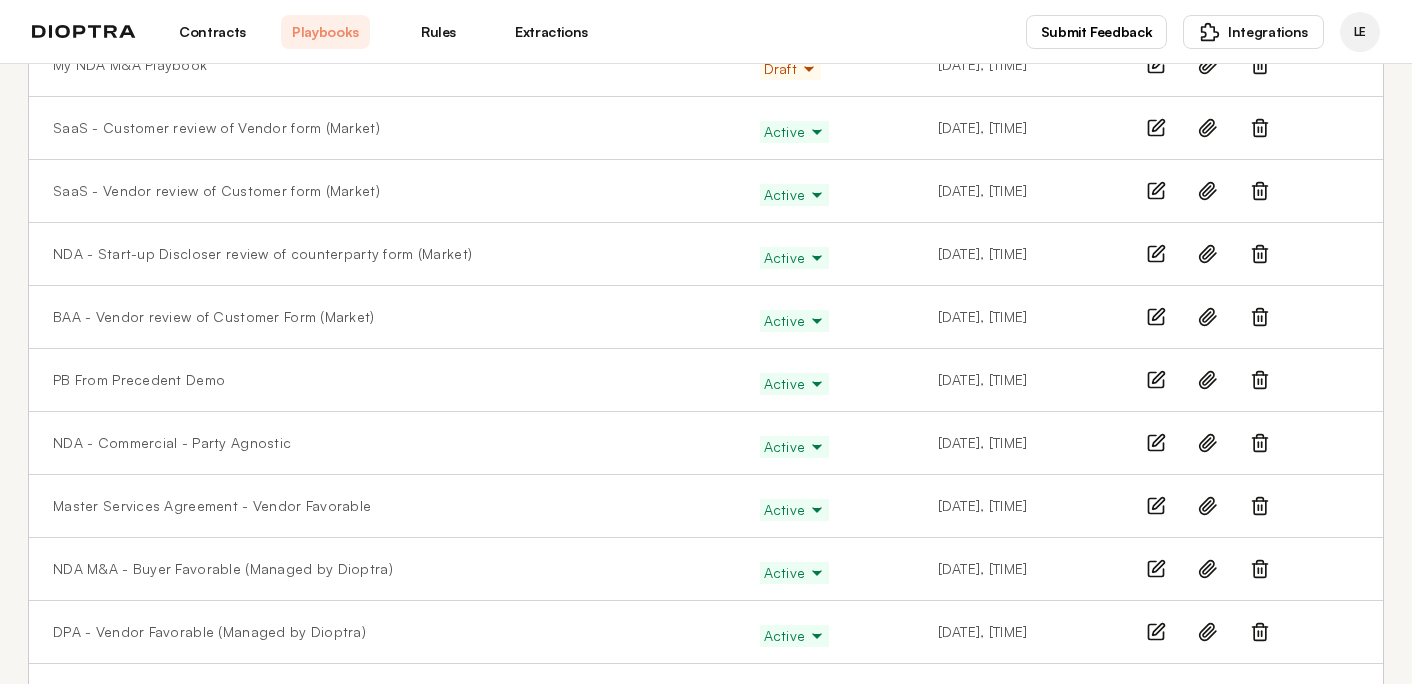 scroll, scrollTop: 0, scrollLeft: 0, axis: both 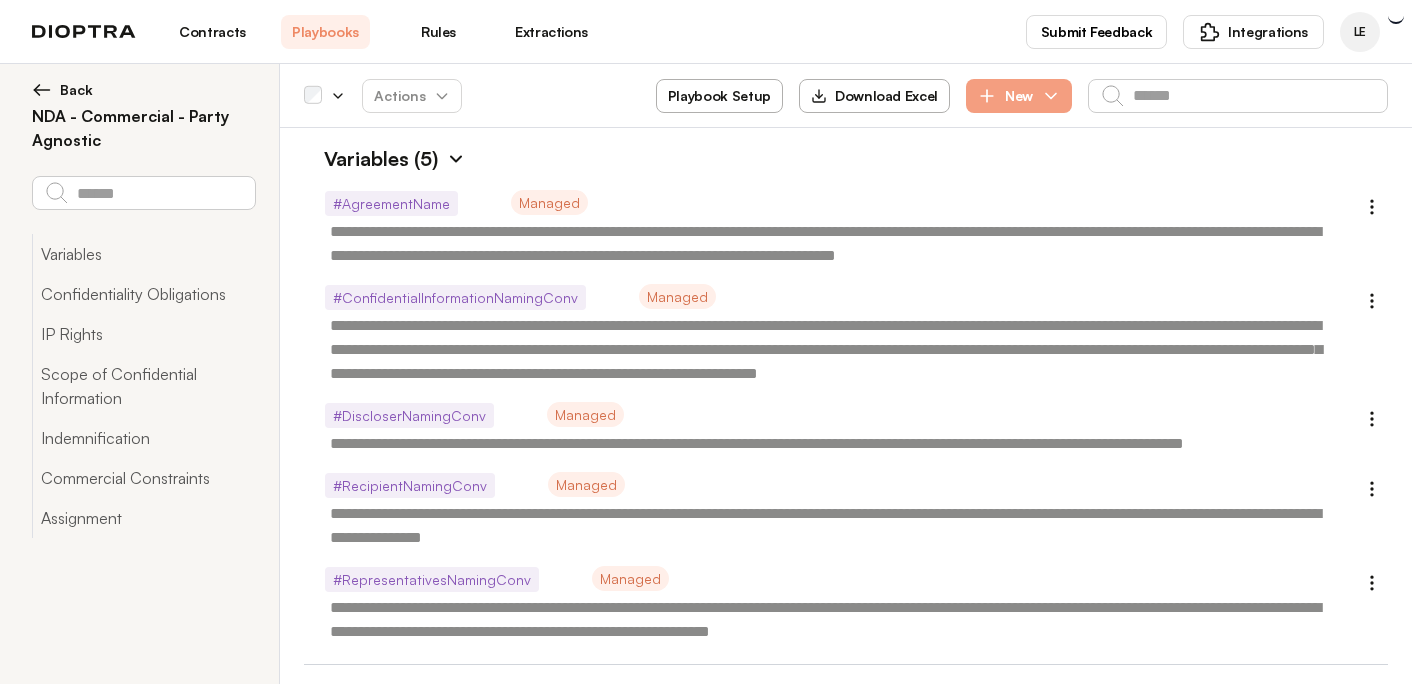type on "*" 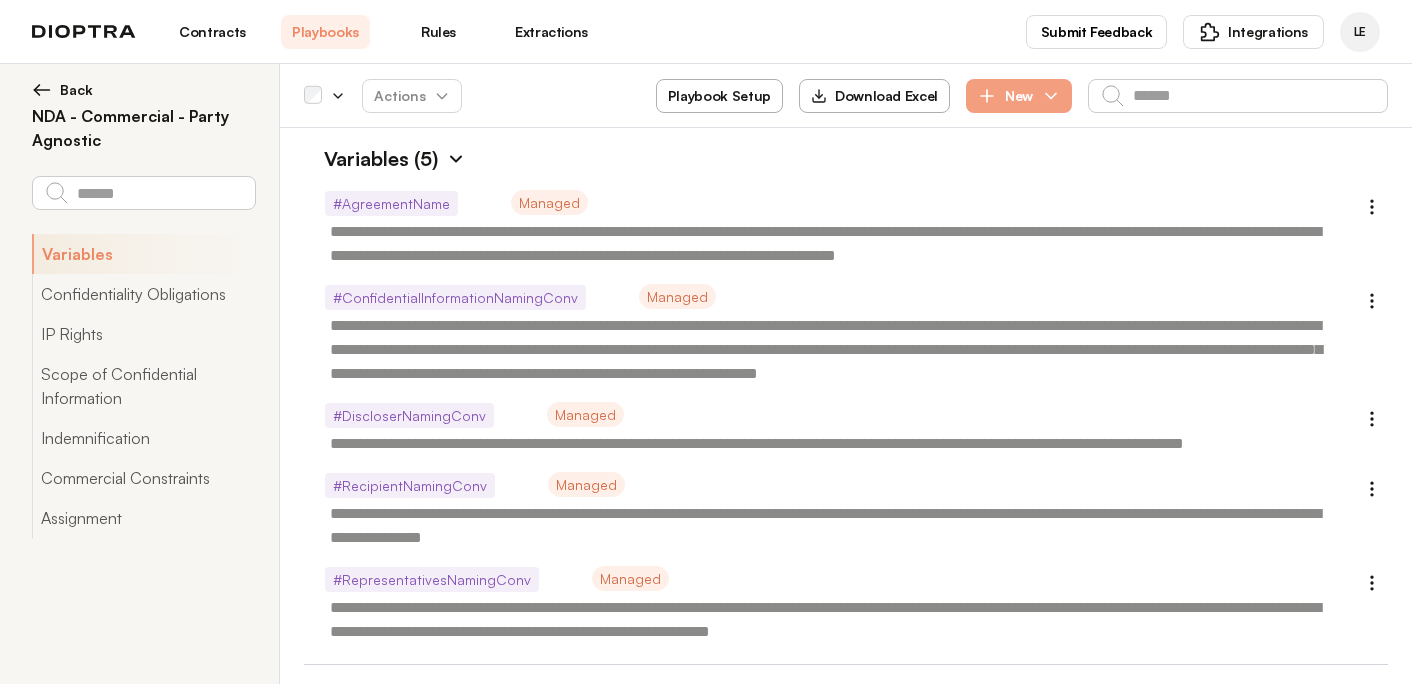 click on "Playbook Setup" at bounding box center [719, 96] 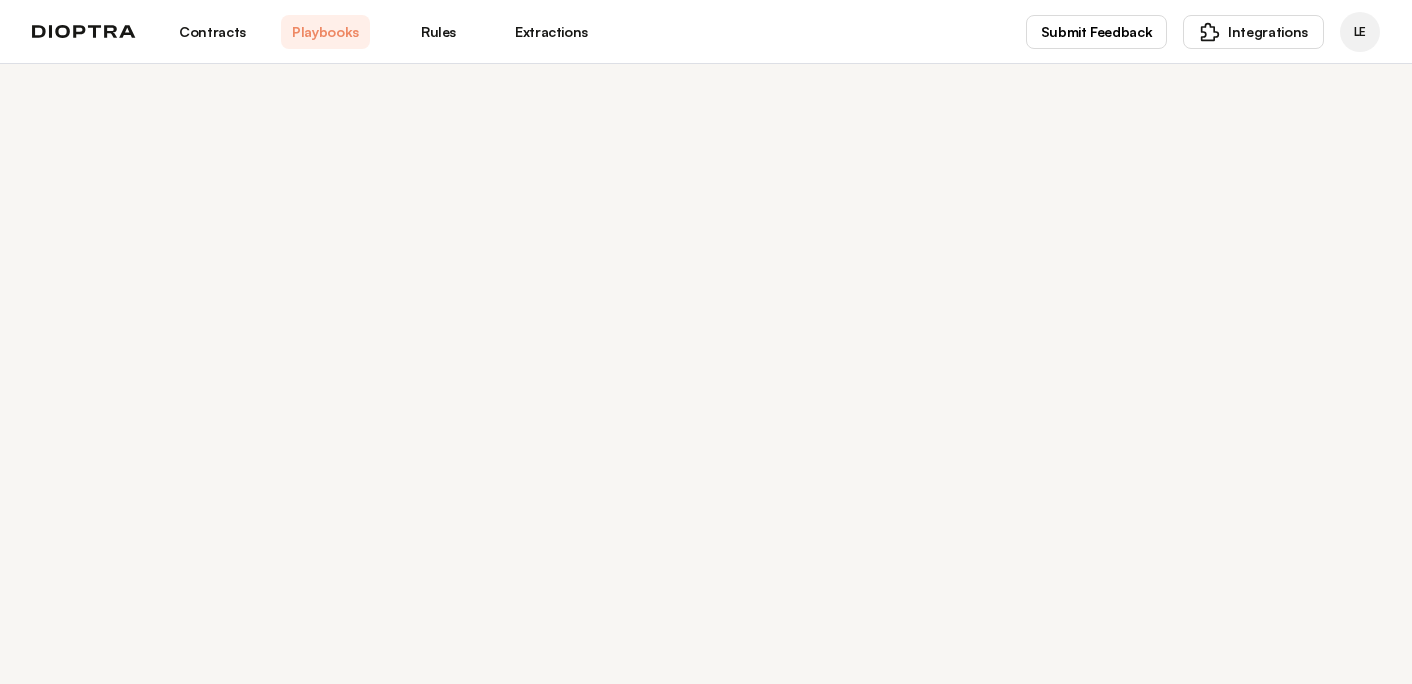 select on "******" 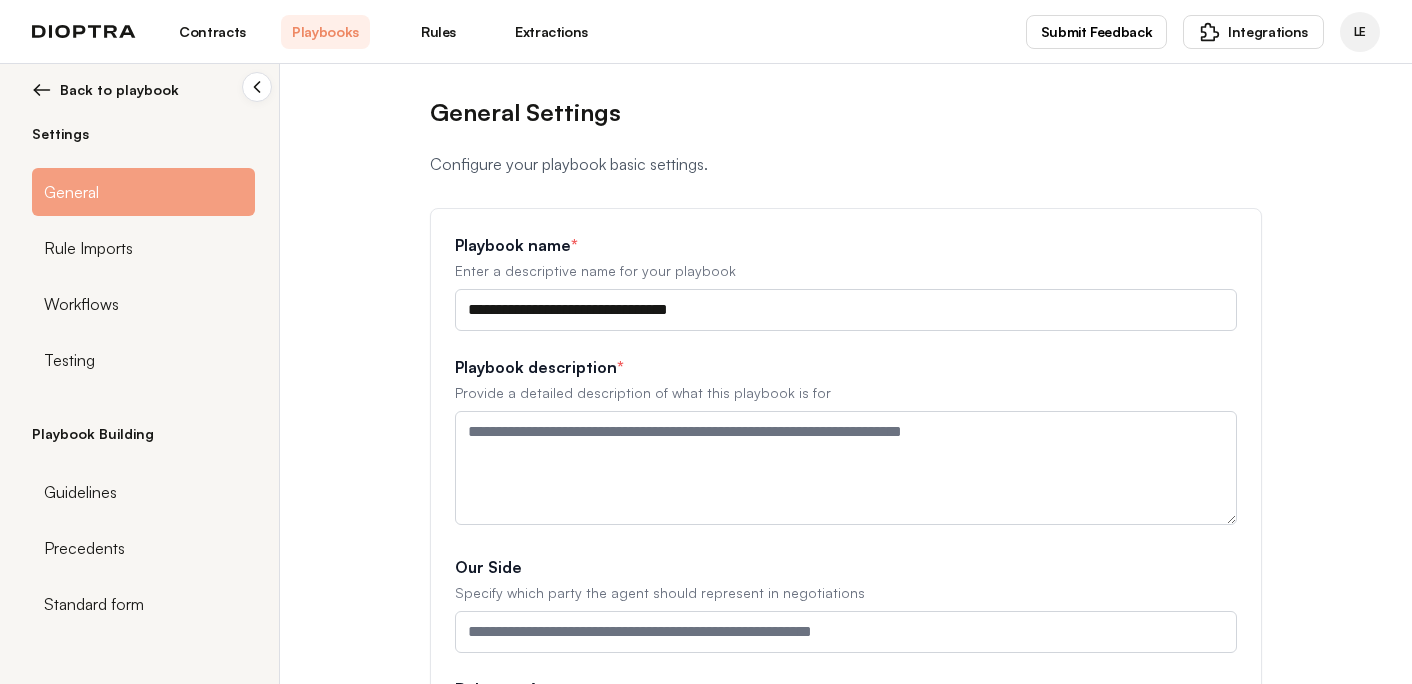 click on "Back to playbook" at bounding box center [119, 90] 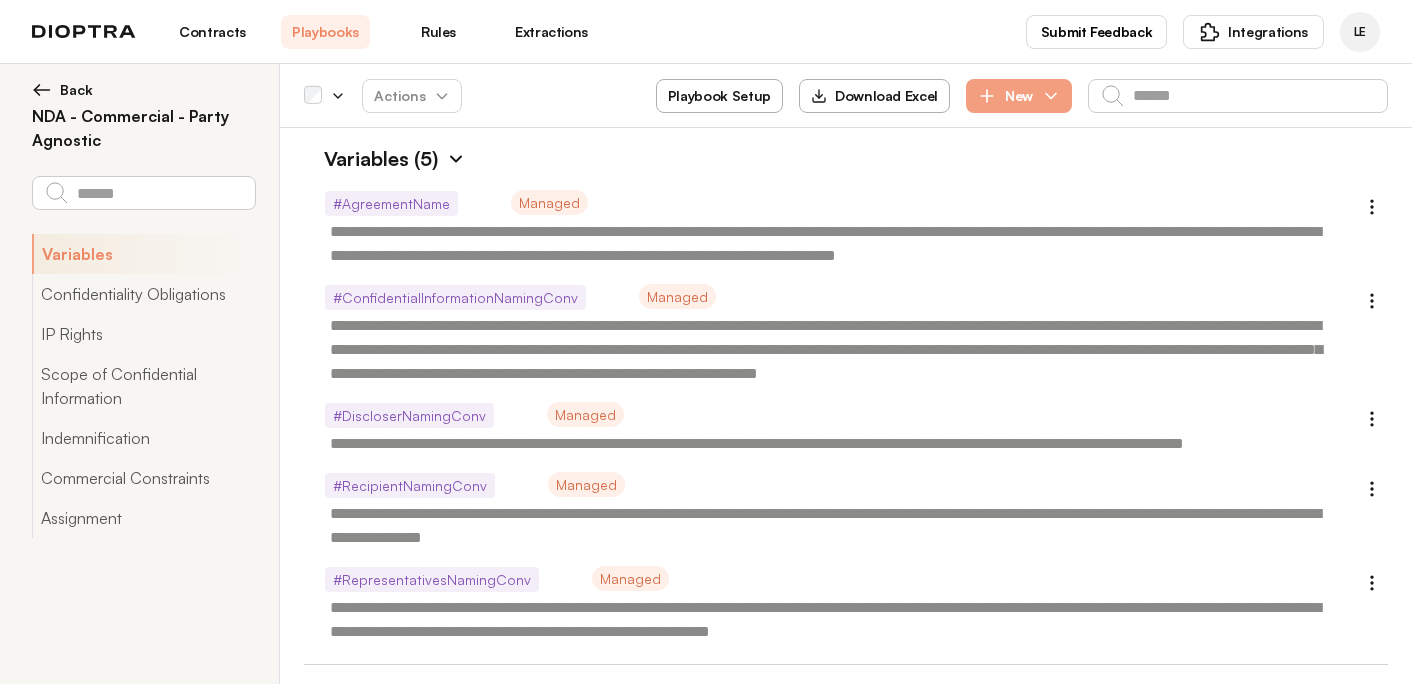 click on "Back" at bounding box center [143, 90] 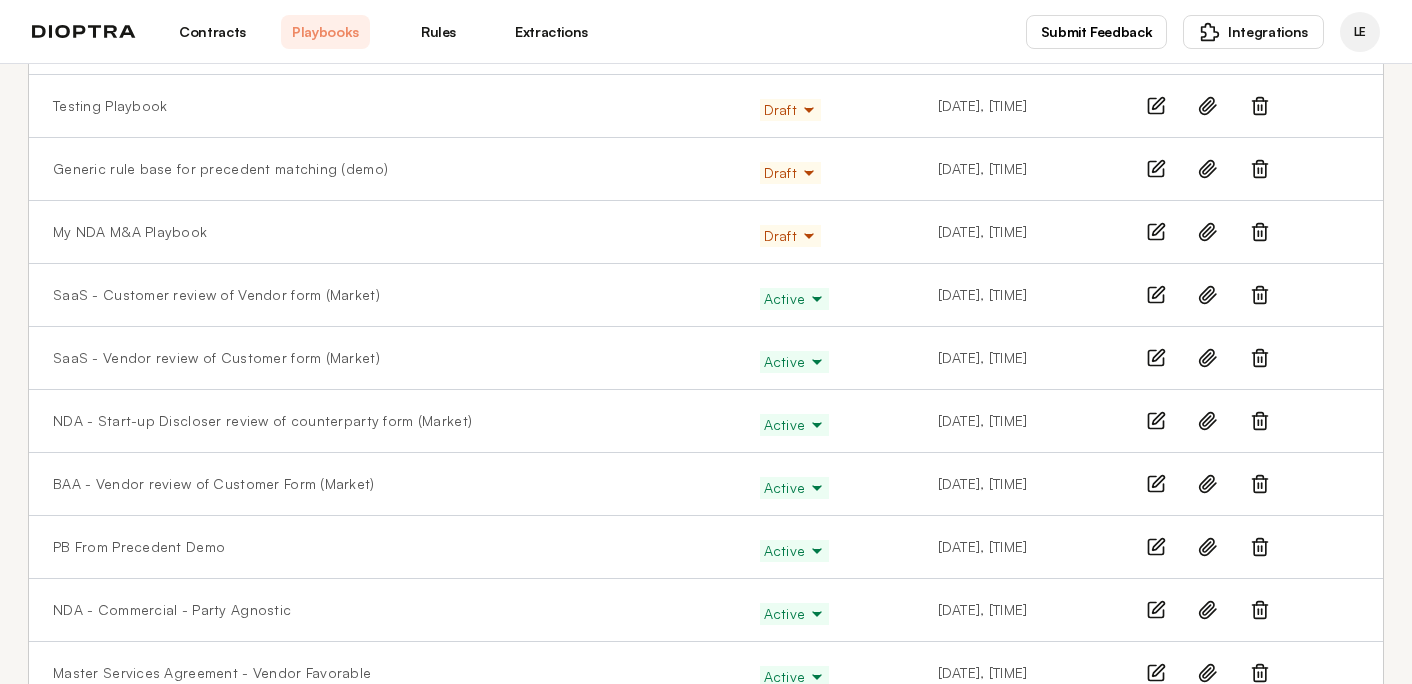 scroll, scrollTop: 346, scrollLeft: 0, axis: vertical 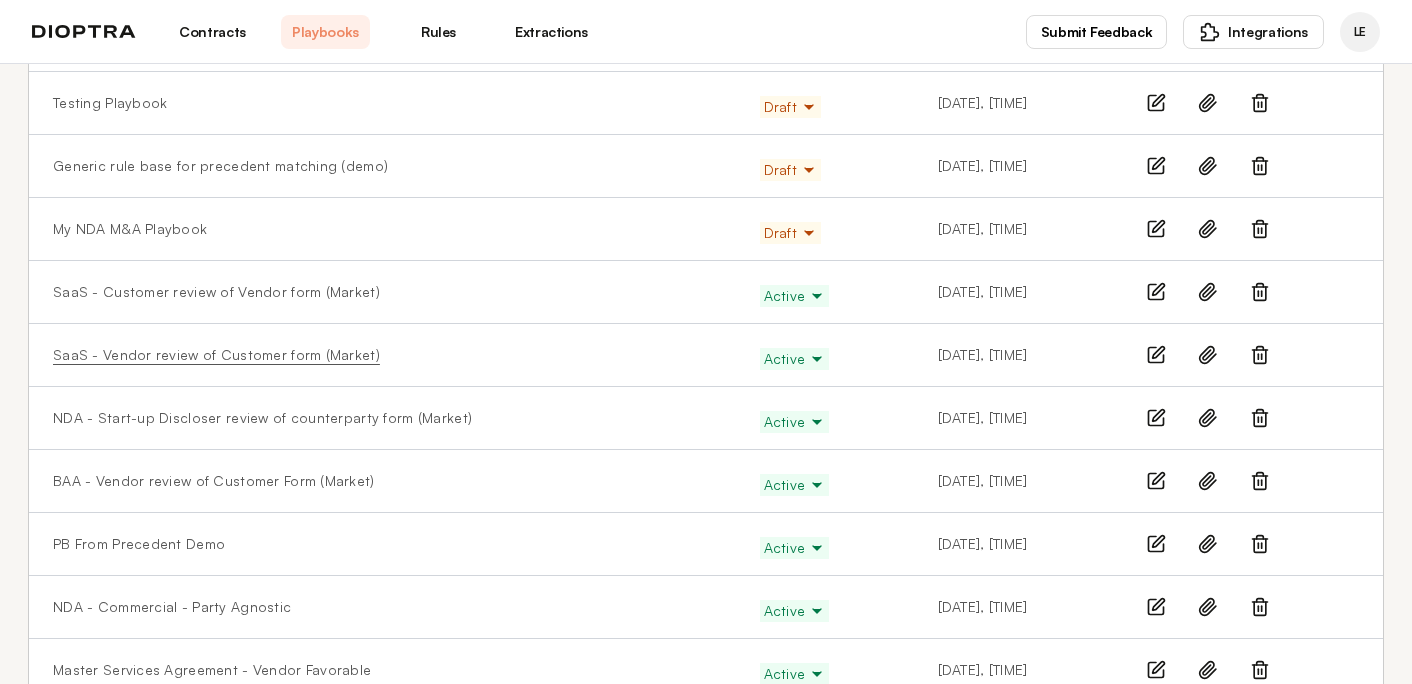 click on "SaaS - Vendor review of Customer form (Market)" at bounding box center (216, 355) 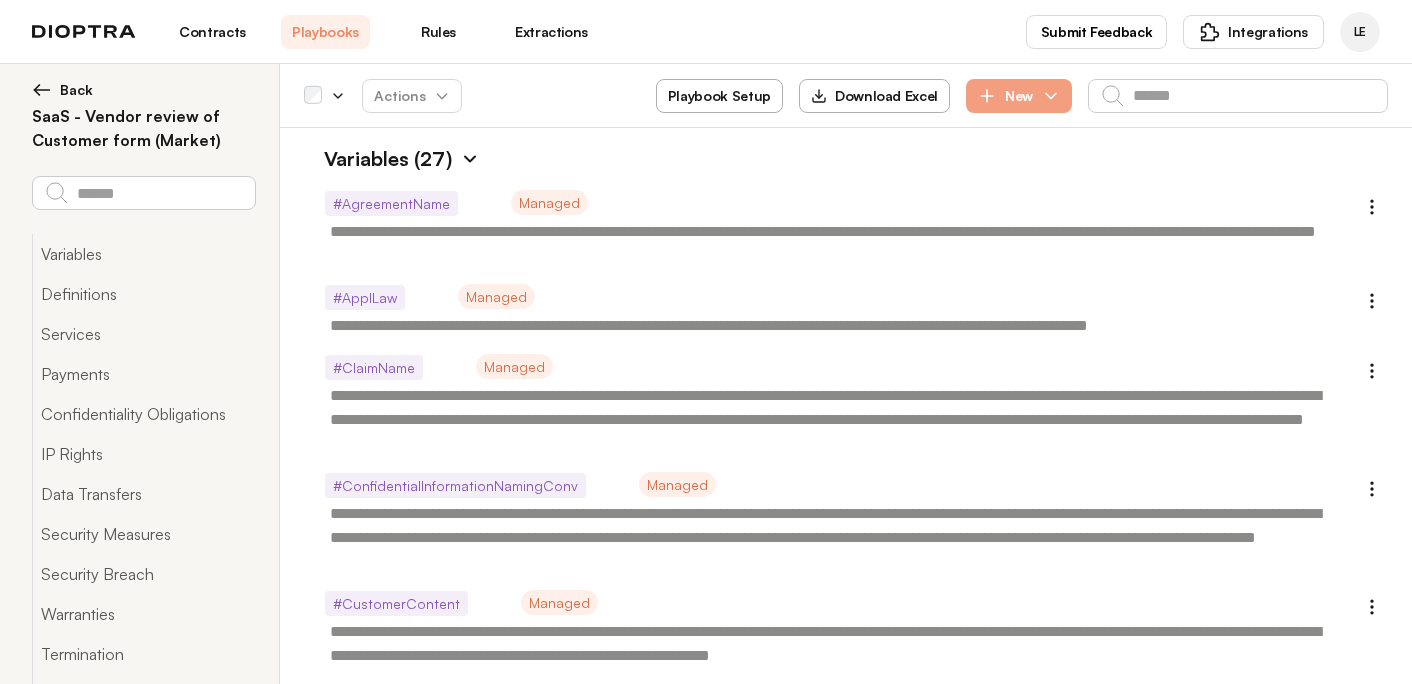 type on "*" 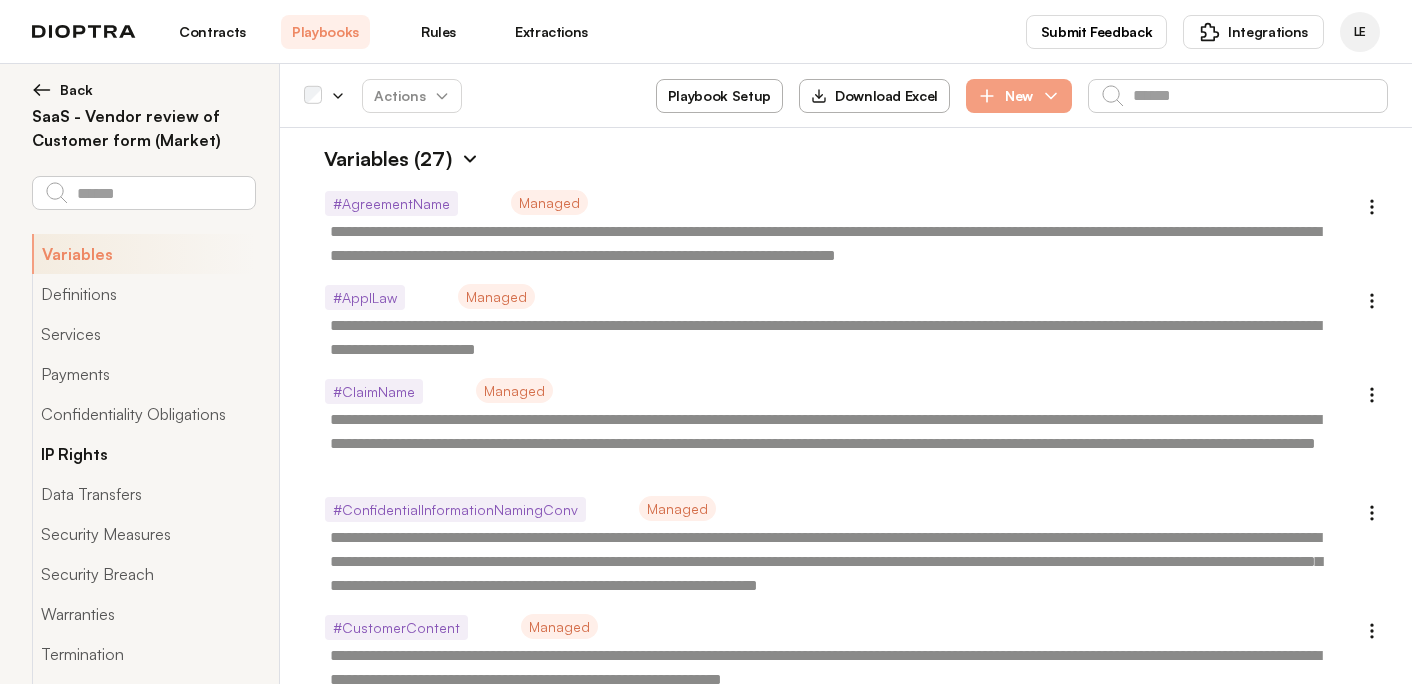 click on "IP Rights" at bounding box center (143, 454) 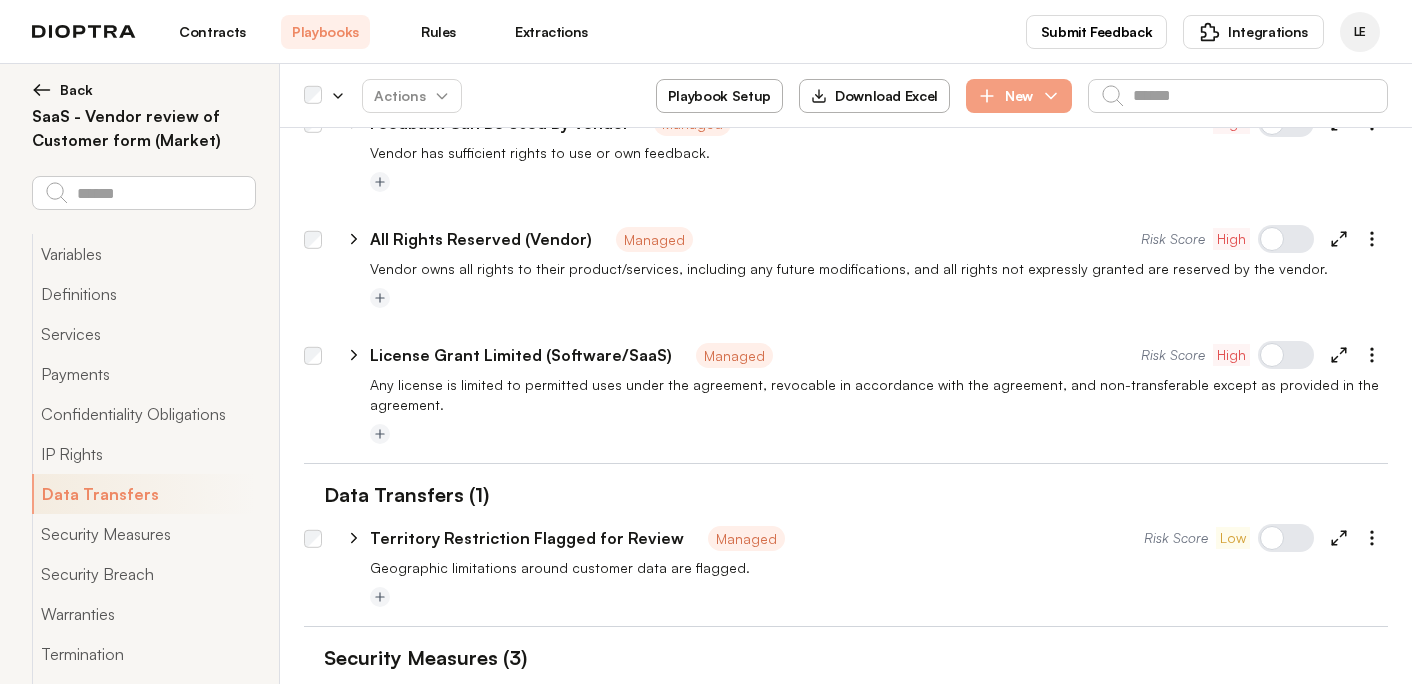 scroll, scrollTop: 5324, scrollLeft: 0, axis: vertical 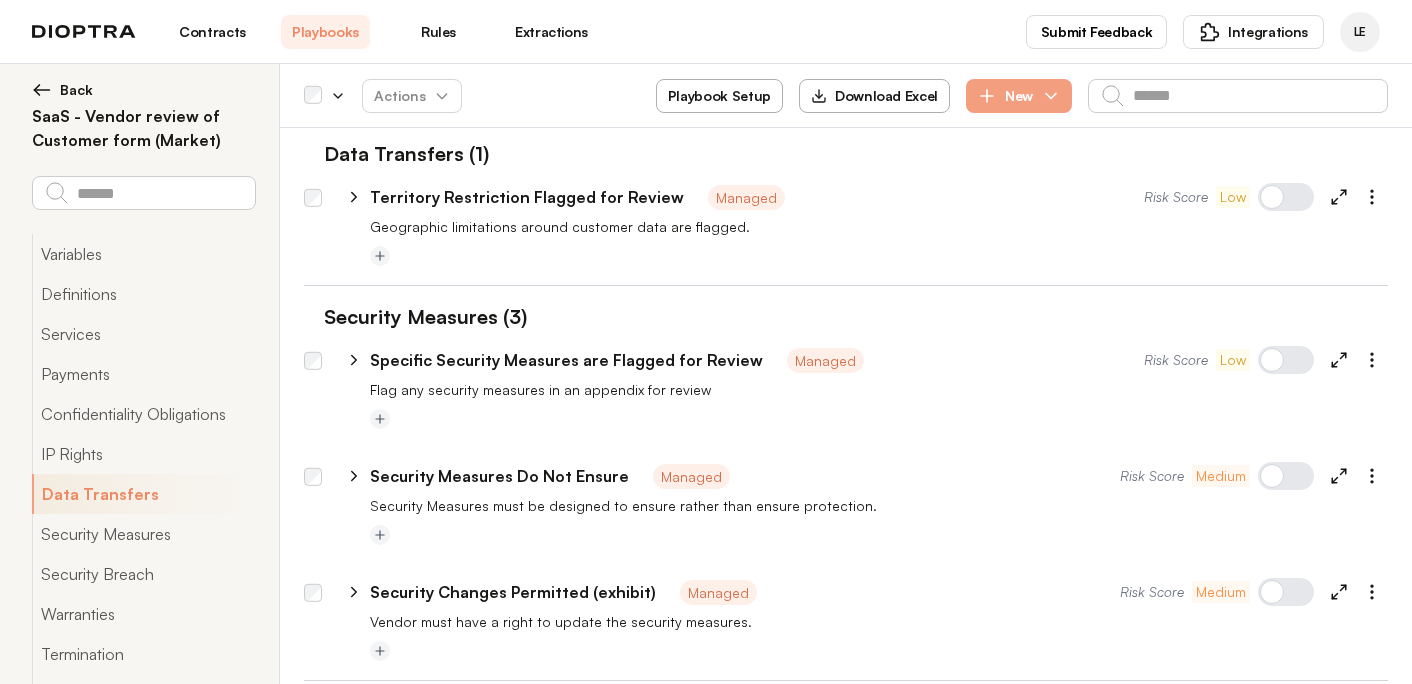 type on "*" 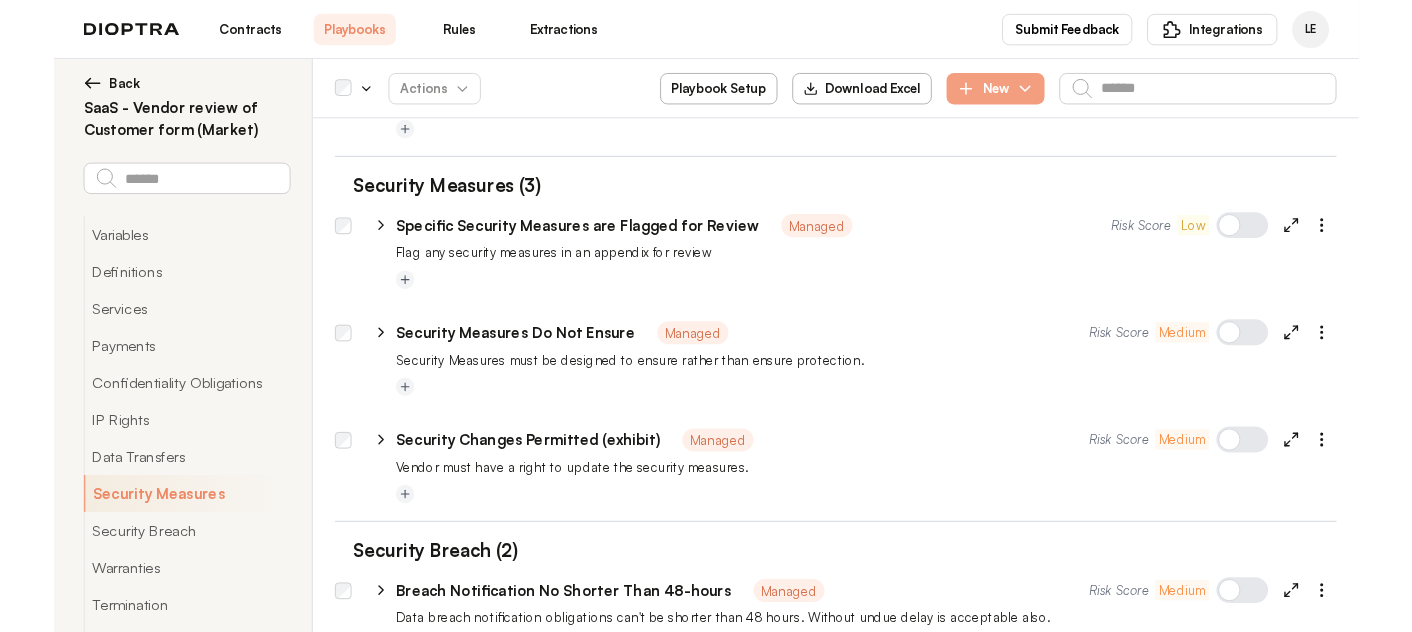 scroll, scrollTop: 5784, scrollLeft: 0, axis: vertical 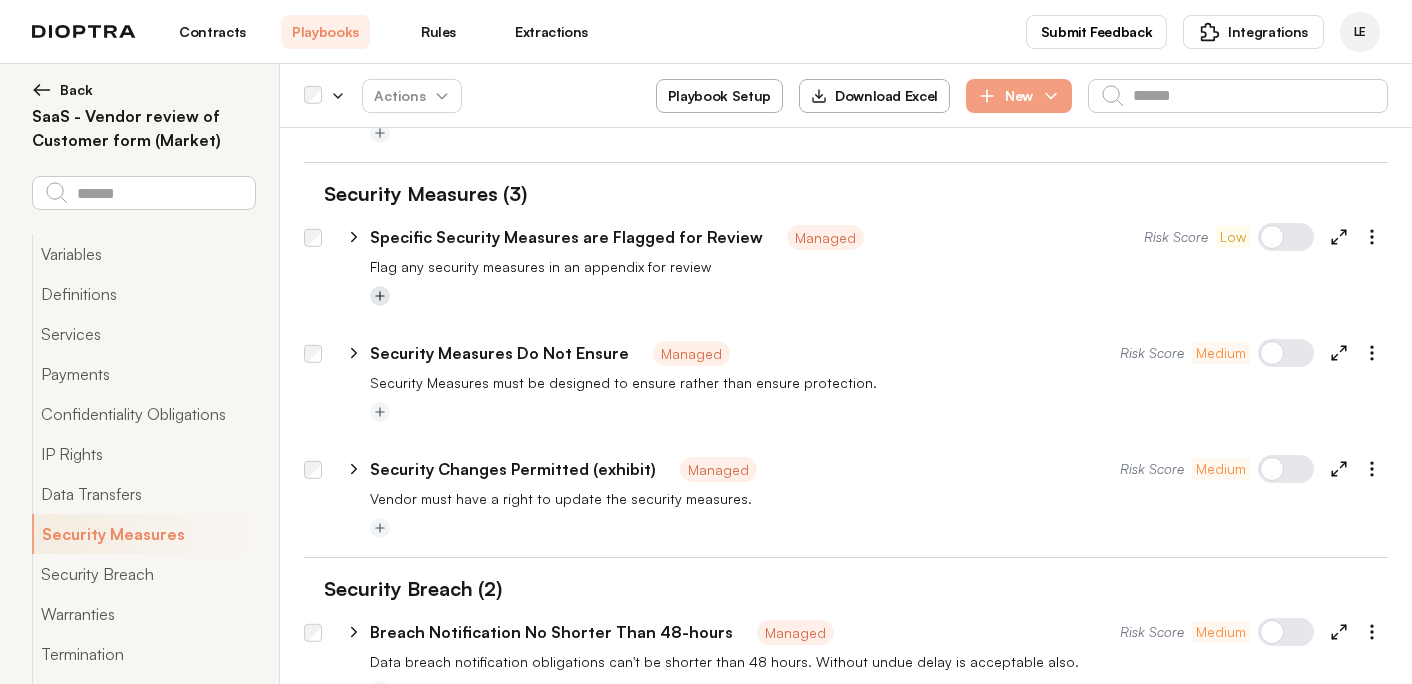 click 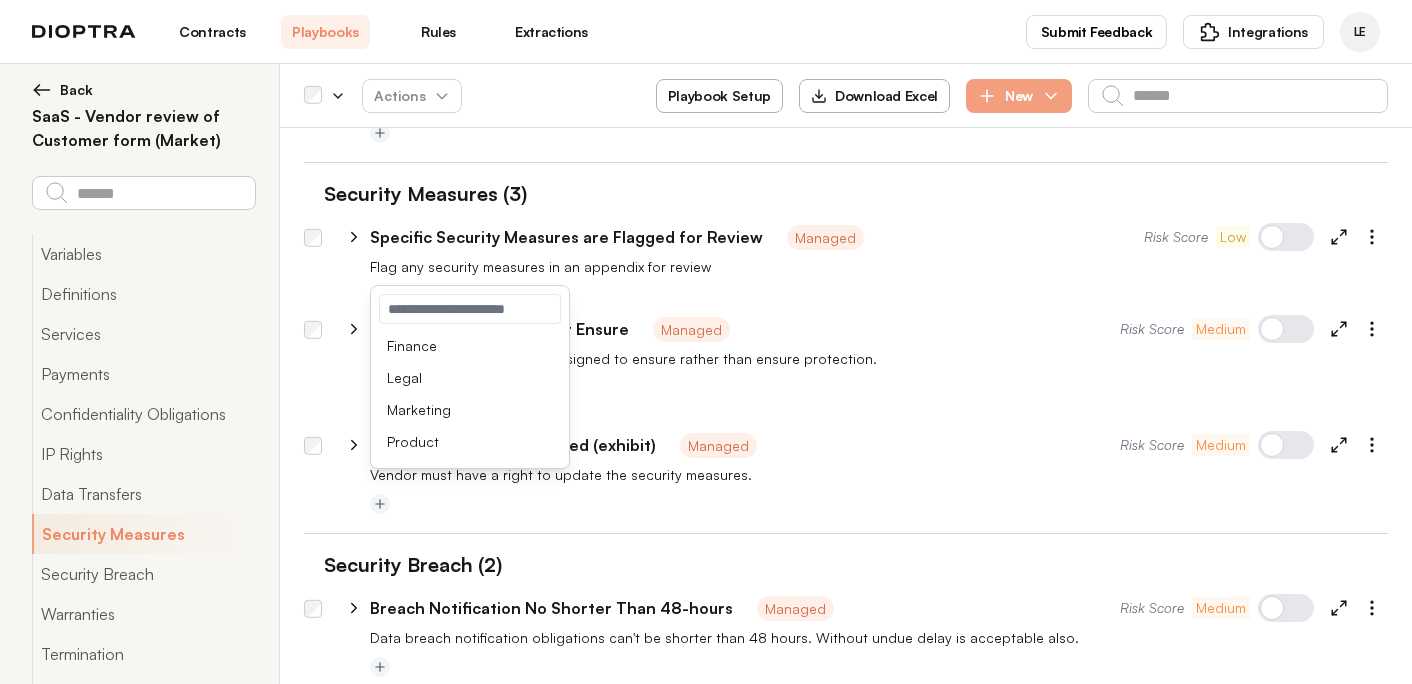 type on "*" 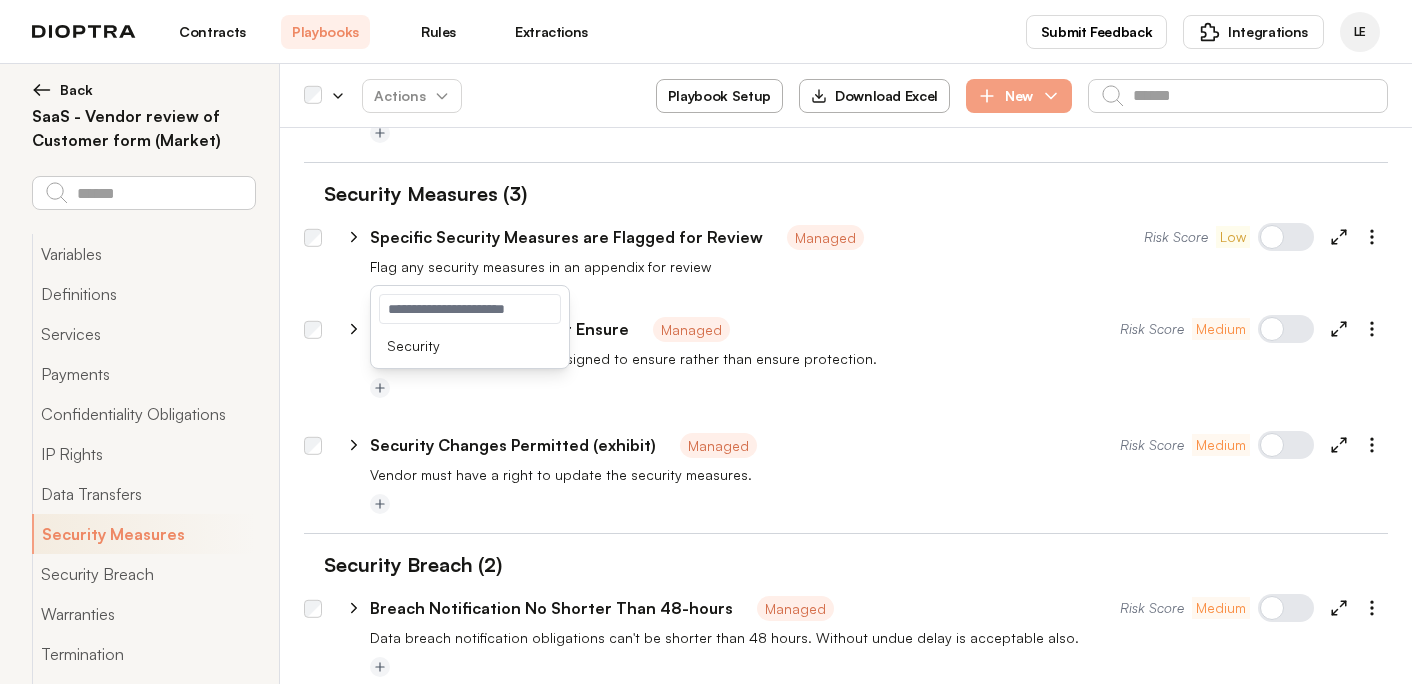 type on "*" 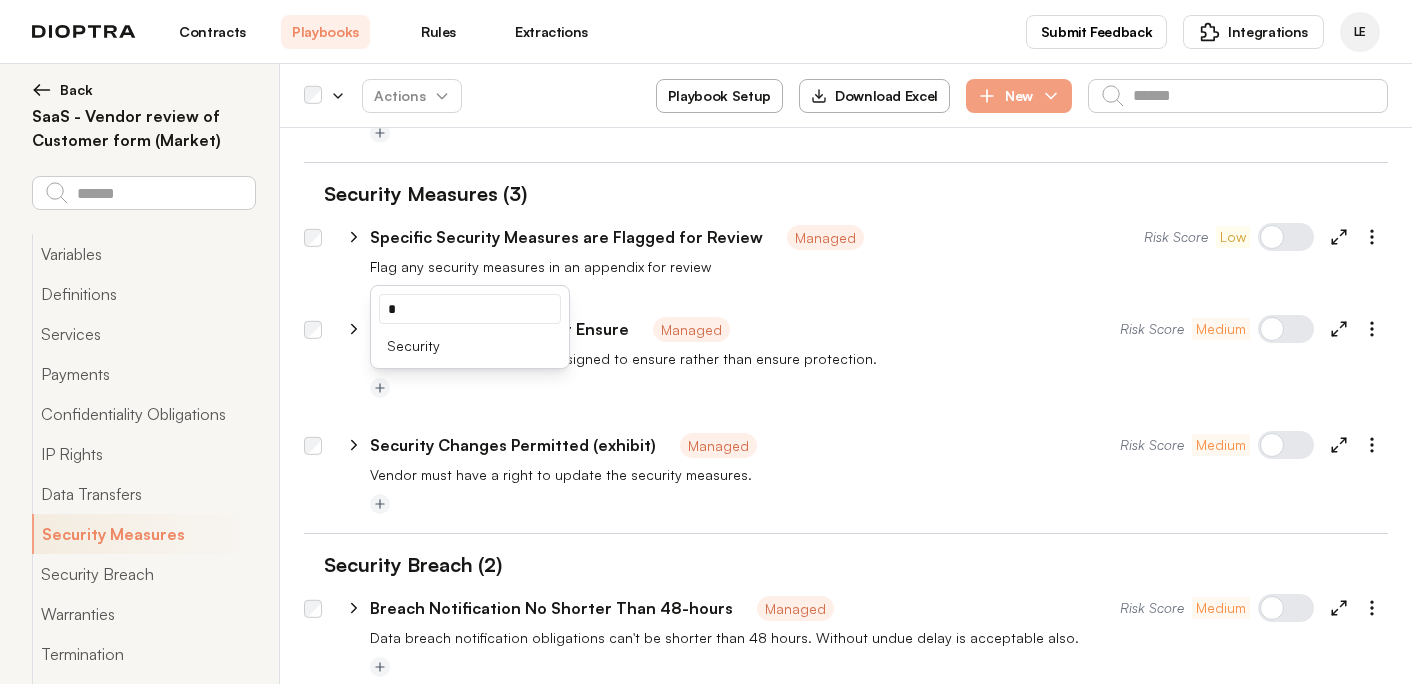 click on "**********" at bounding box center [846, 371] 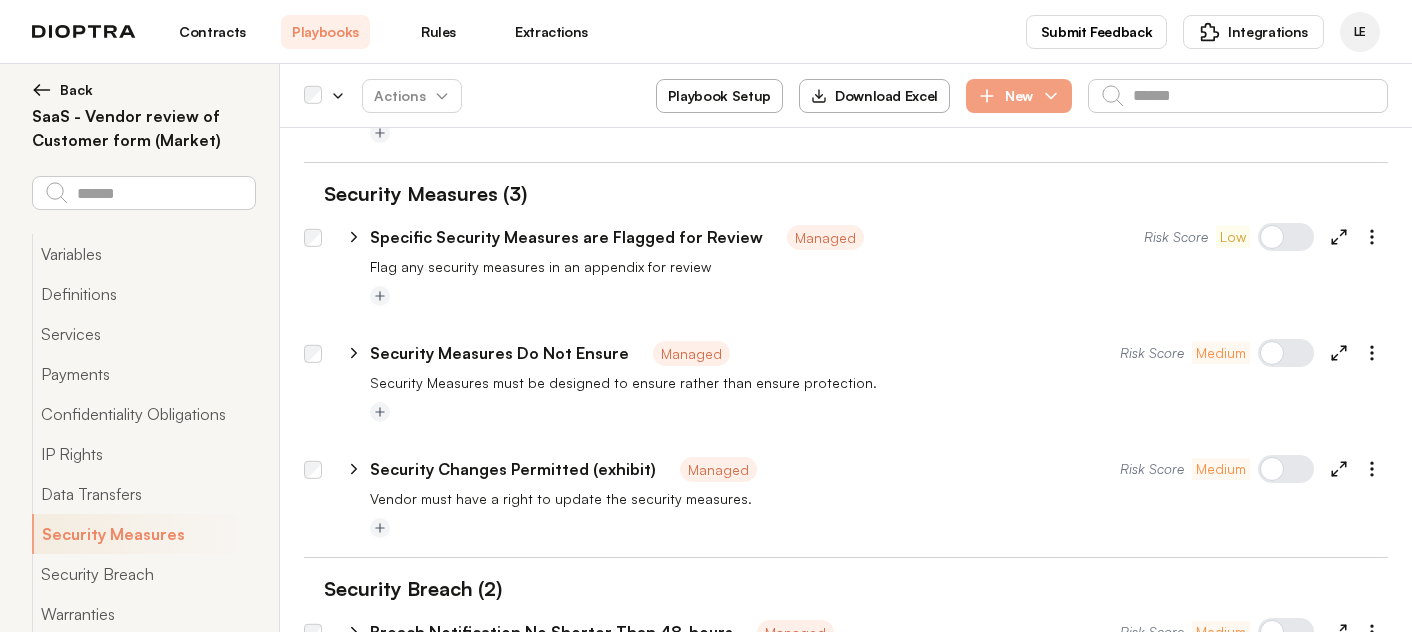 type on "*" 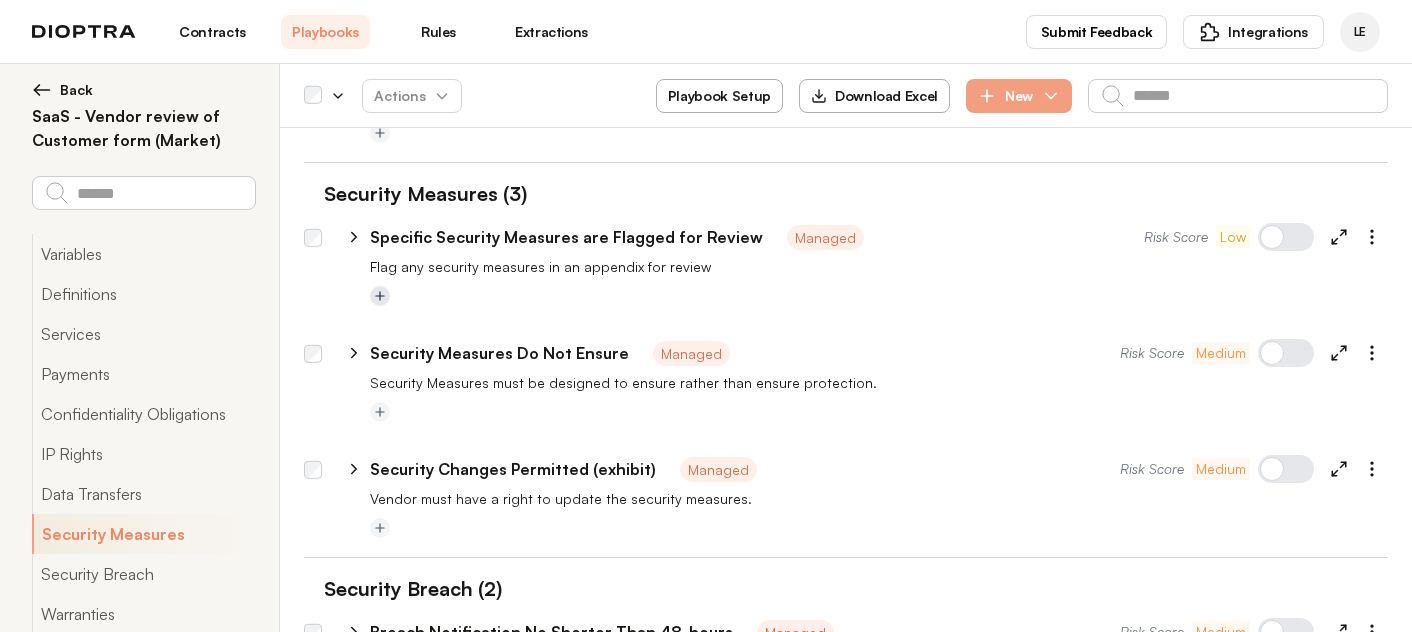 click 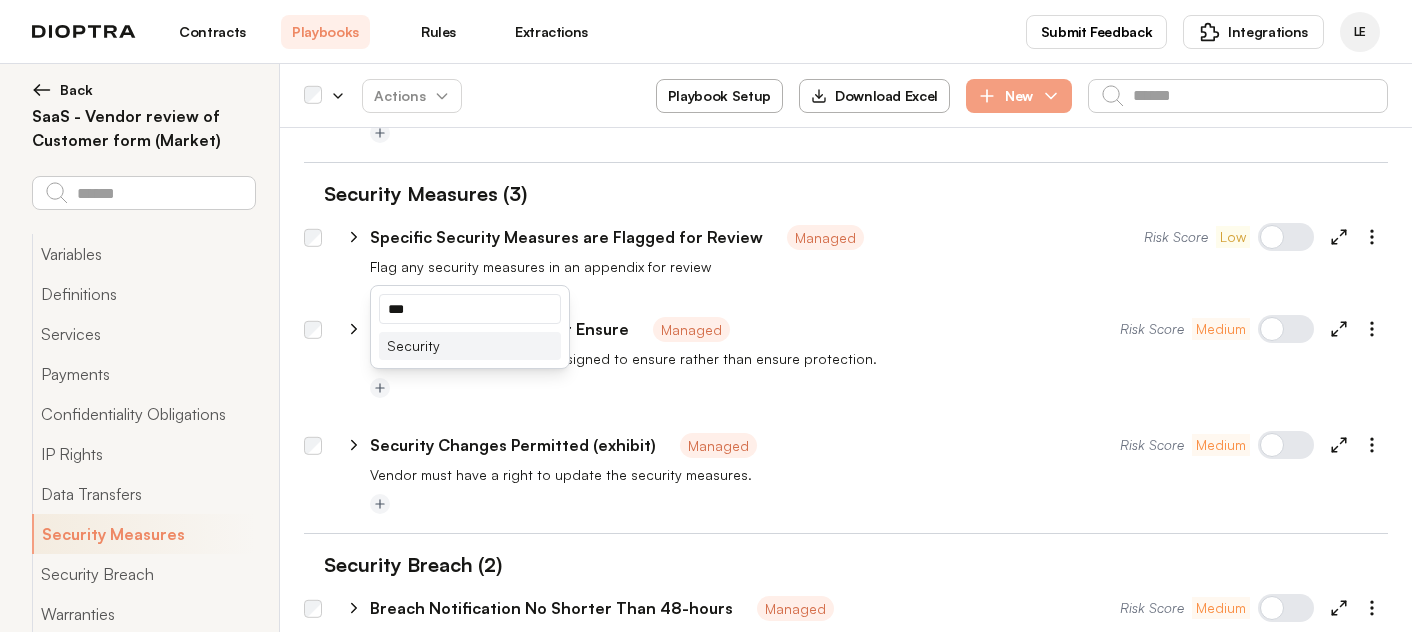 type on "***" 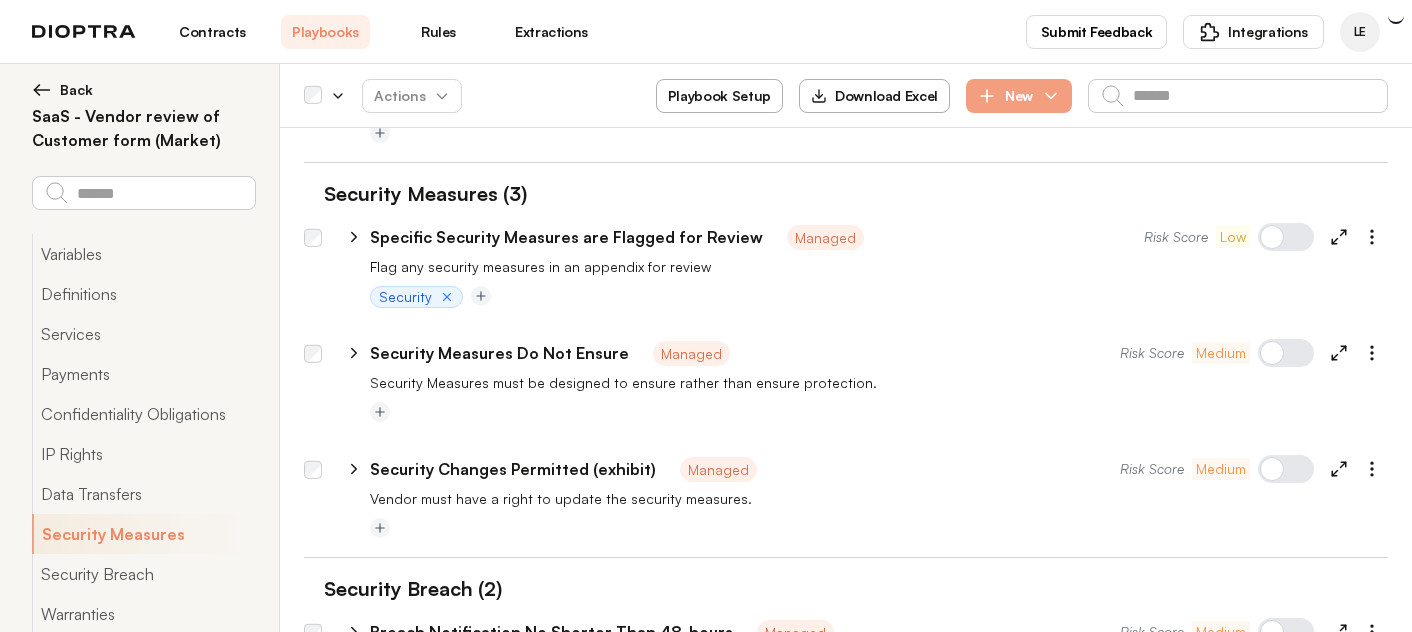 type on "*" 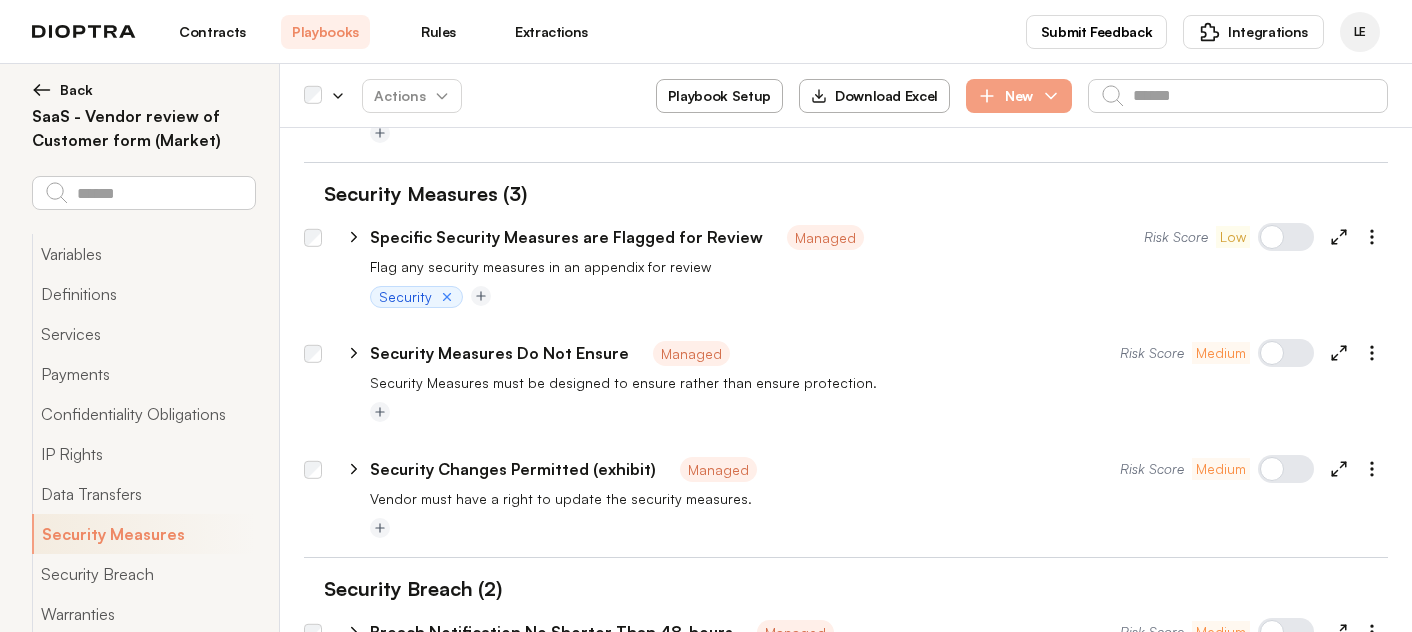 click on "Playbook Setup" at bounding box center (719, 96) 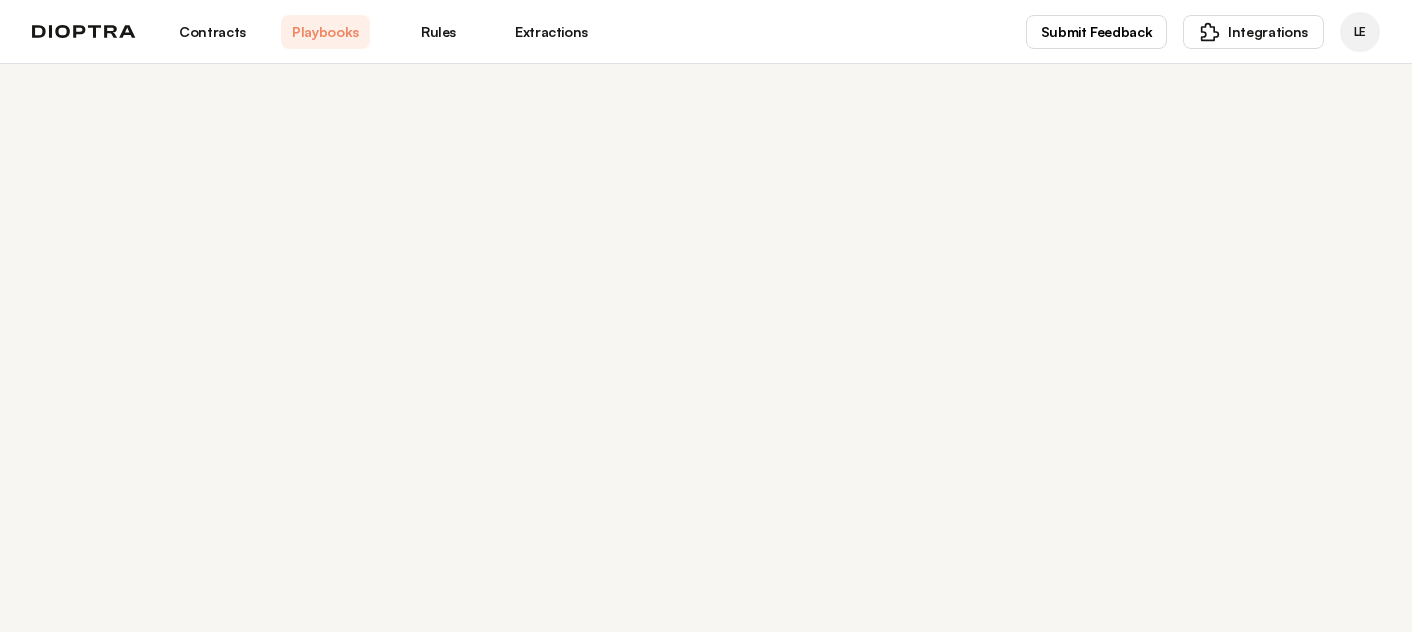 scroll, scrollTop: 0, scrollLeft: 0, axis: both 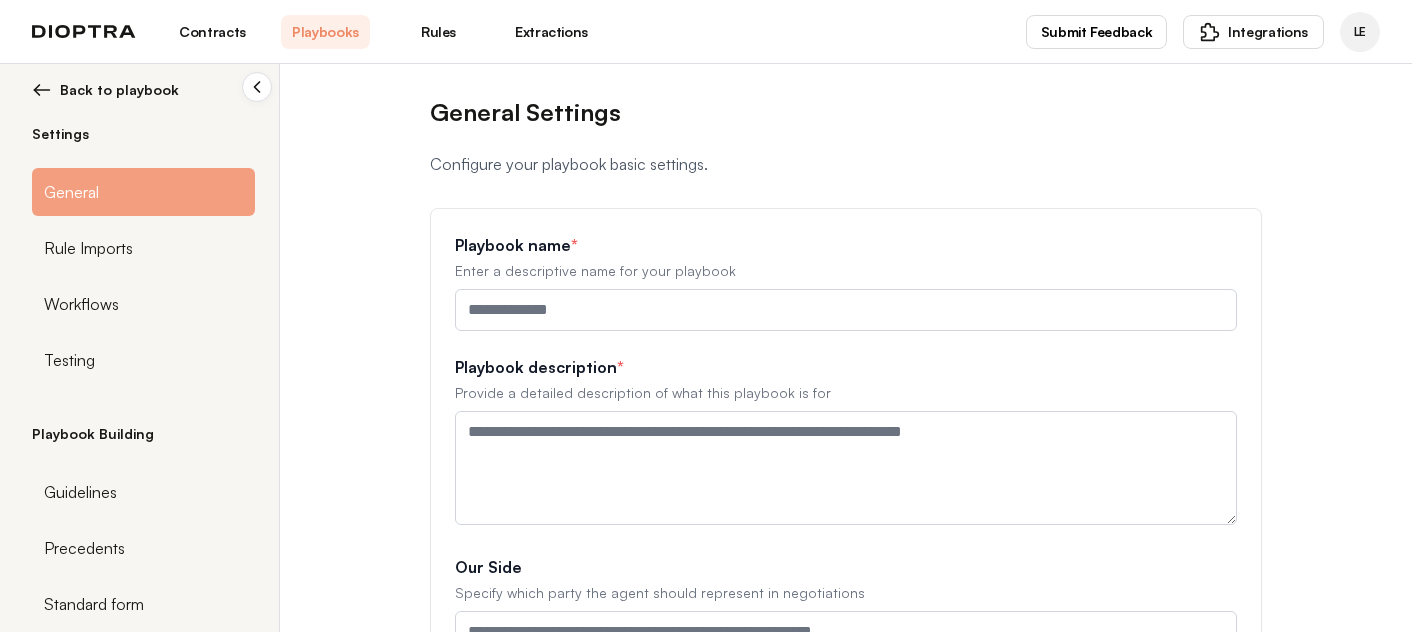 type on "**********" 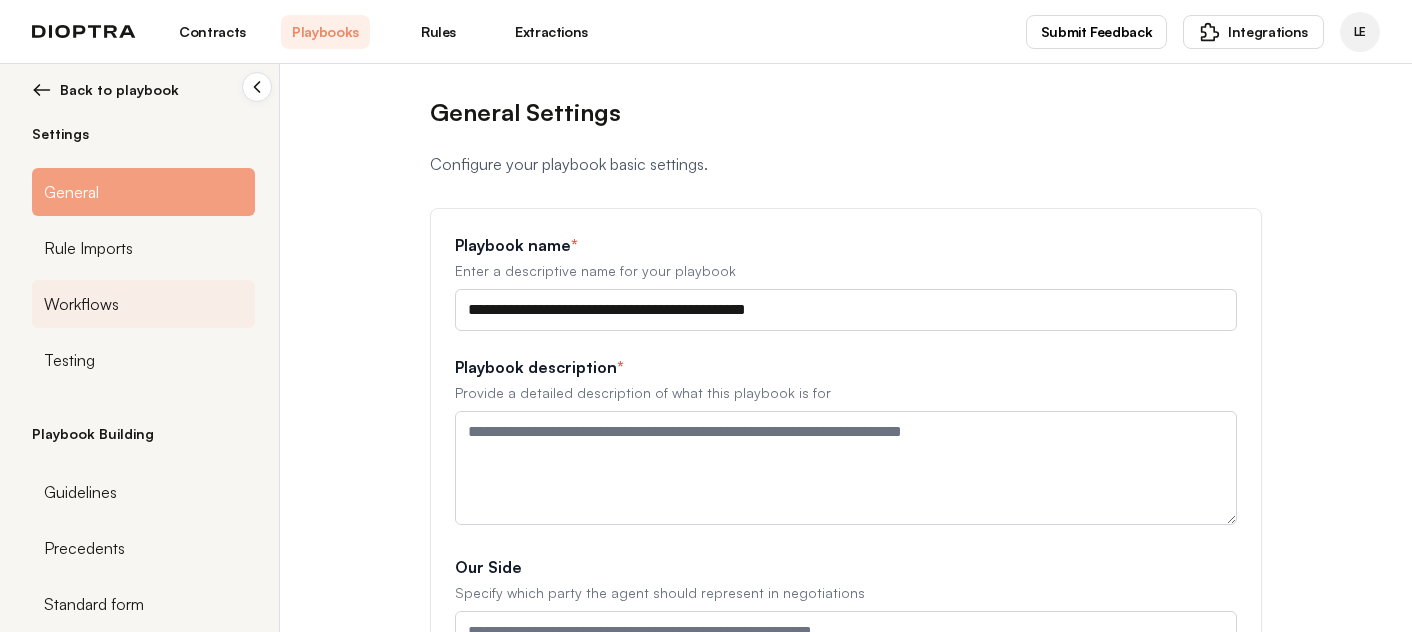 click on "Workflows" at bounding box center (143, 304) 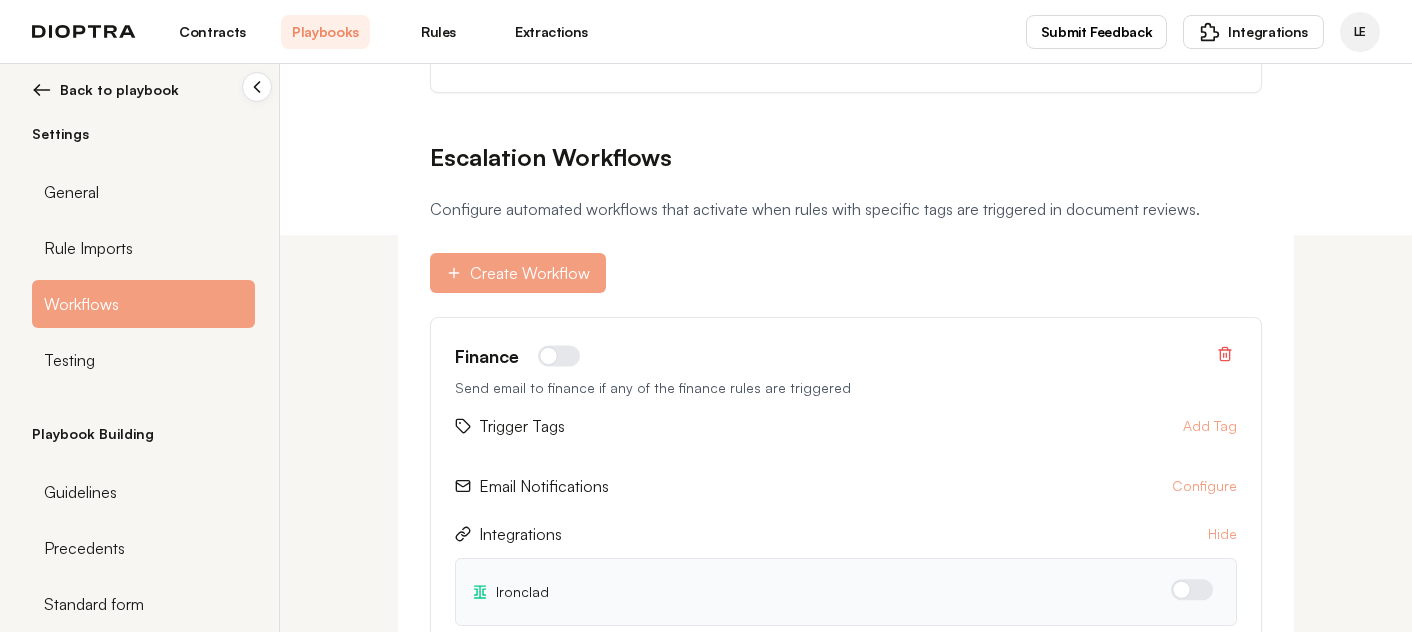 scroll, scrollTop: 448, scrollLeft: 0, axis: vertical 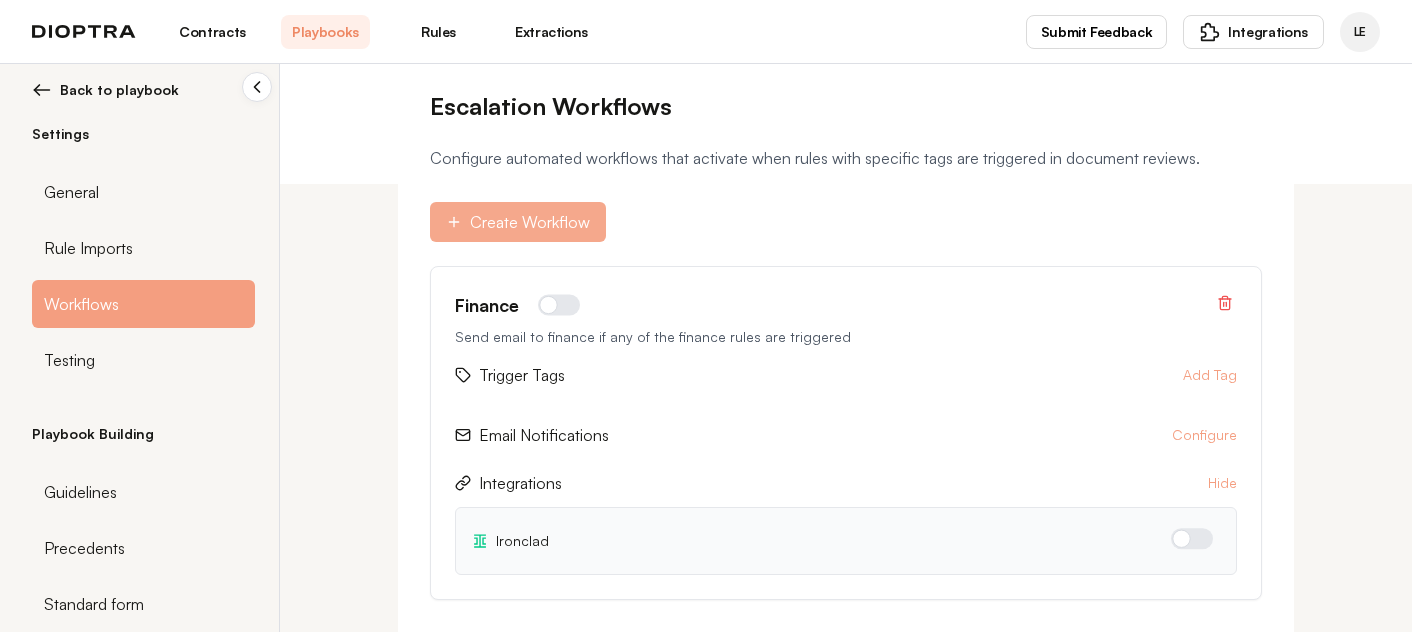 click on "Create Workflow" at bounding box center [518, 222] 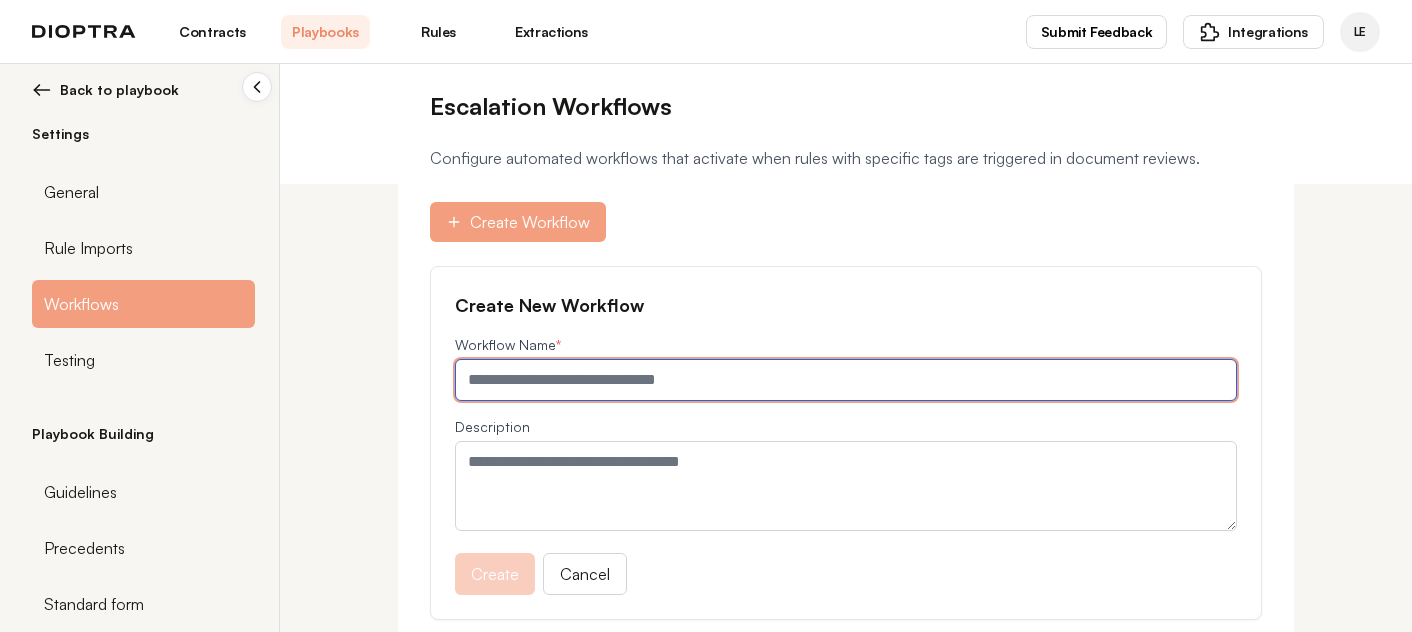 click at bounding box center [846, 380] 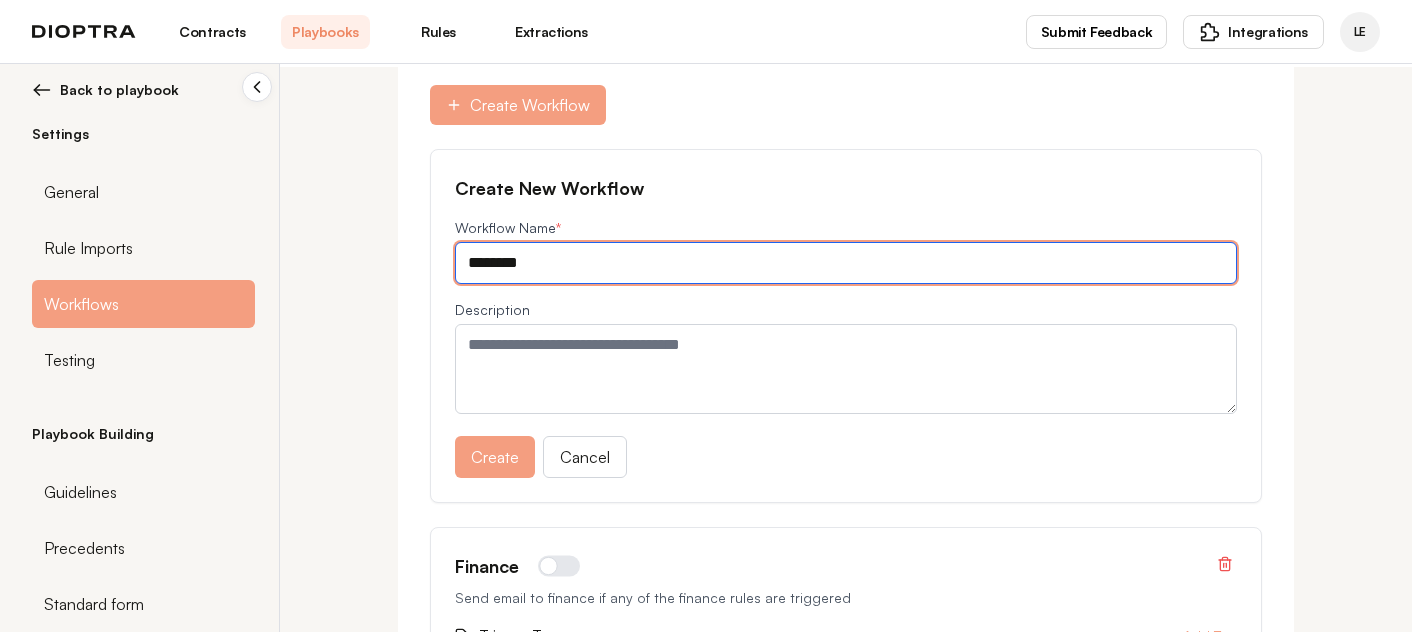 scroll, scrollTop: 588, scrollLeft: 0, axis: vertical 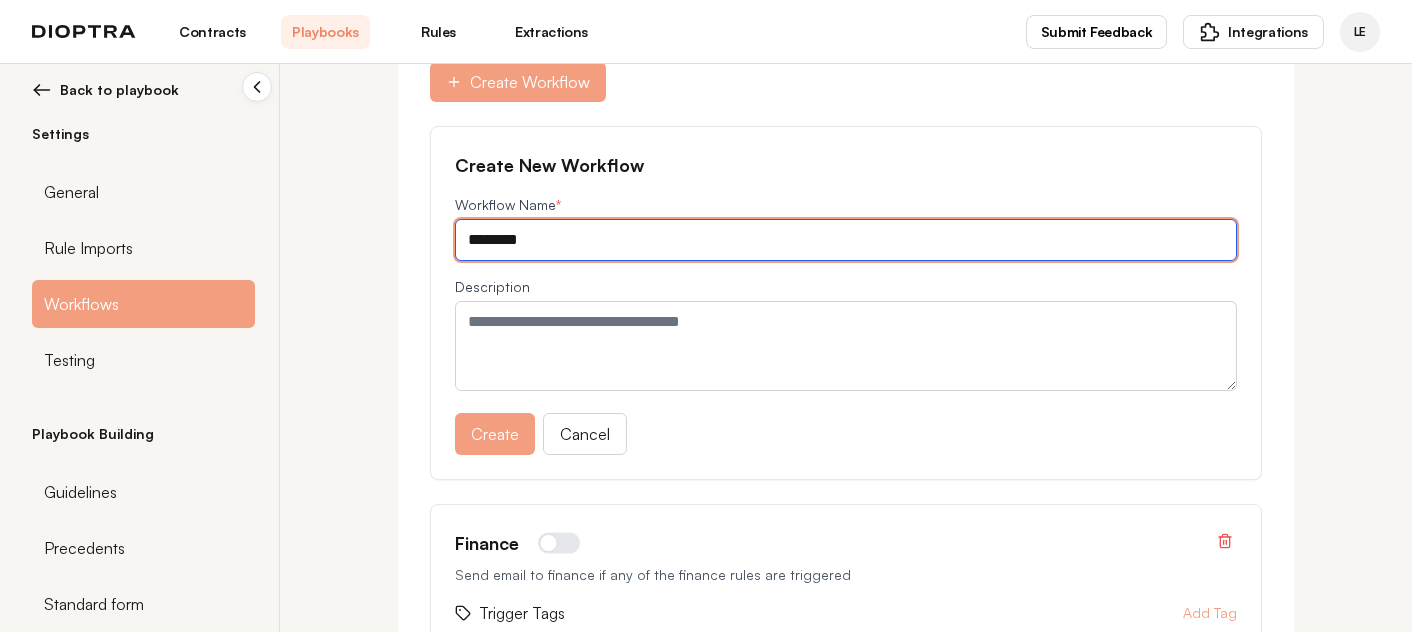 type on "********" 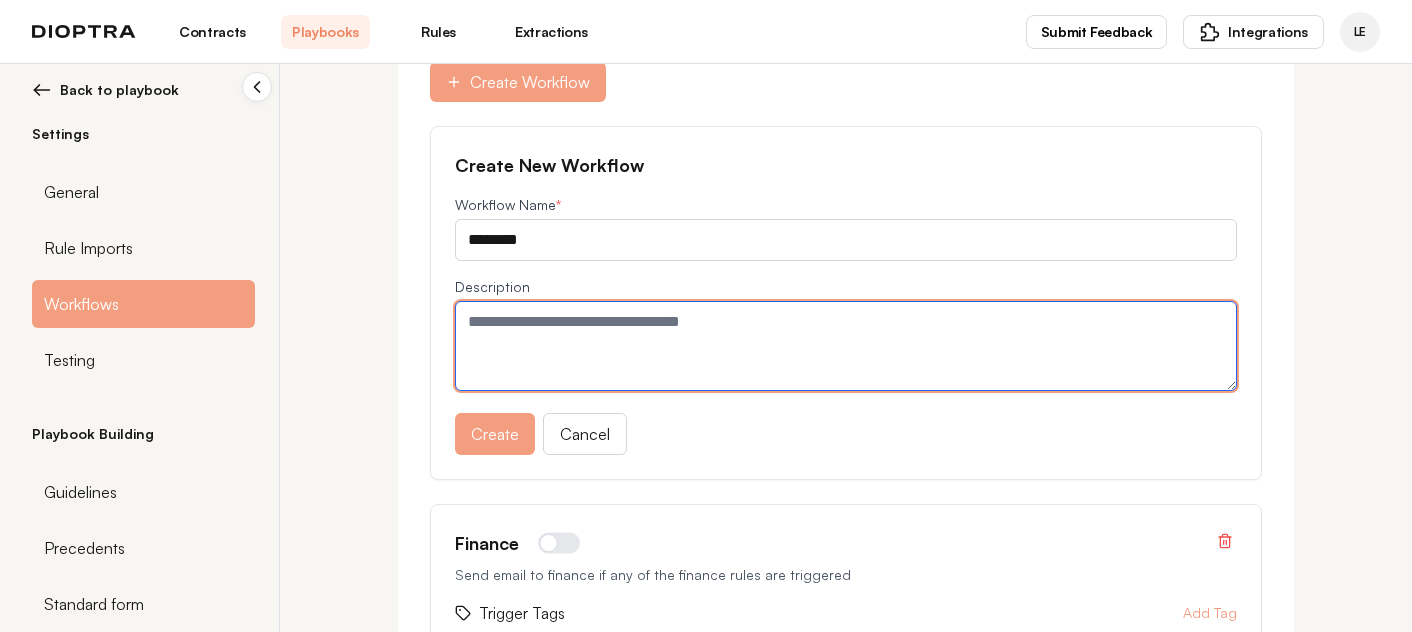 click at bounding box center (846, 346) 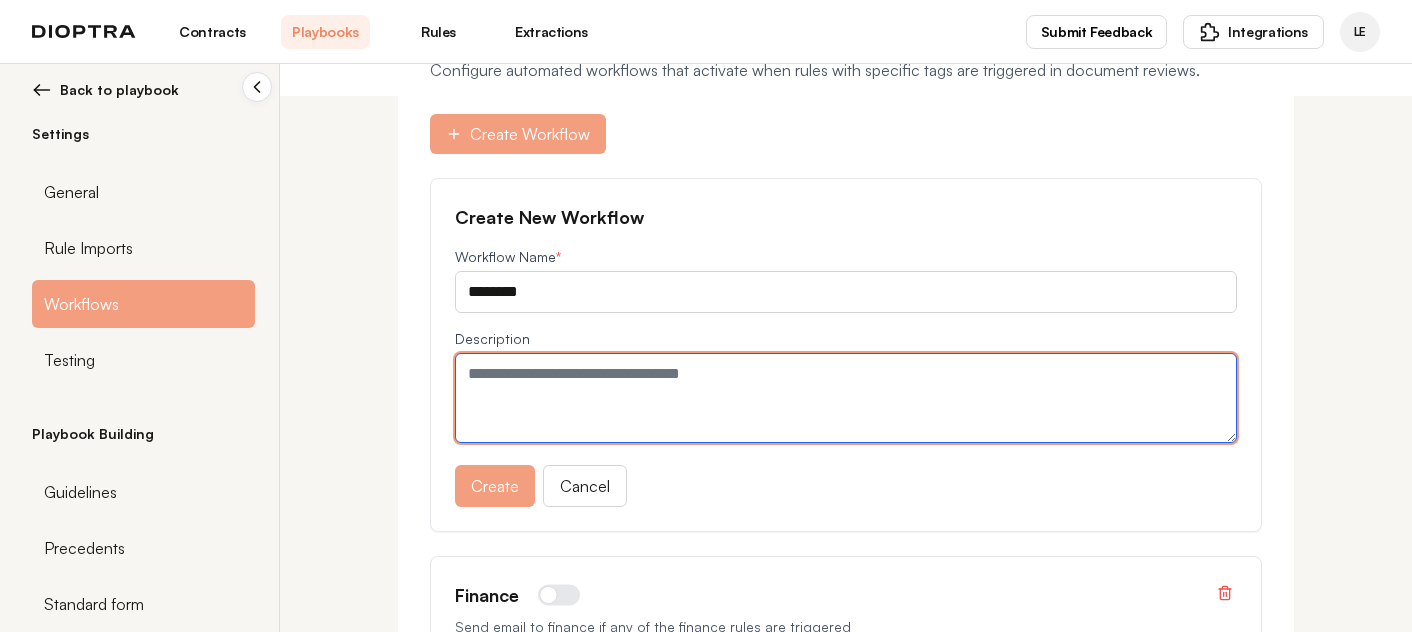 scroll, scrollTop: 468, scrollLeft: 0, axis: vertical 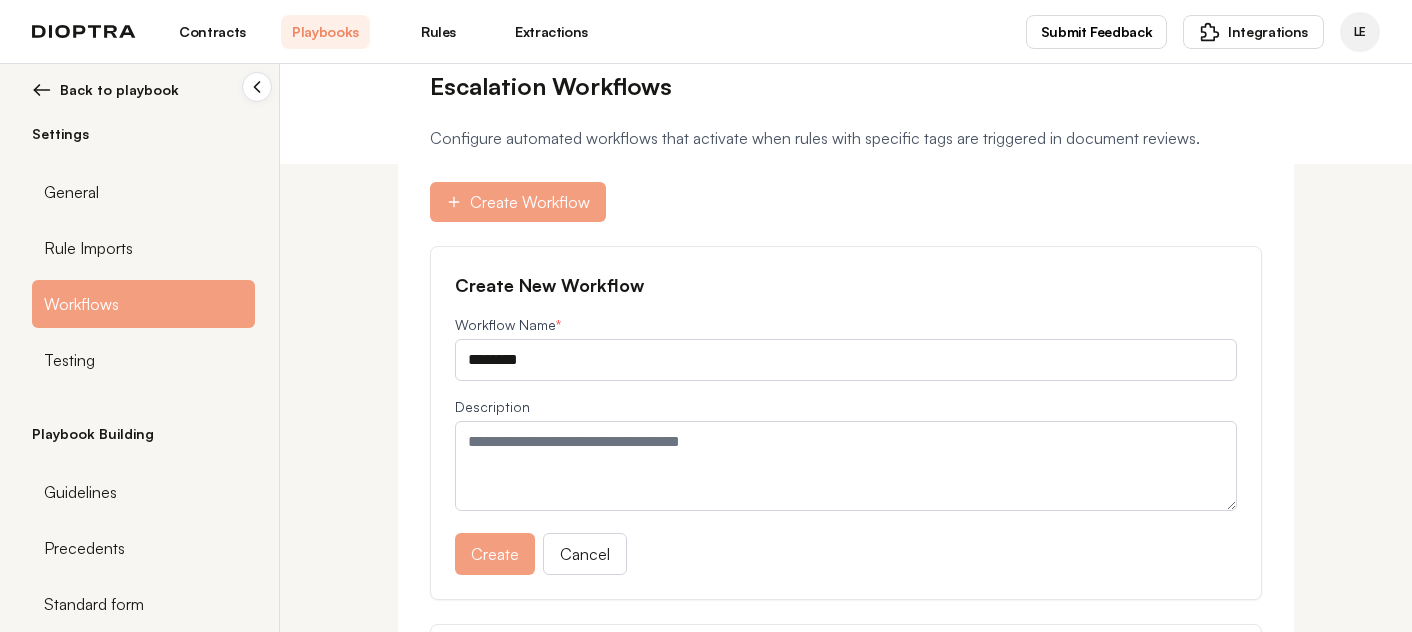 click on "Contracts" at bounding box center [212, 32] 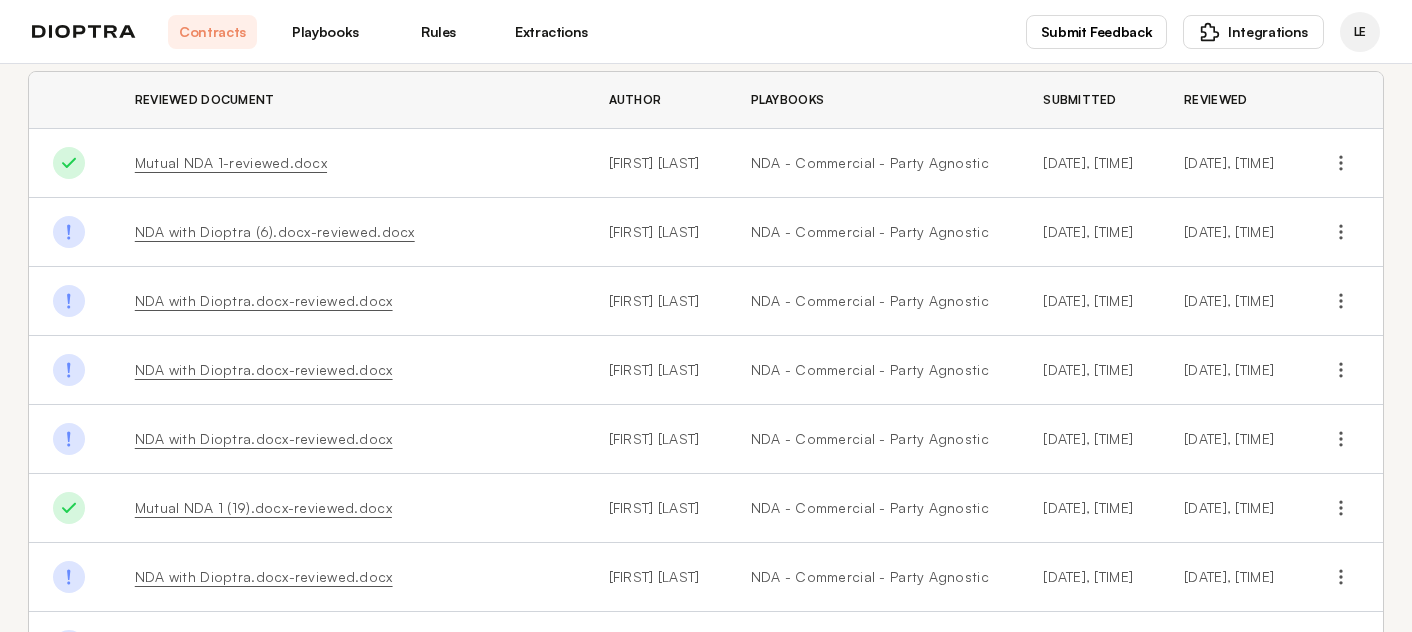 scroll, scrollTop: 34, scrollLeft: 0, axis: vertical 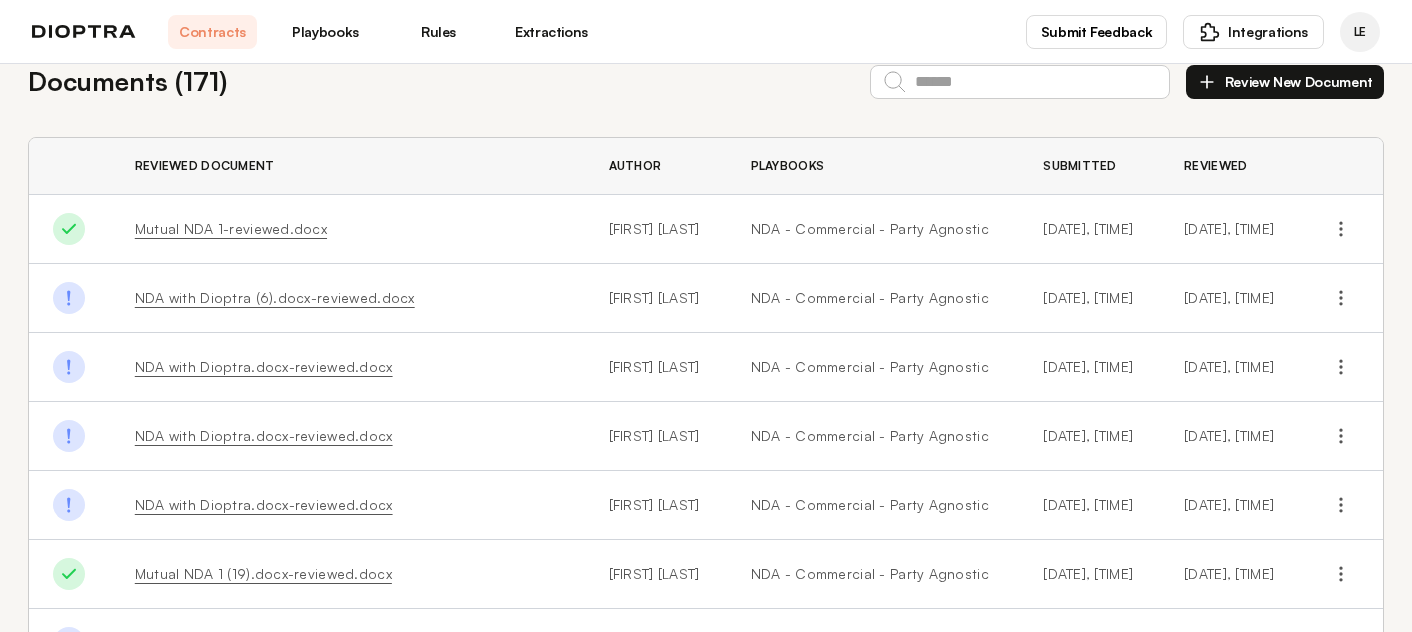 click on "Playbooks" at bounding box center (325, 32) 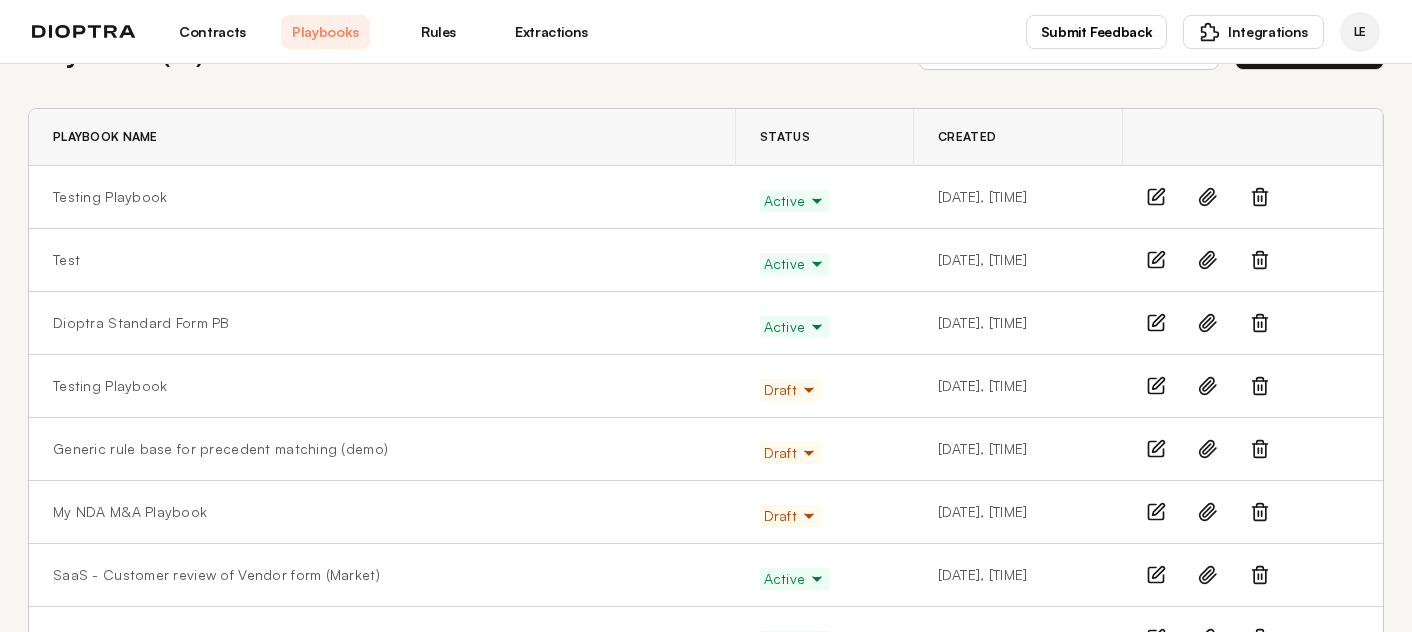 scroll, scrollTop: 71, scrollLeft: 0, axis: vertical 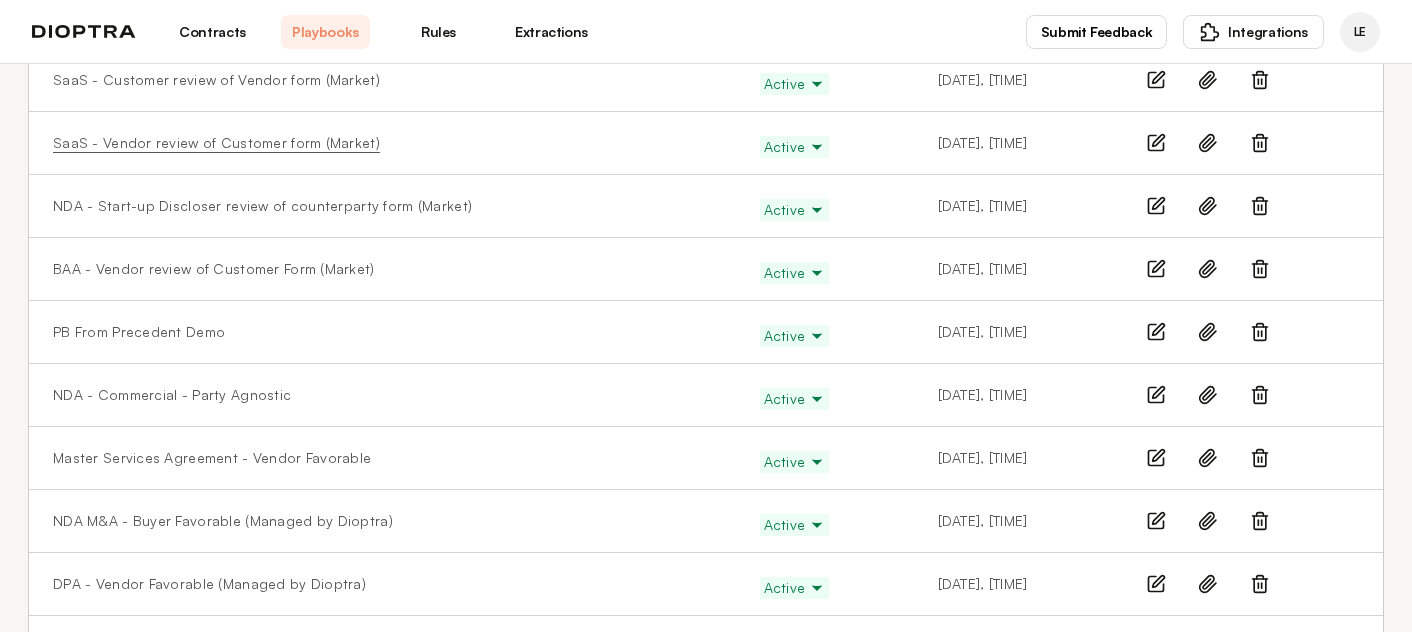 click on "SaaS - Vendor review of Customer form (Market)" at bounding box center (216, 143) 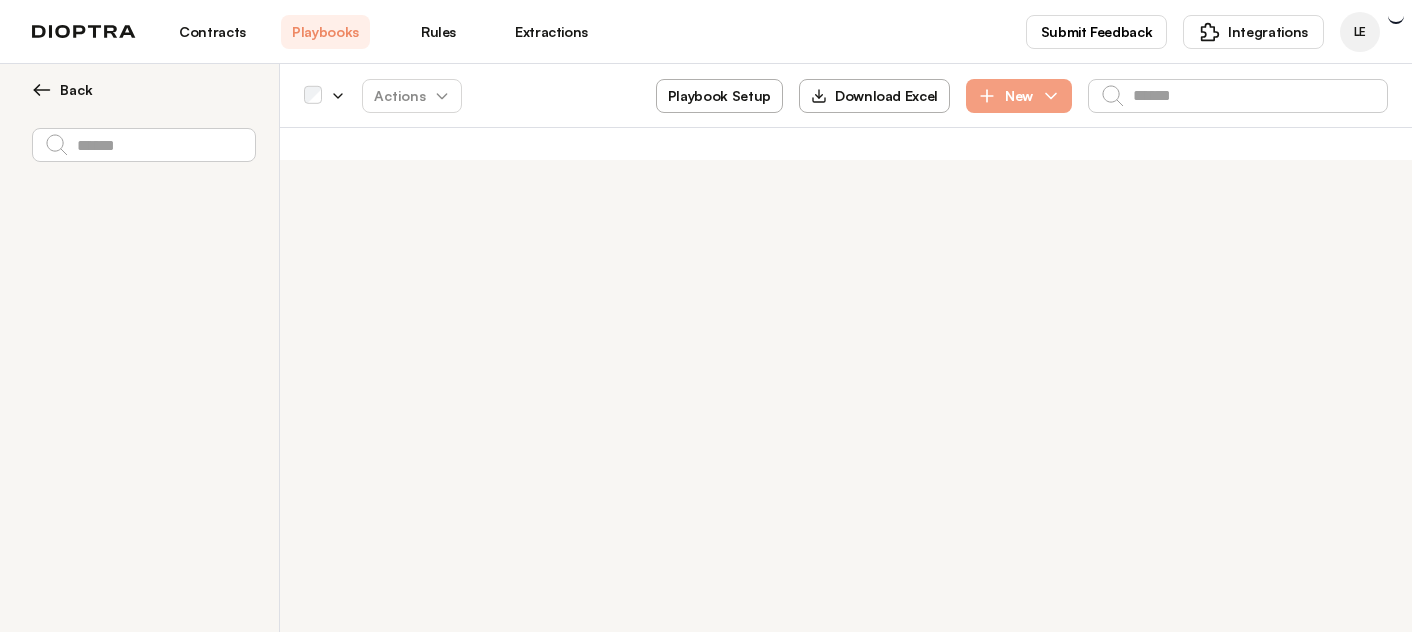 scroll, scrollTop: 0, scrollLeft: 0, axis: both 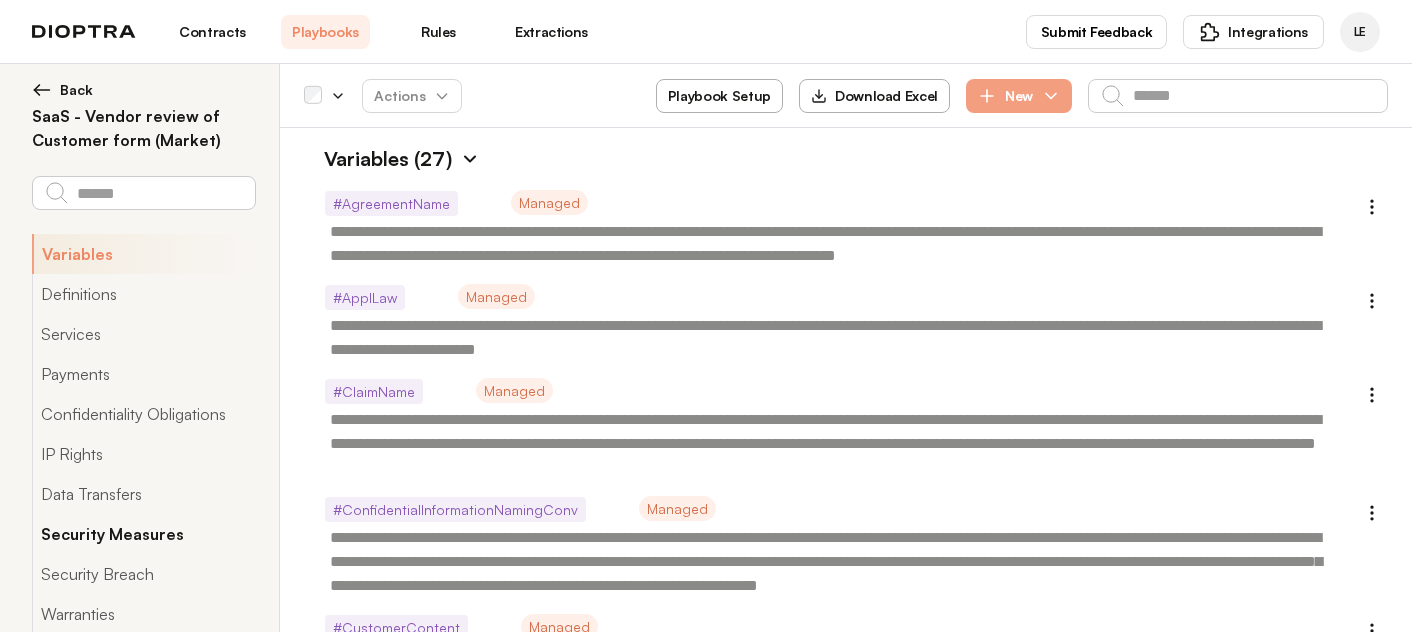 click on "Security Measures" at bounding box center [143, 534] 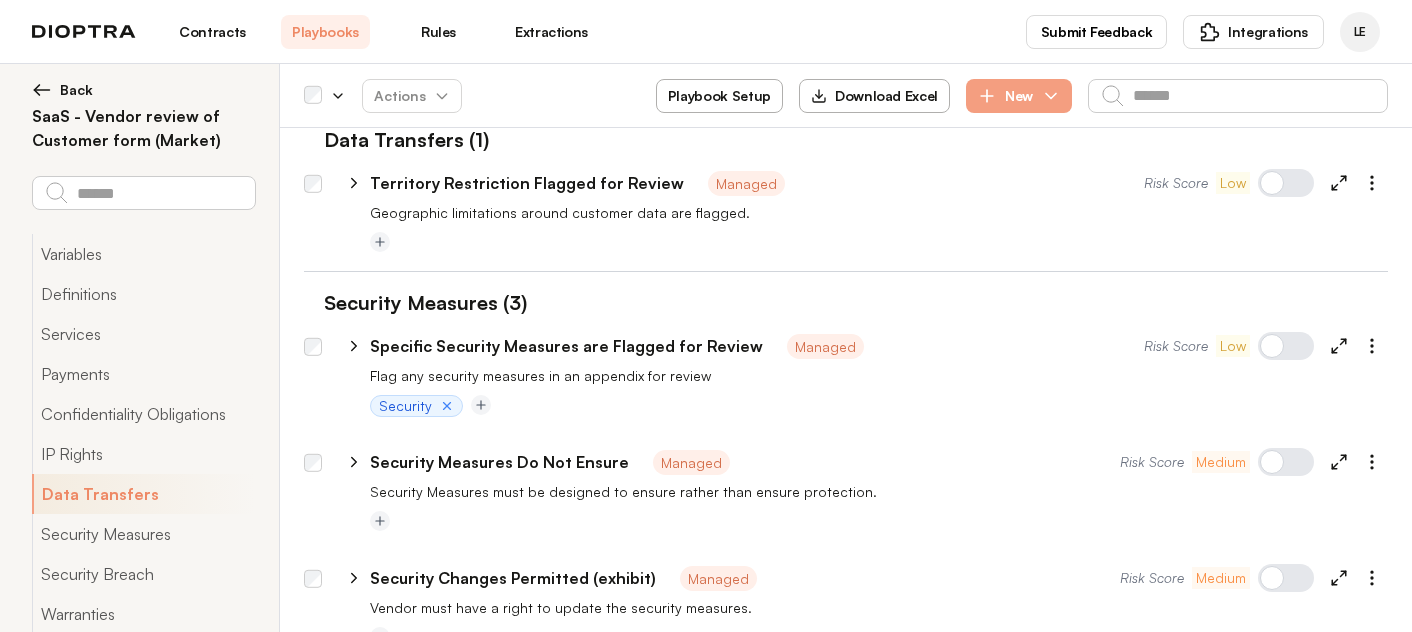 scroll, scrollTop: 5715, scrollLeft: 0, axis: vertical 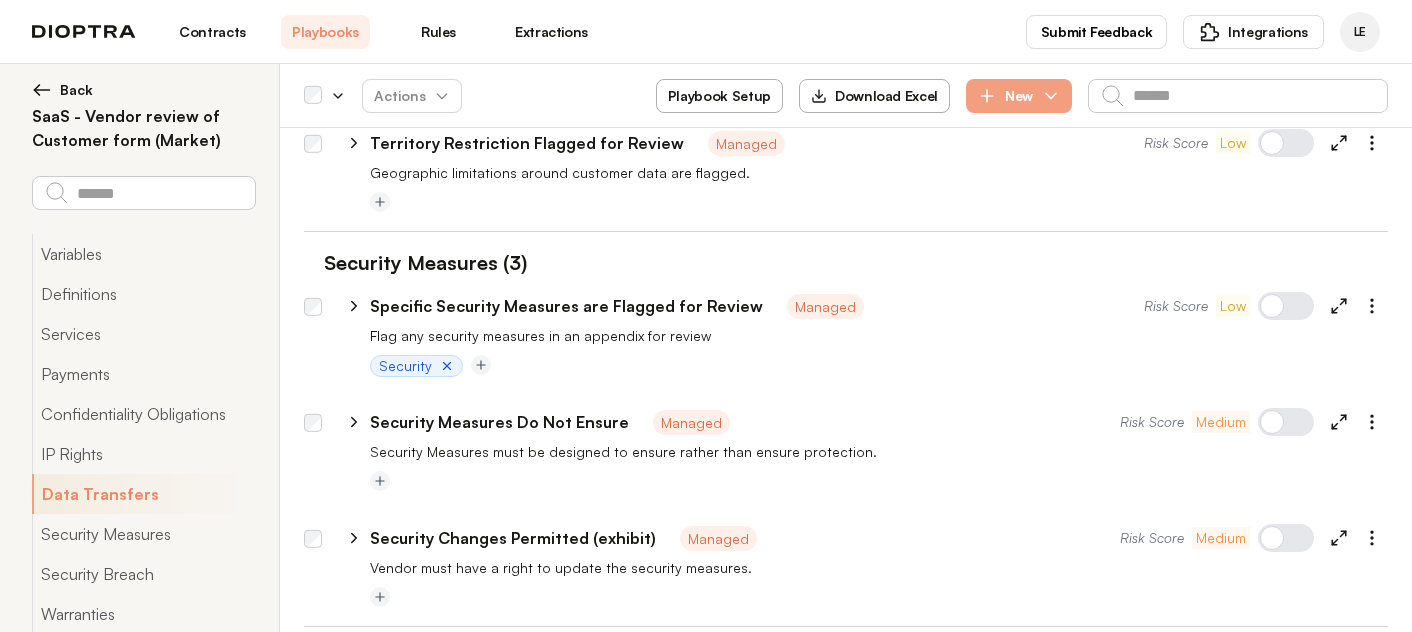 click 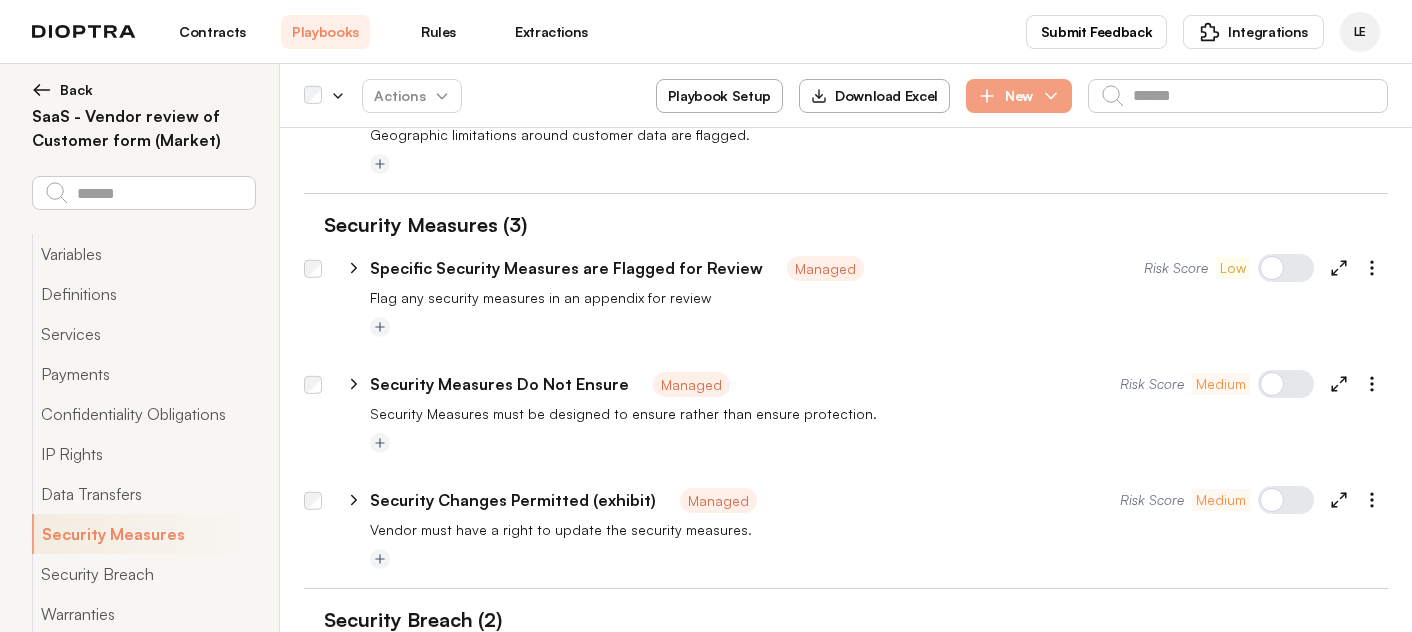 type on "*" 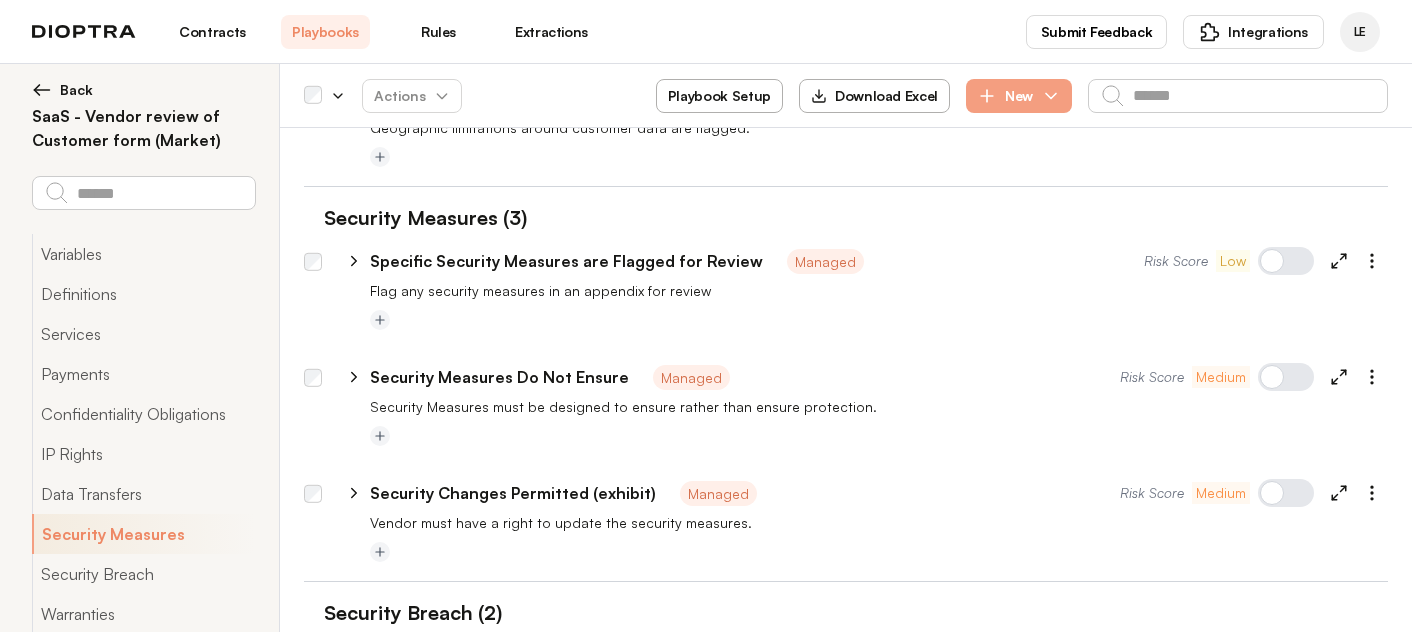 scroll, scrollTop: 5762, scrollLeft: 0, axis: vertical 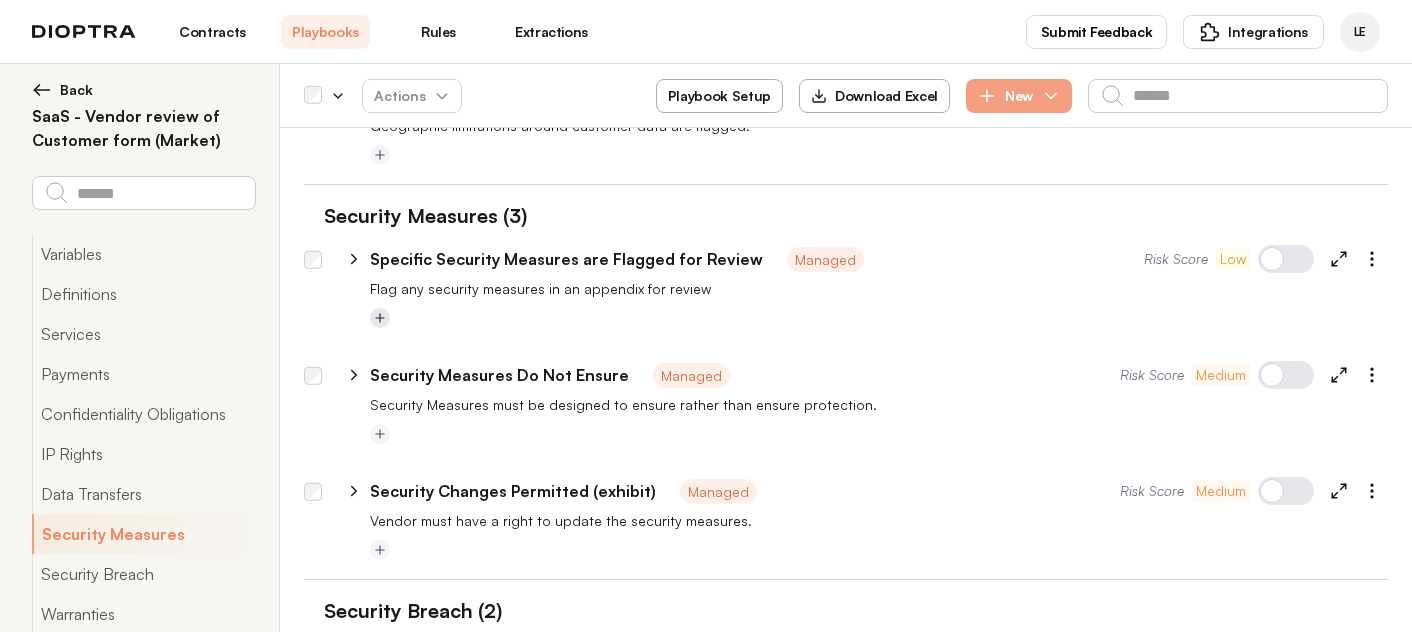 click 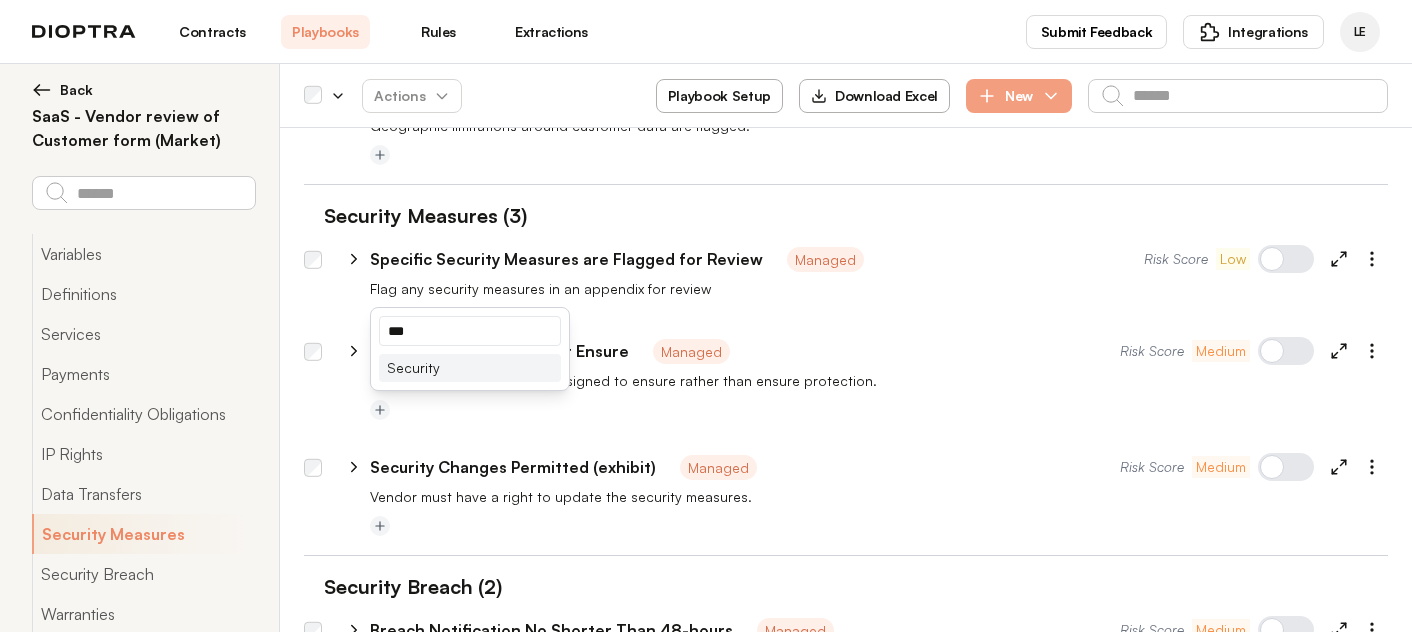 type on "***" 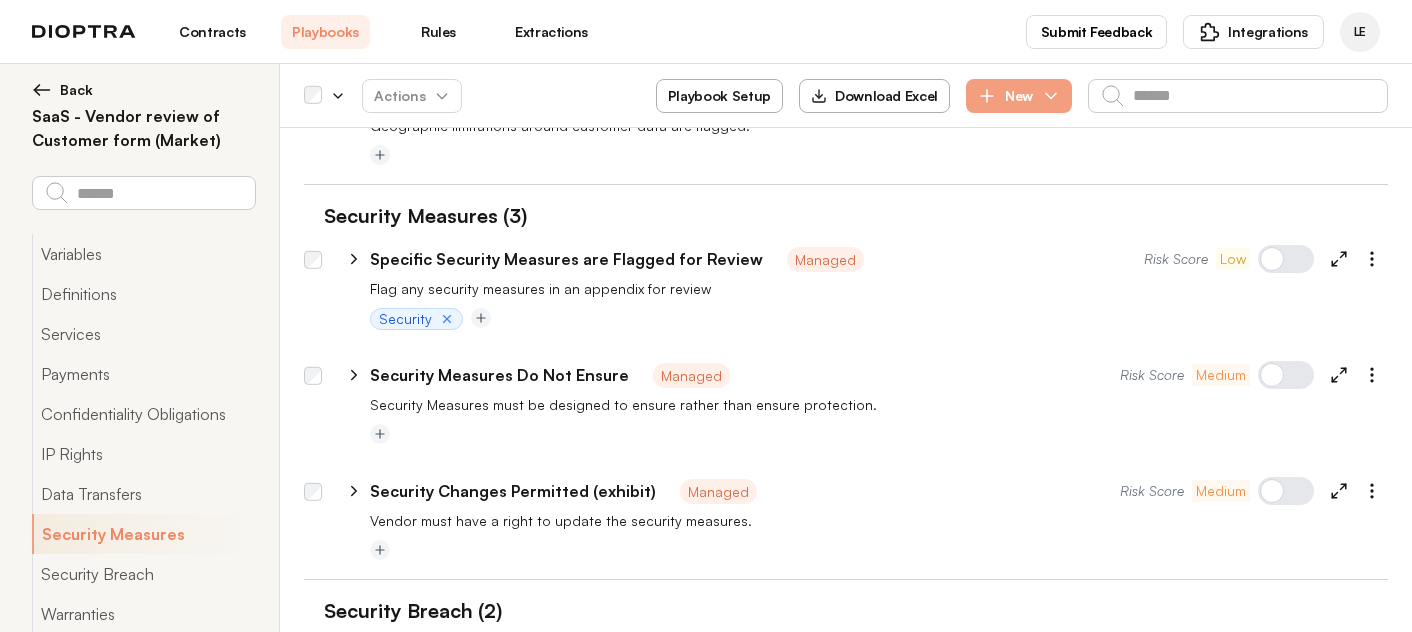 type on "*" 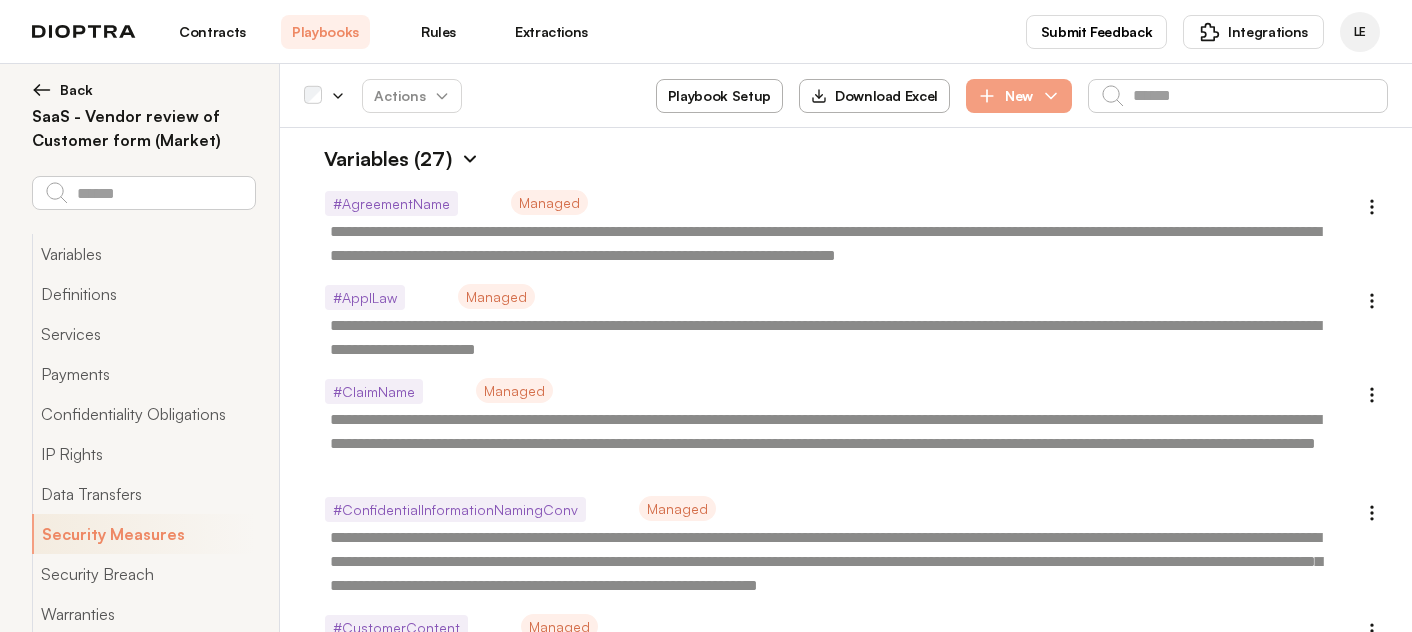 select on "******" 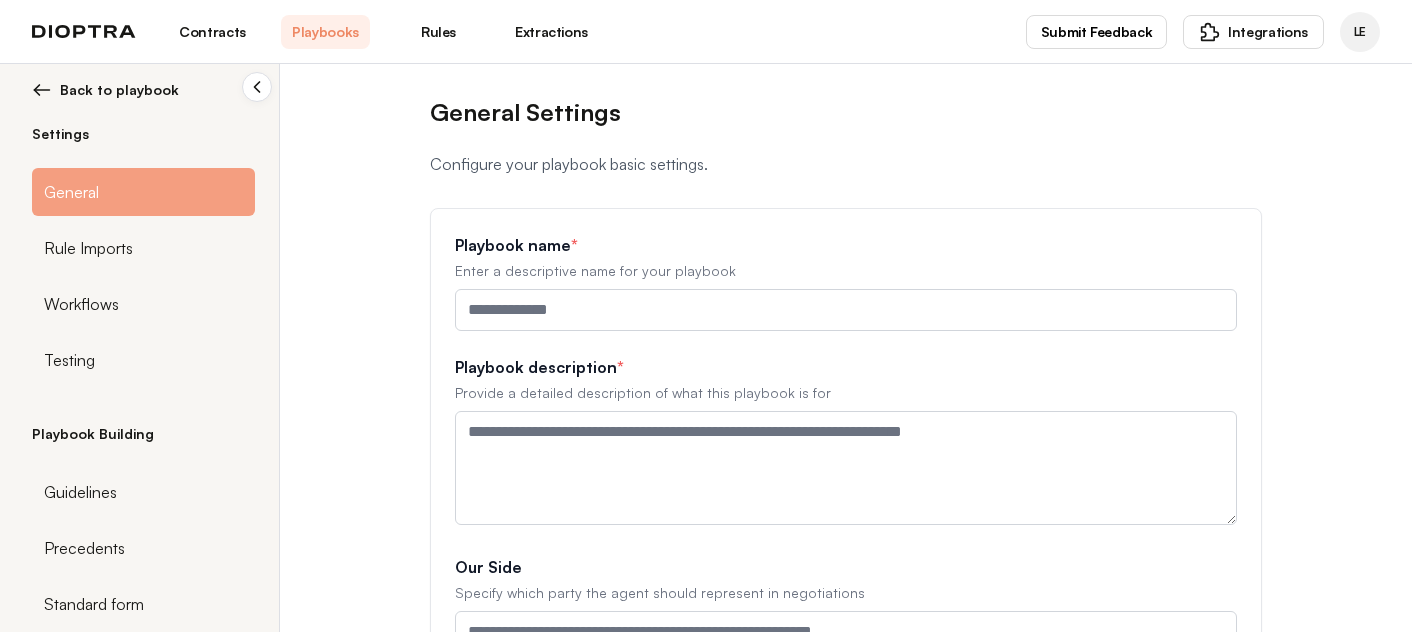type on "**********" 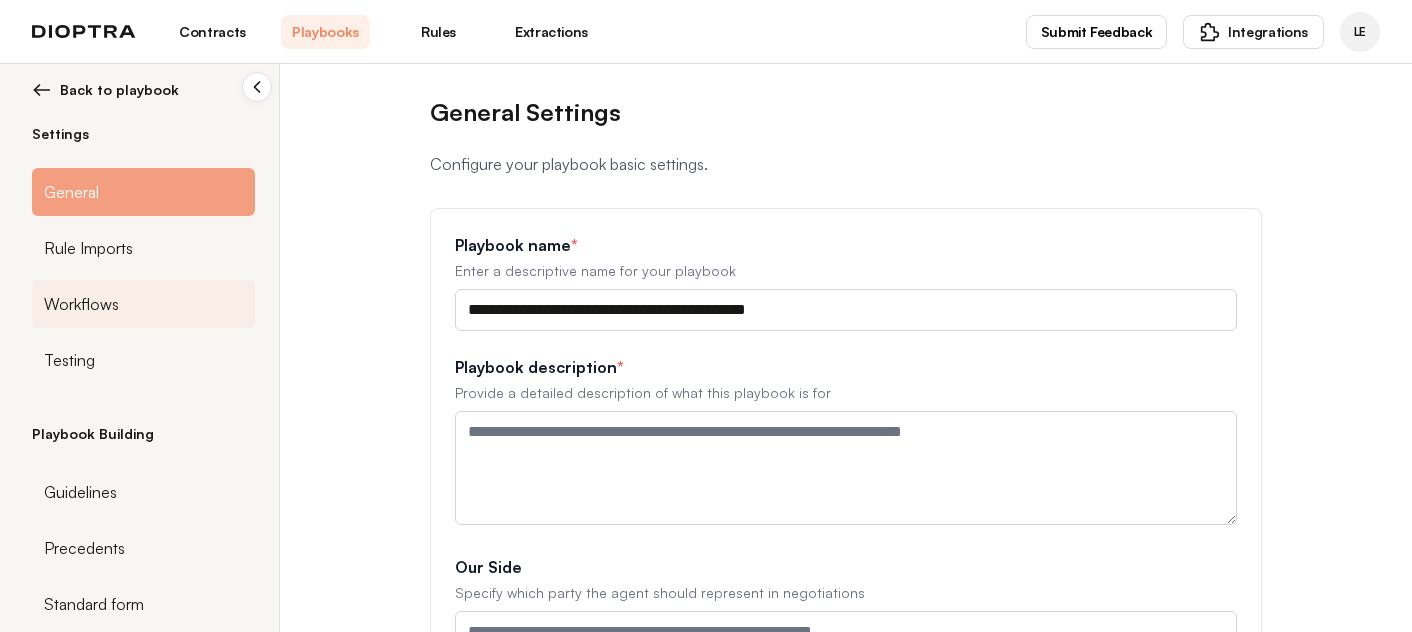 click on "Workflows" at bounding box center [143, 304] 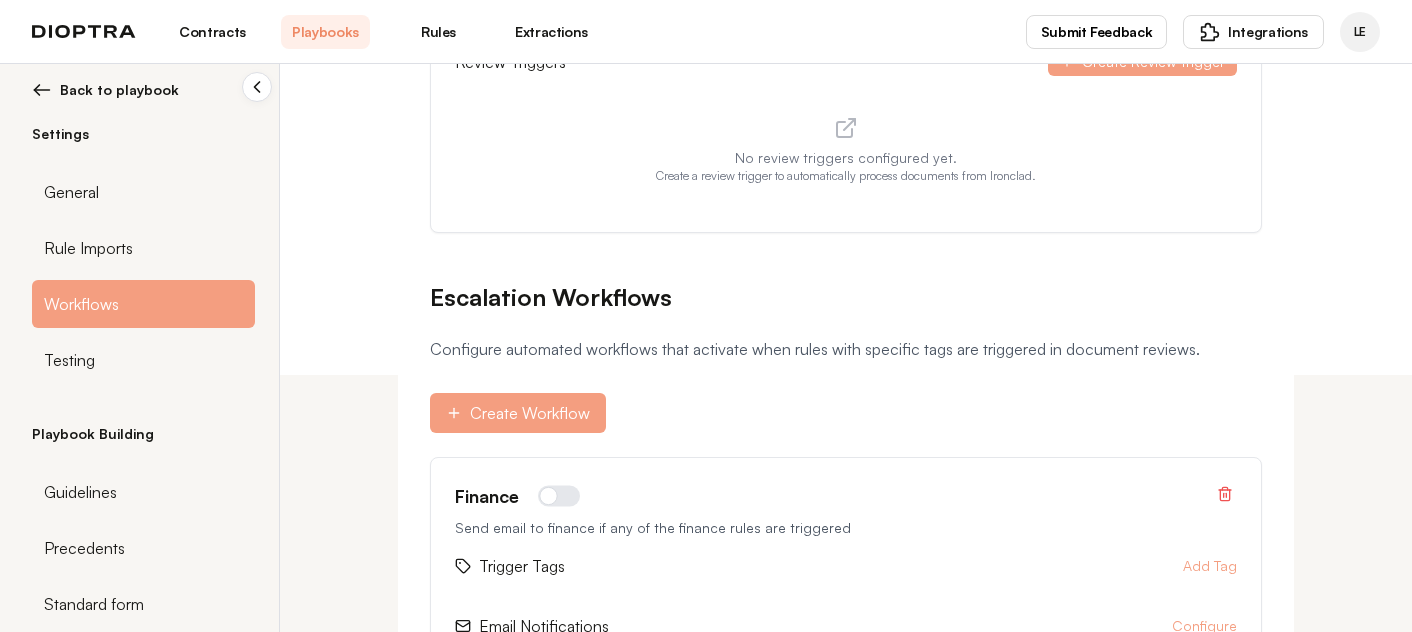 scroll, scrollTop: 448, scrollLeft: 0, axis: vertical 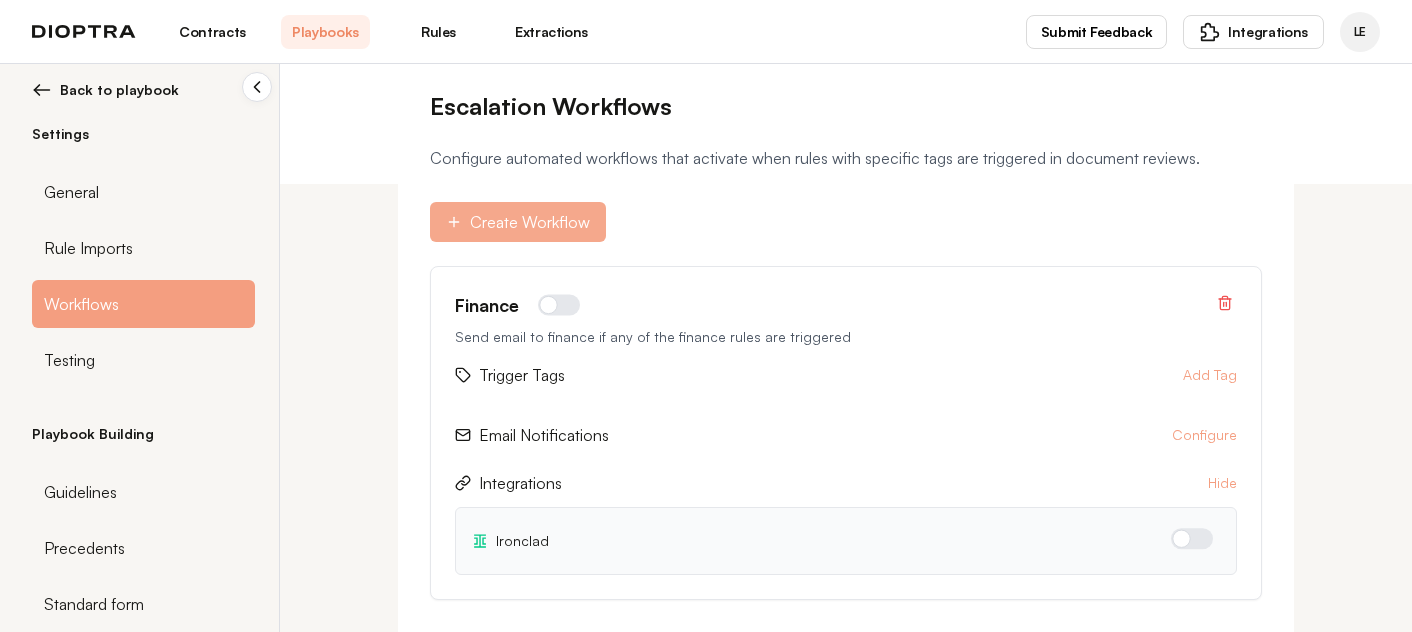 click on "Create Workflow" at bounding box center [518, 222] 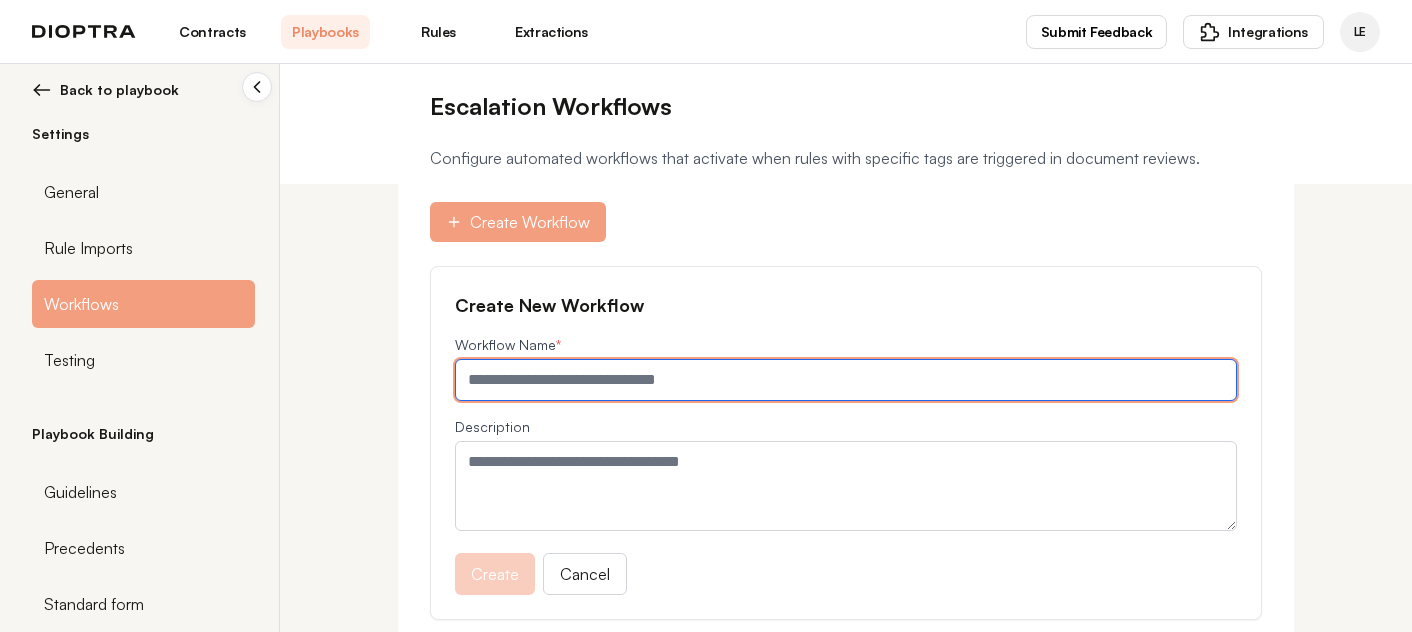 click at bounding box center [846, 380] 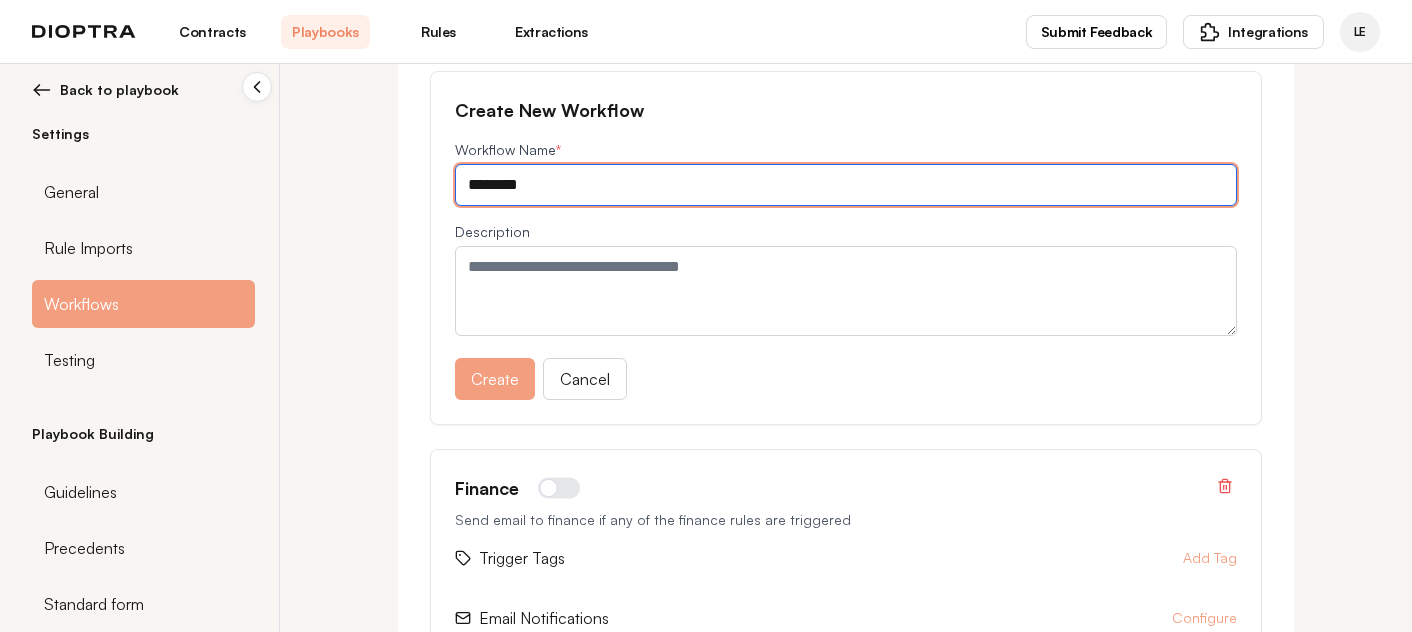 scroll, scrollTop: 737, scrollLeft: 0, axis: vertical 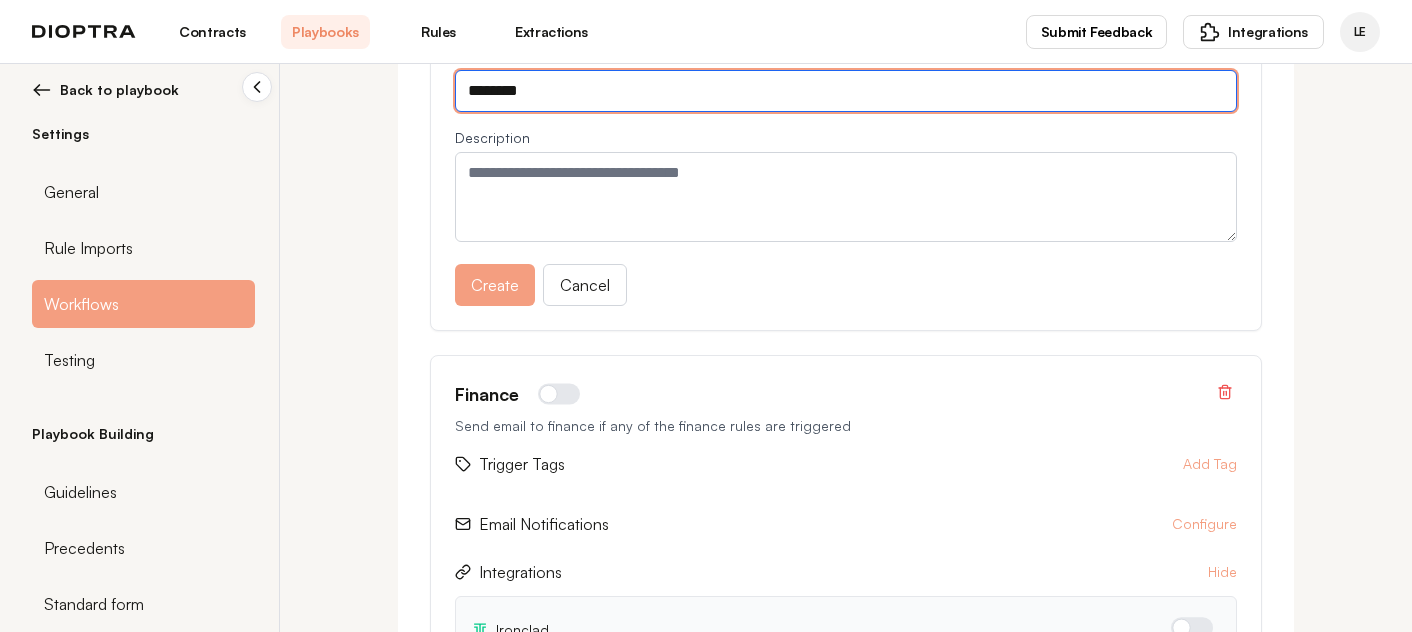 type on "********" 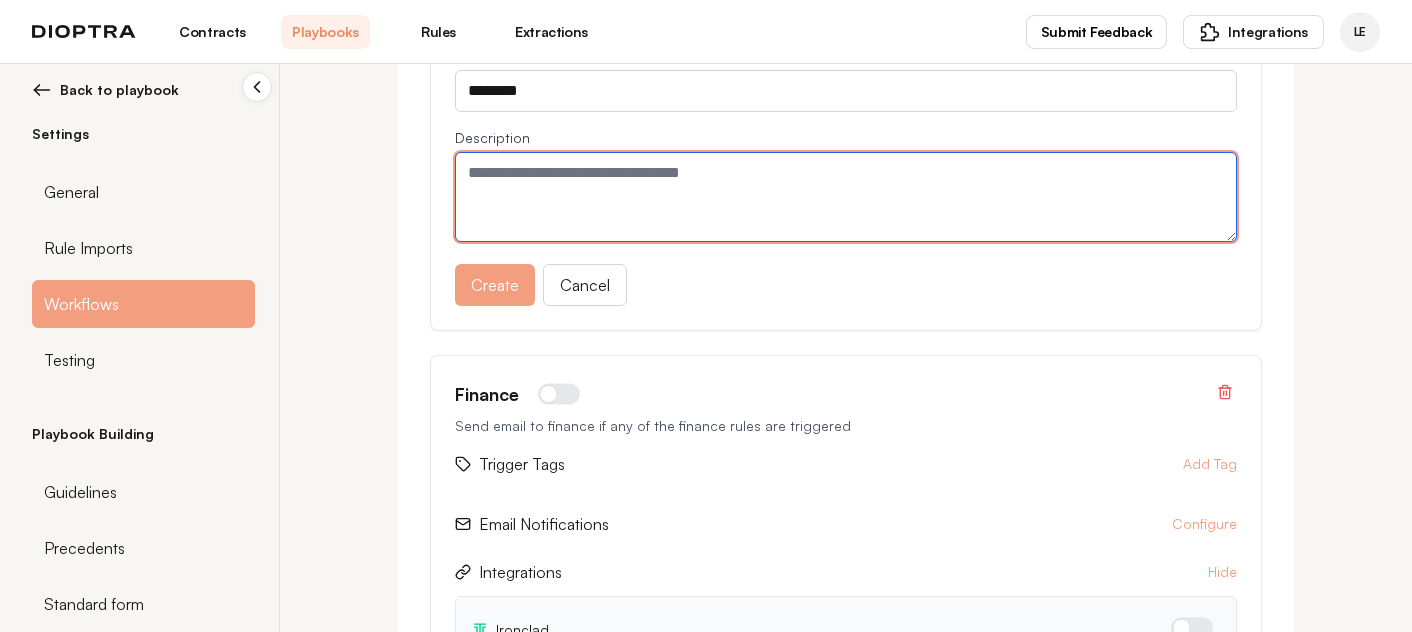 click at bounding box center [846, 197] 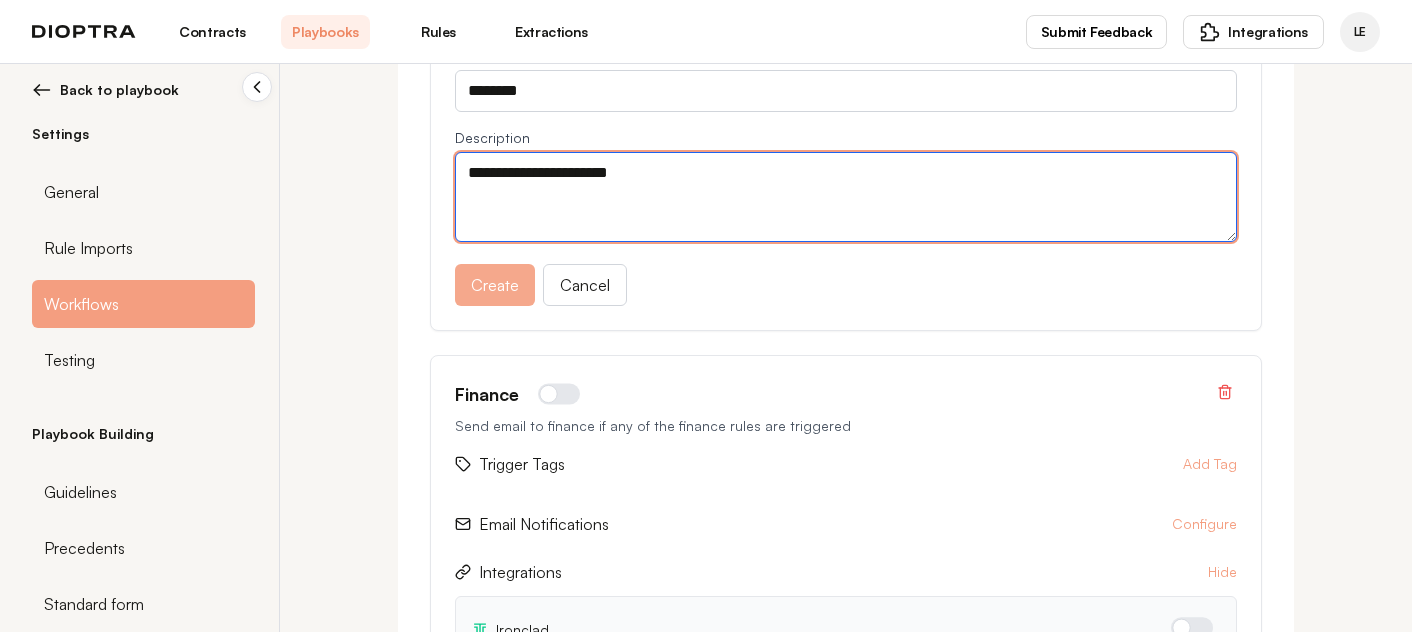 type on "**********" 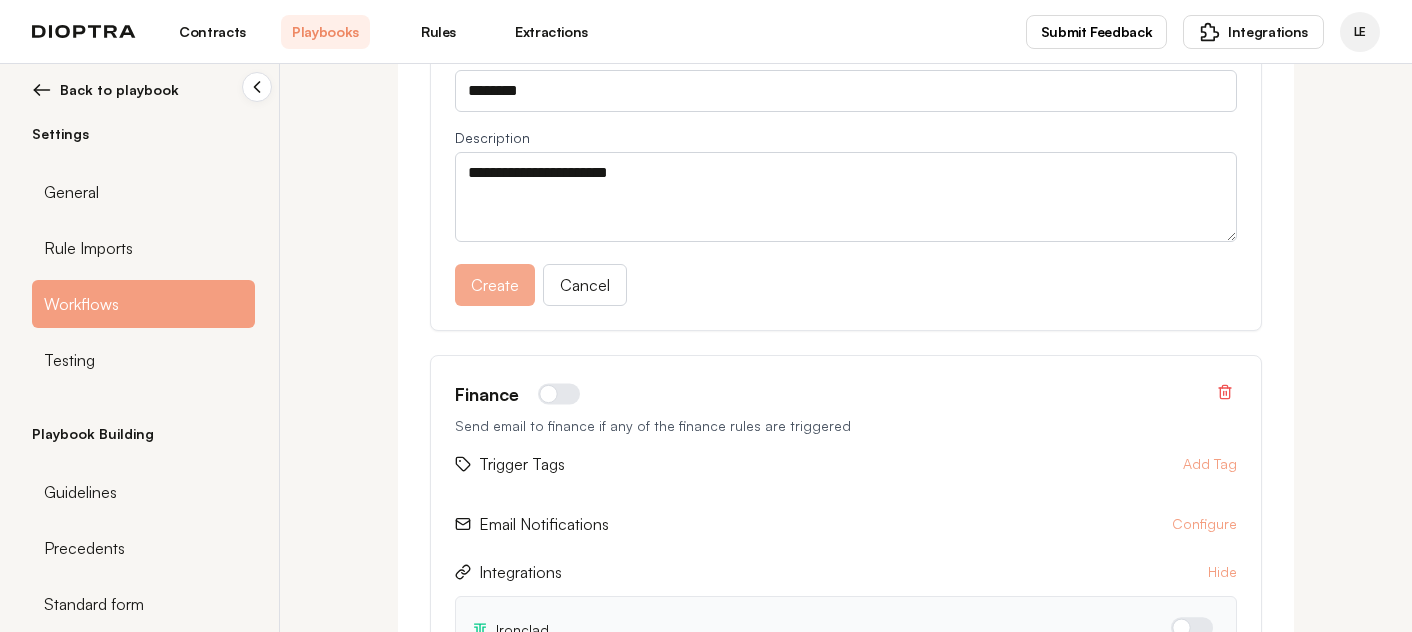 click on "Create" at bounding box center [495, 285] 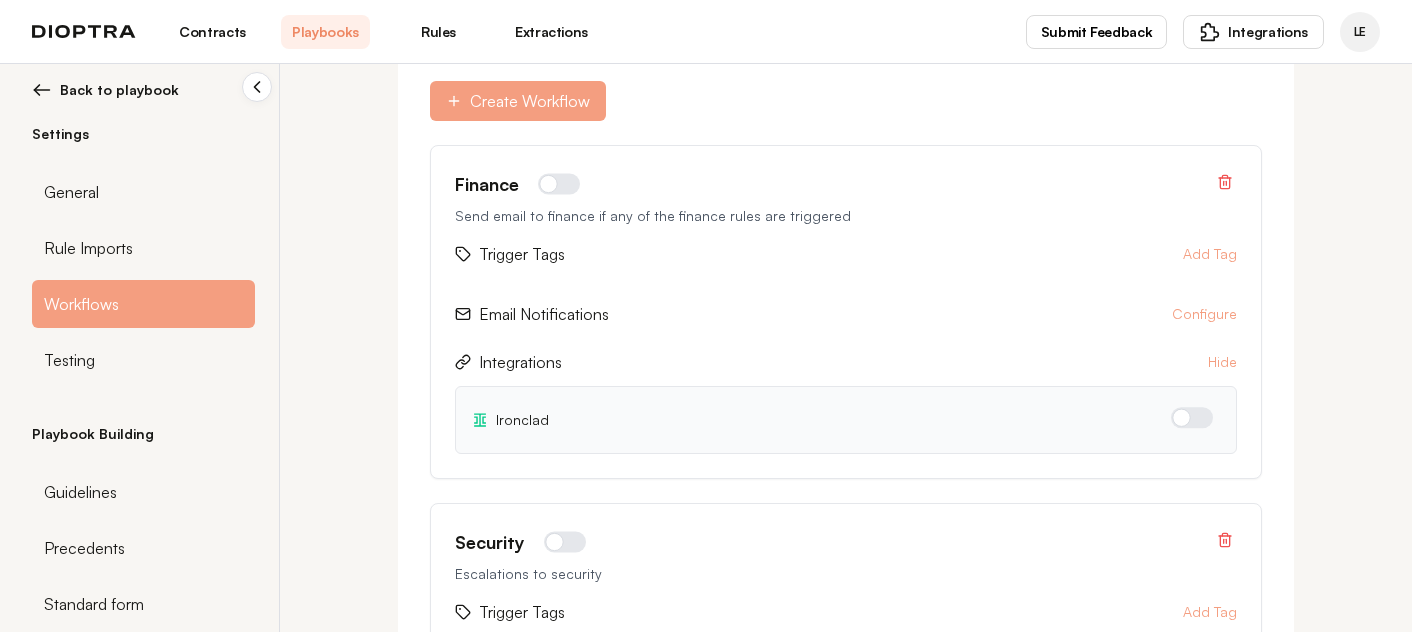 scroll, scrollTop: 806, scrollLeft: 0, axis: vertical 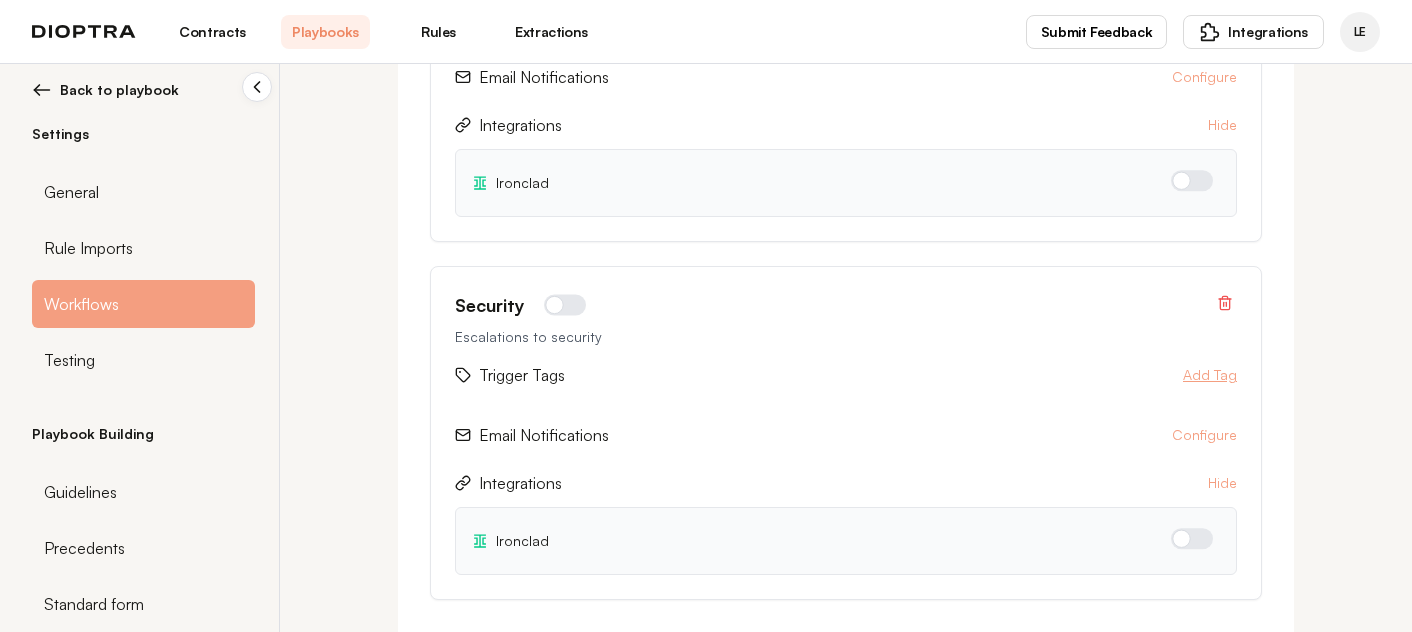 click on "Add Tag" at bounding box center (1210, 375) 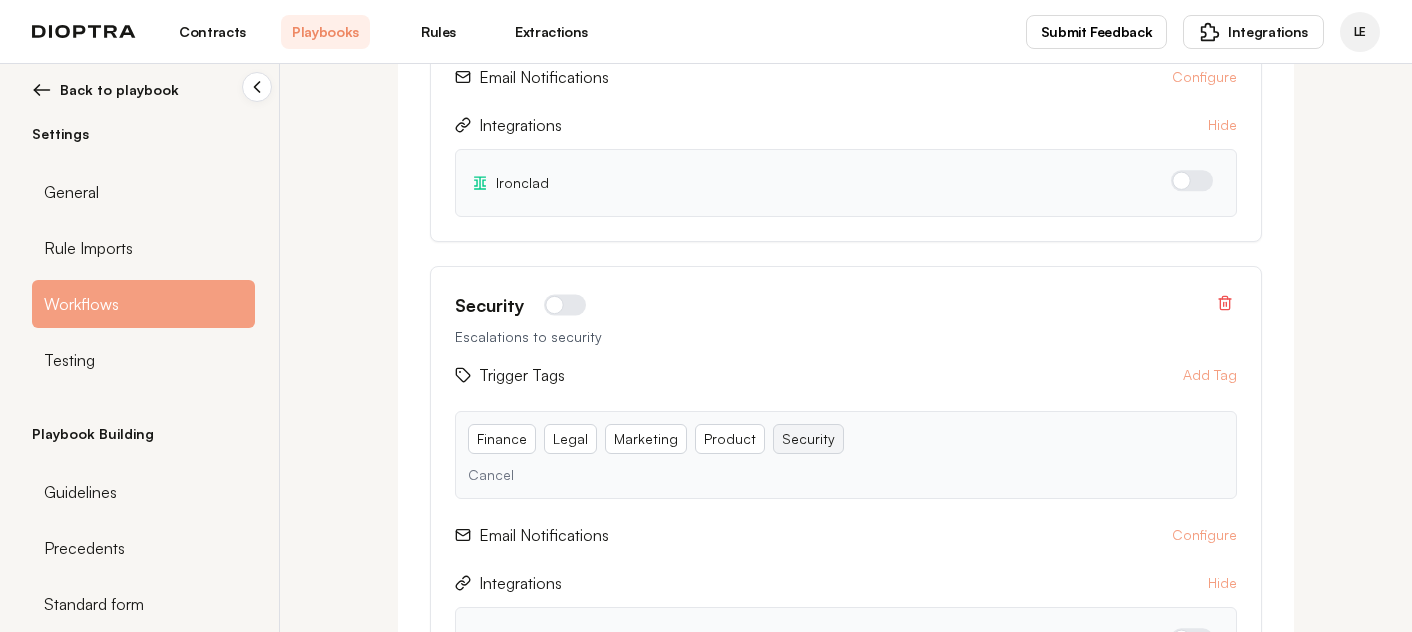 click on "Security" at bounding box center (808, 439) 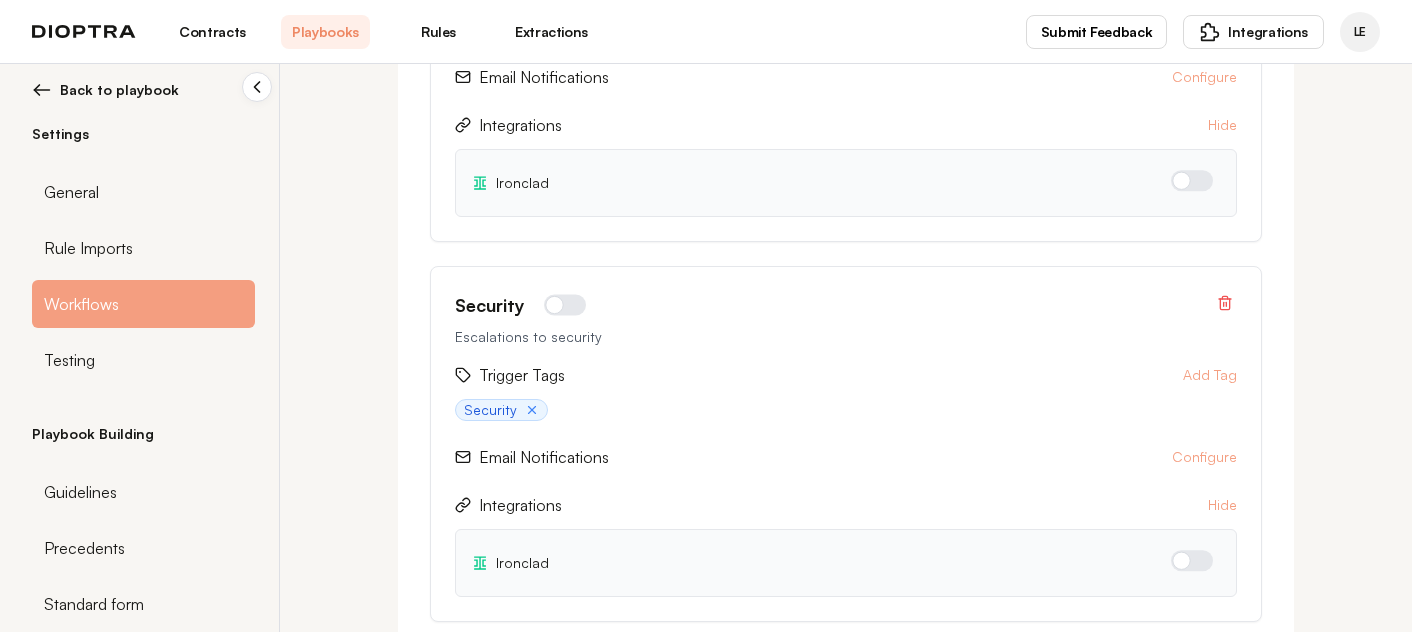 scroll, scrollTop: 828, scrollLeft: 0, axis: vertical 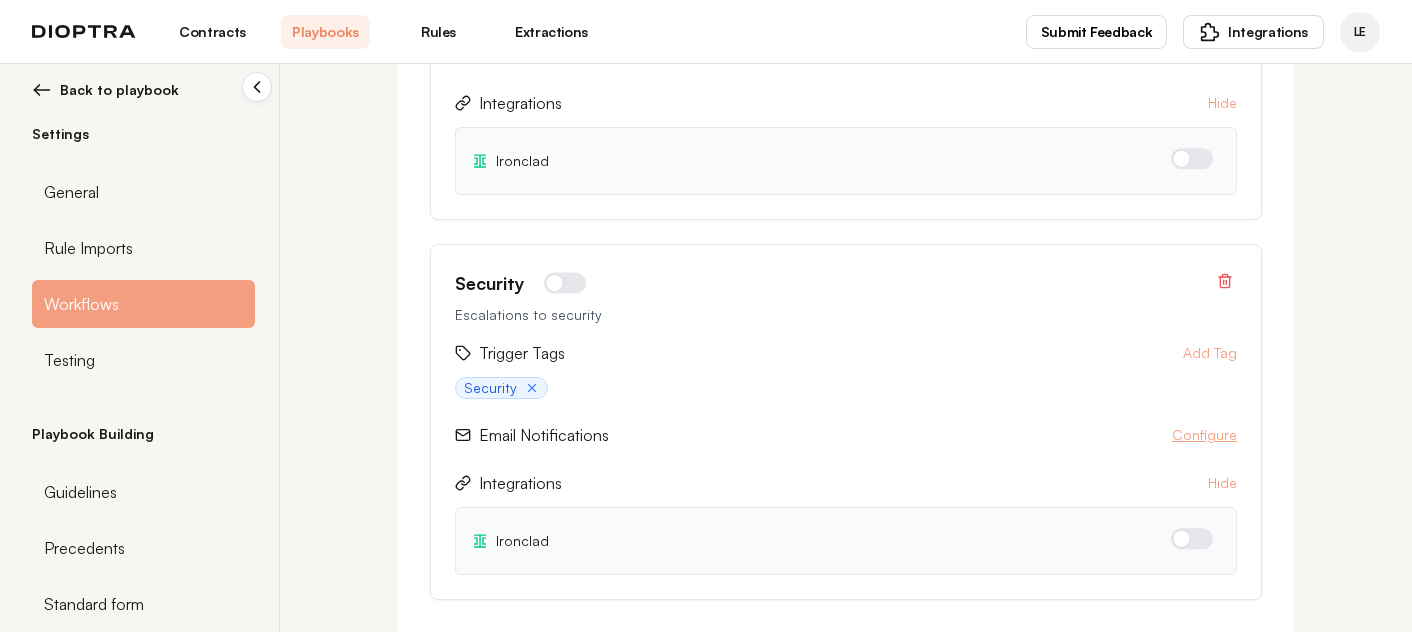 click on "Configure" at bounding box center [1204, 435] 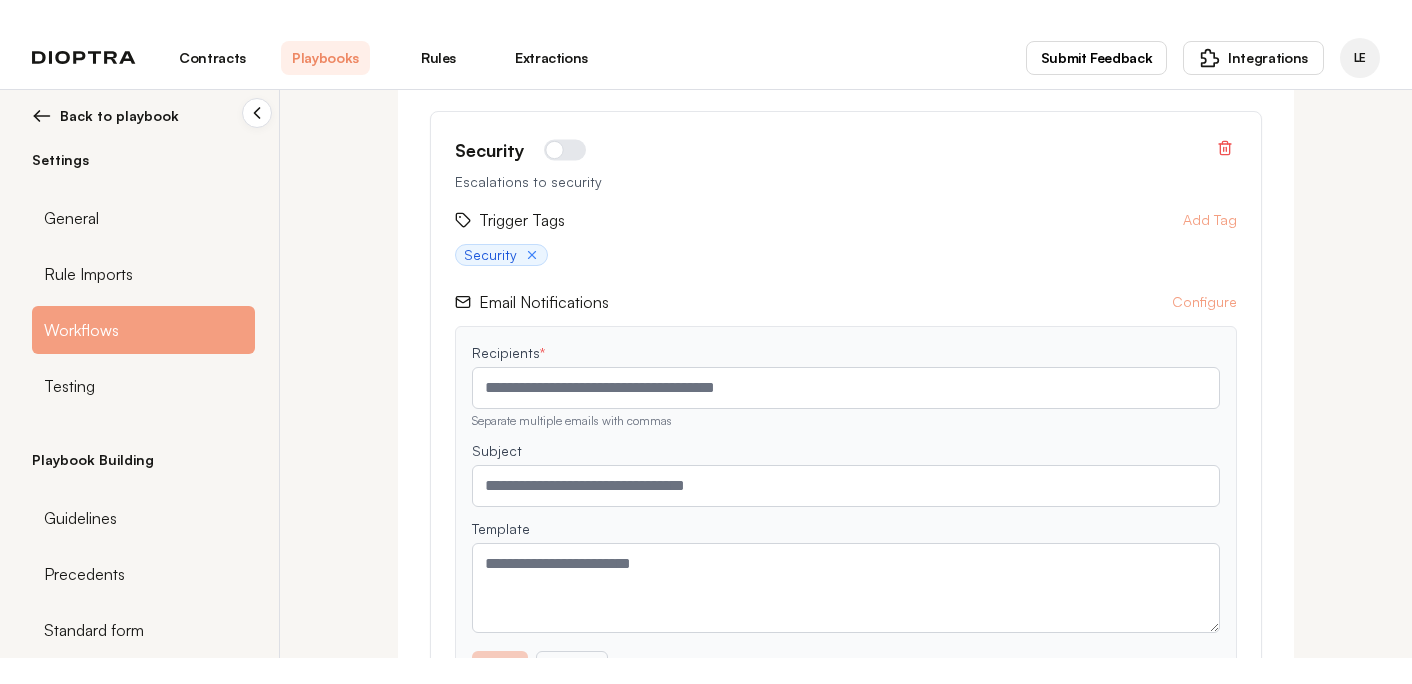 scroll, scrollTop: 1014, scrollLeft: 0, axis: vertical 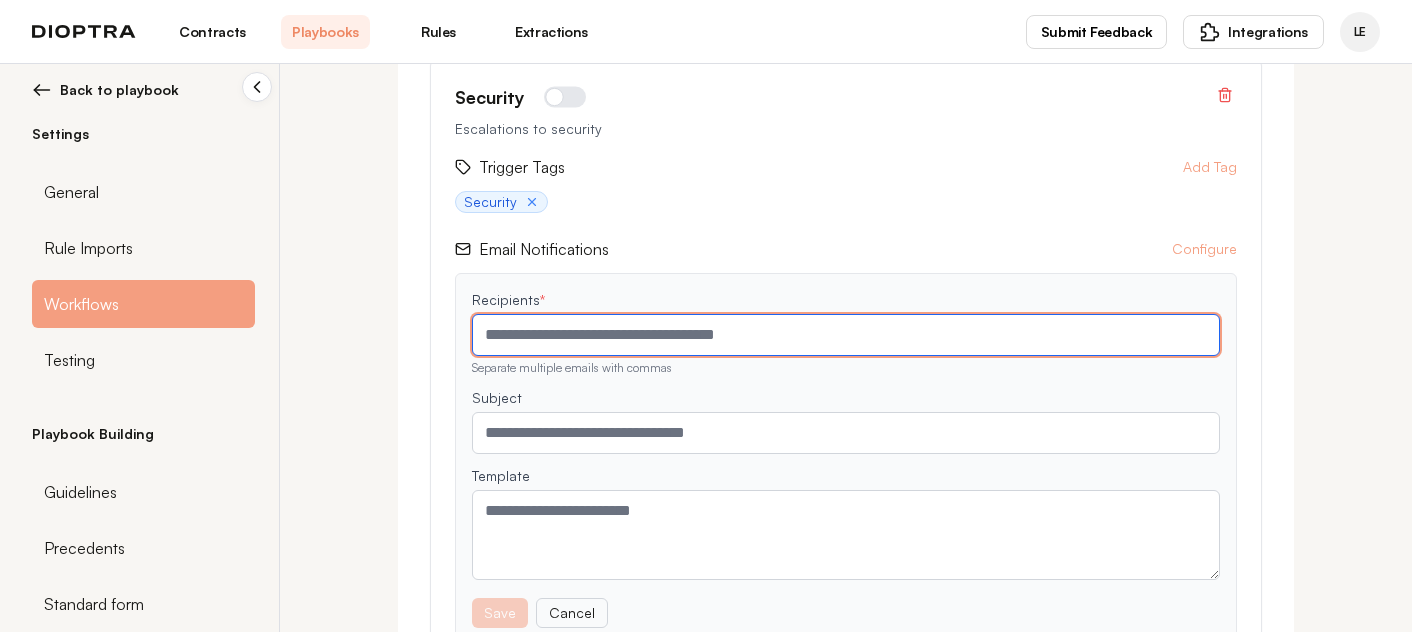 click at bounding box center [846, 335] 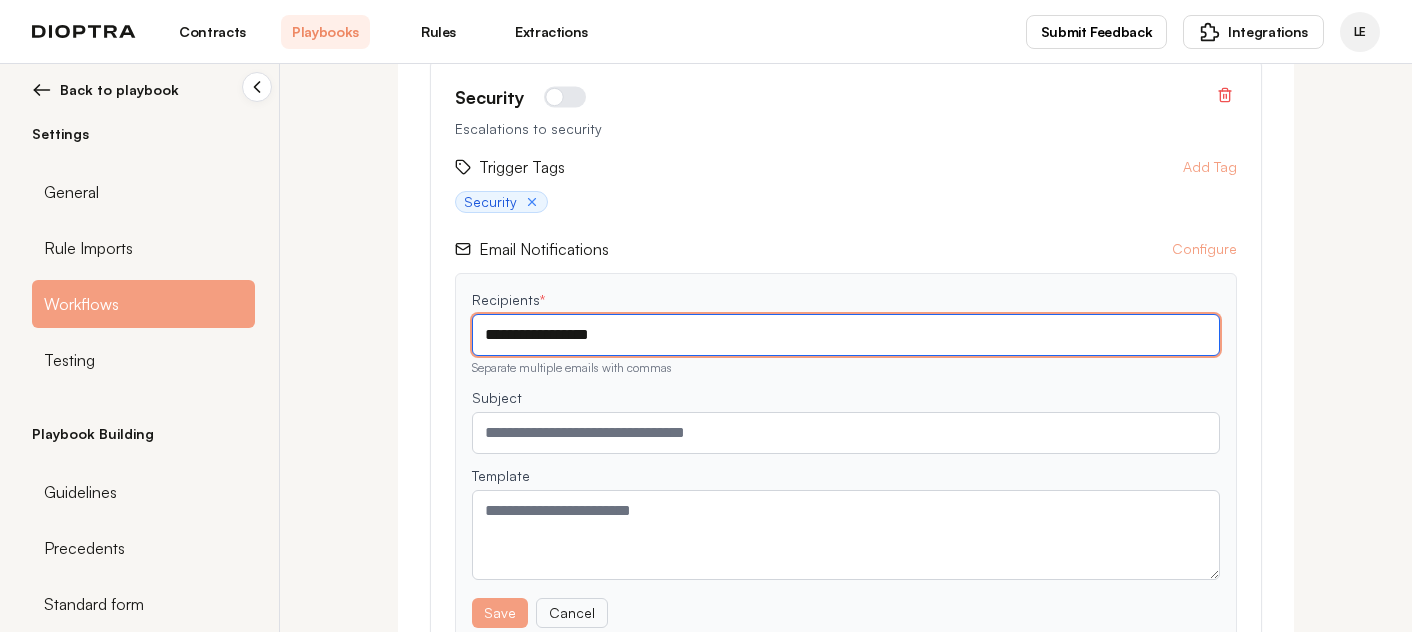 type on "**********" 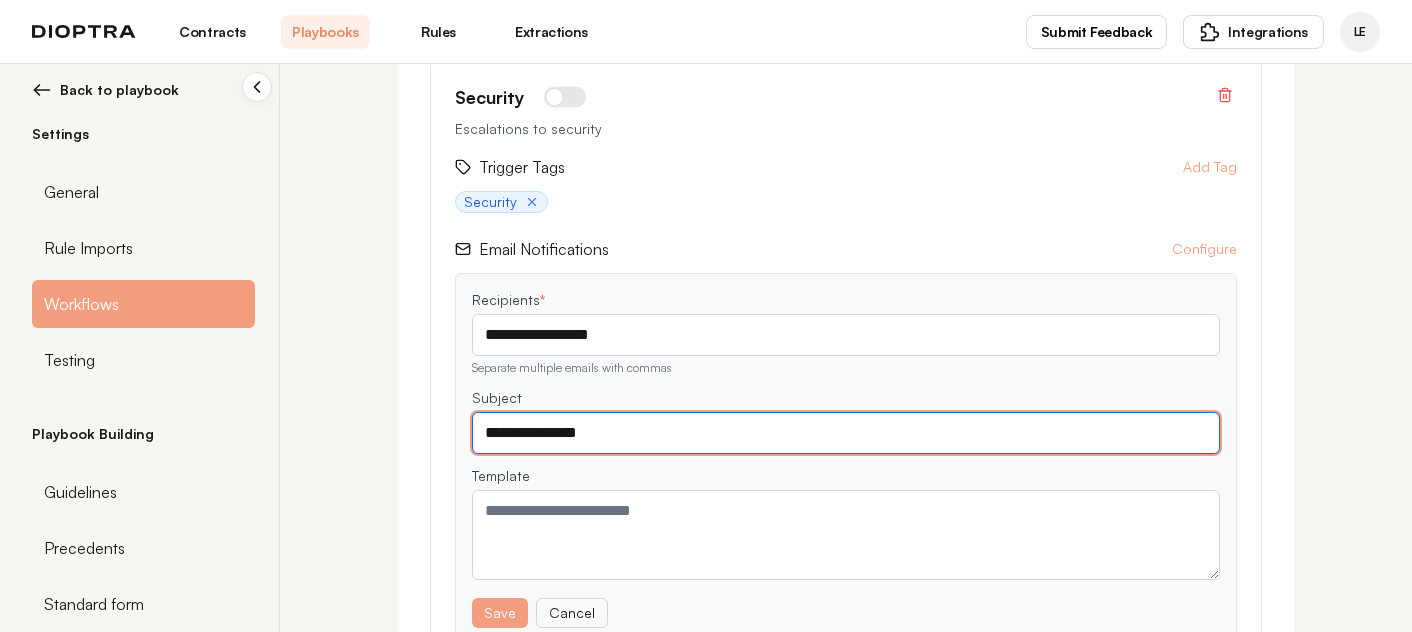 click on "**********" at bounding box center [846, 433] 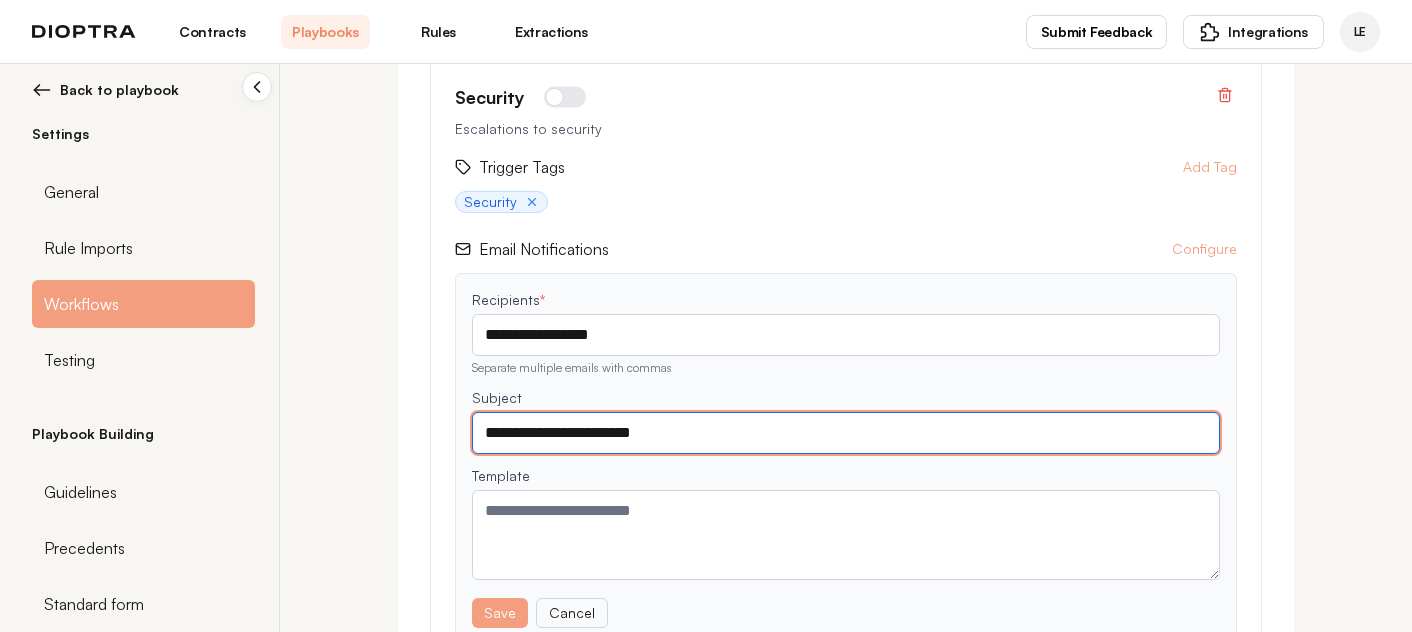 click on "**********" at bounding box center (846, 433) 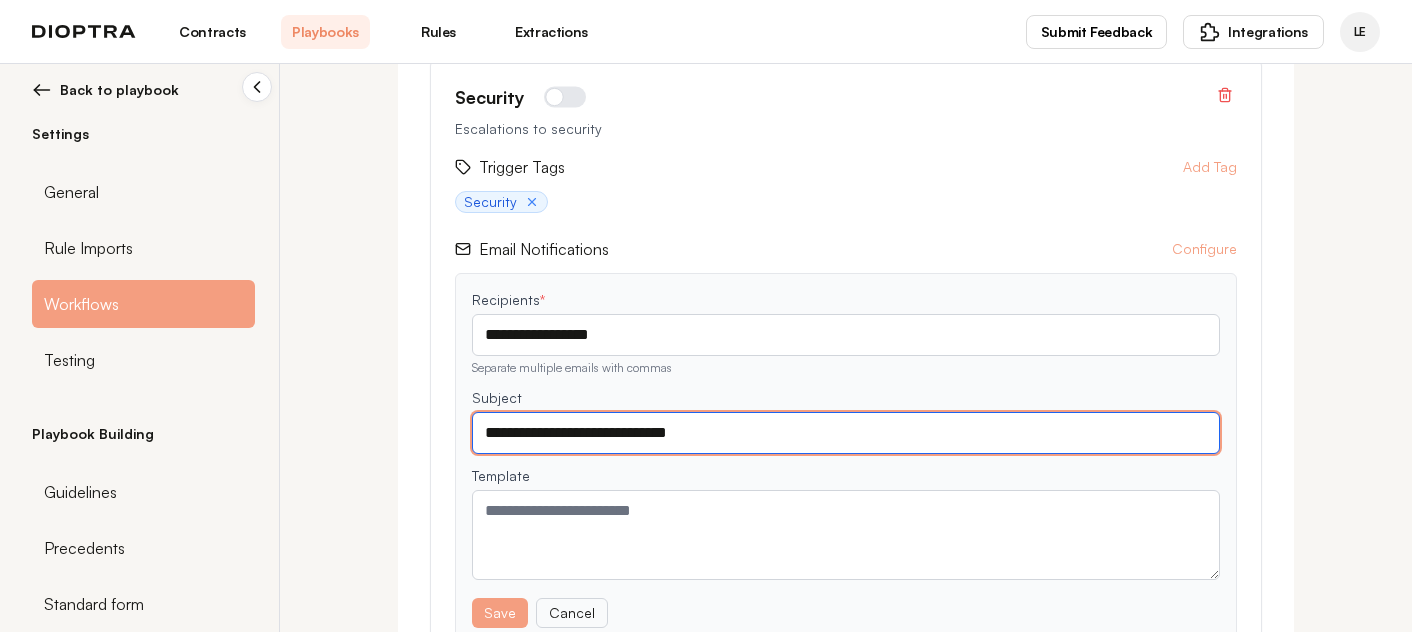 type on "**********" 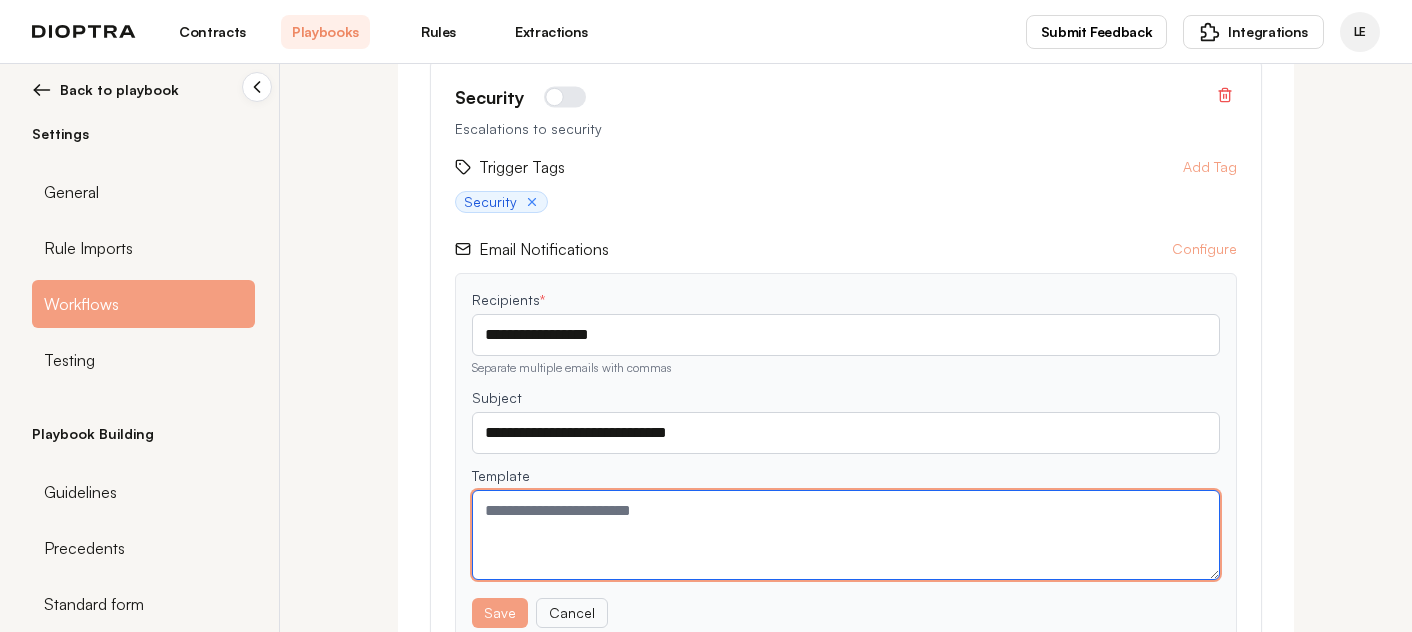 click at bounding box center [846, 535] 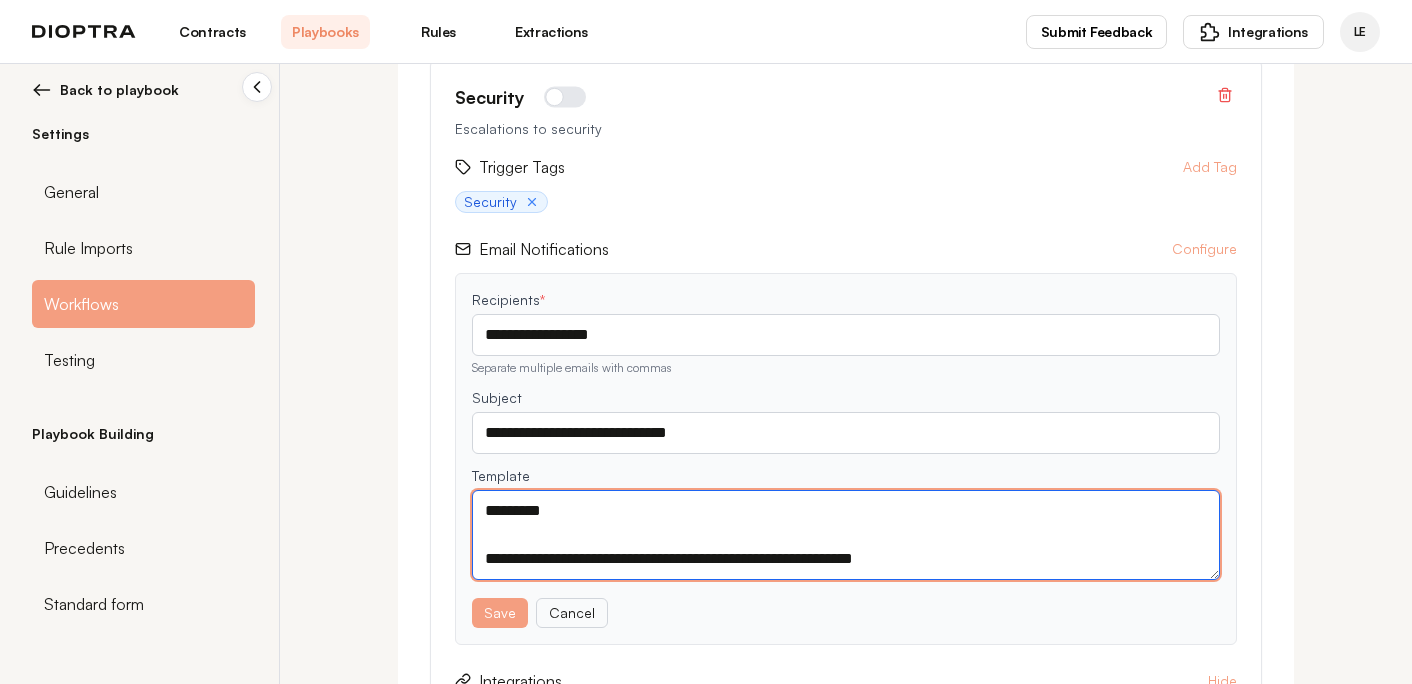scroll, scrollTop: 38, scrollLeft: 0, axis: vertical 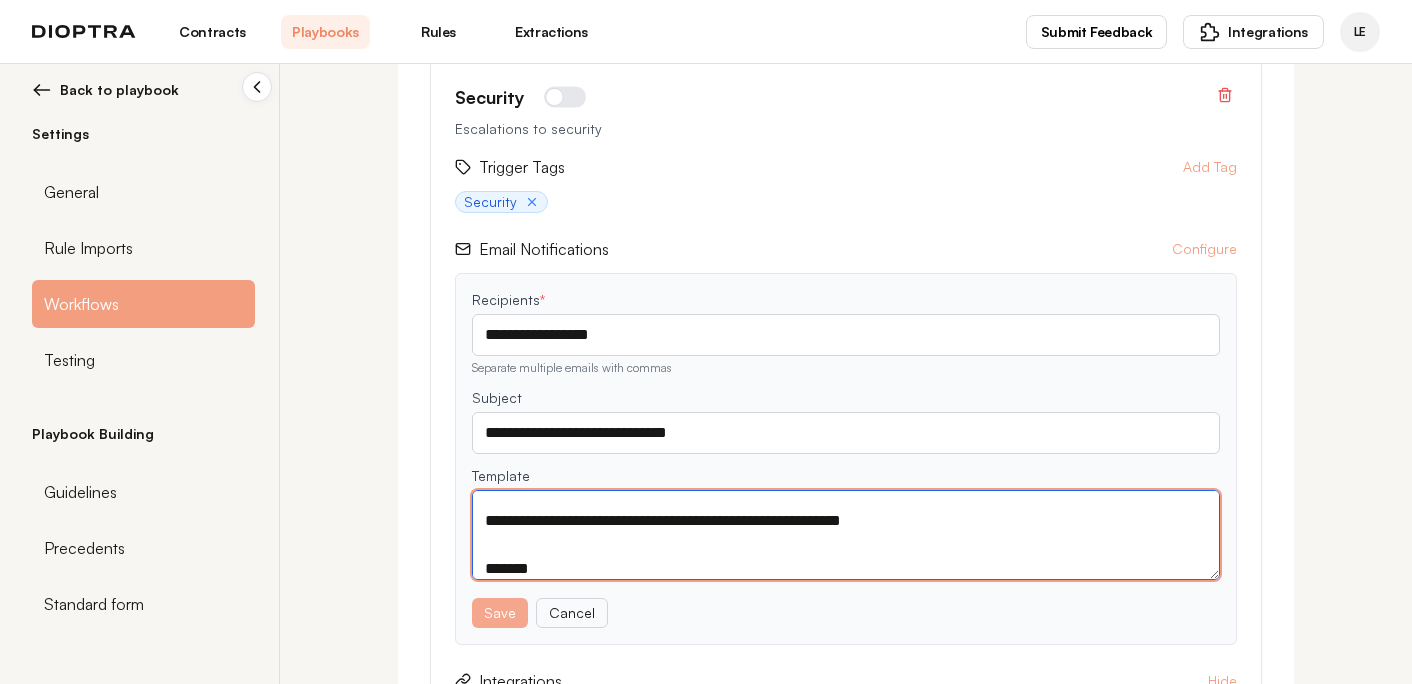 type on "**********" 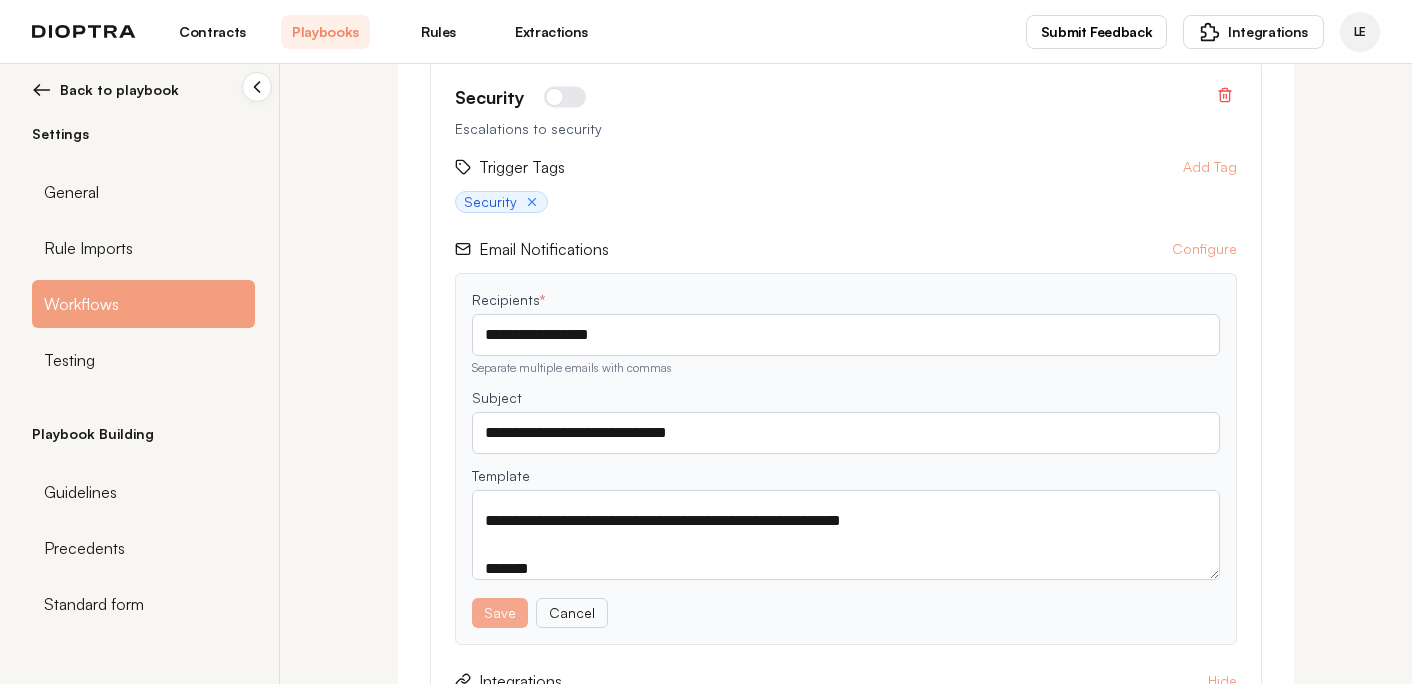 click on "Save" at bounding box center [500, 613] 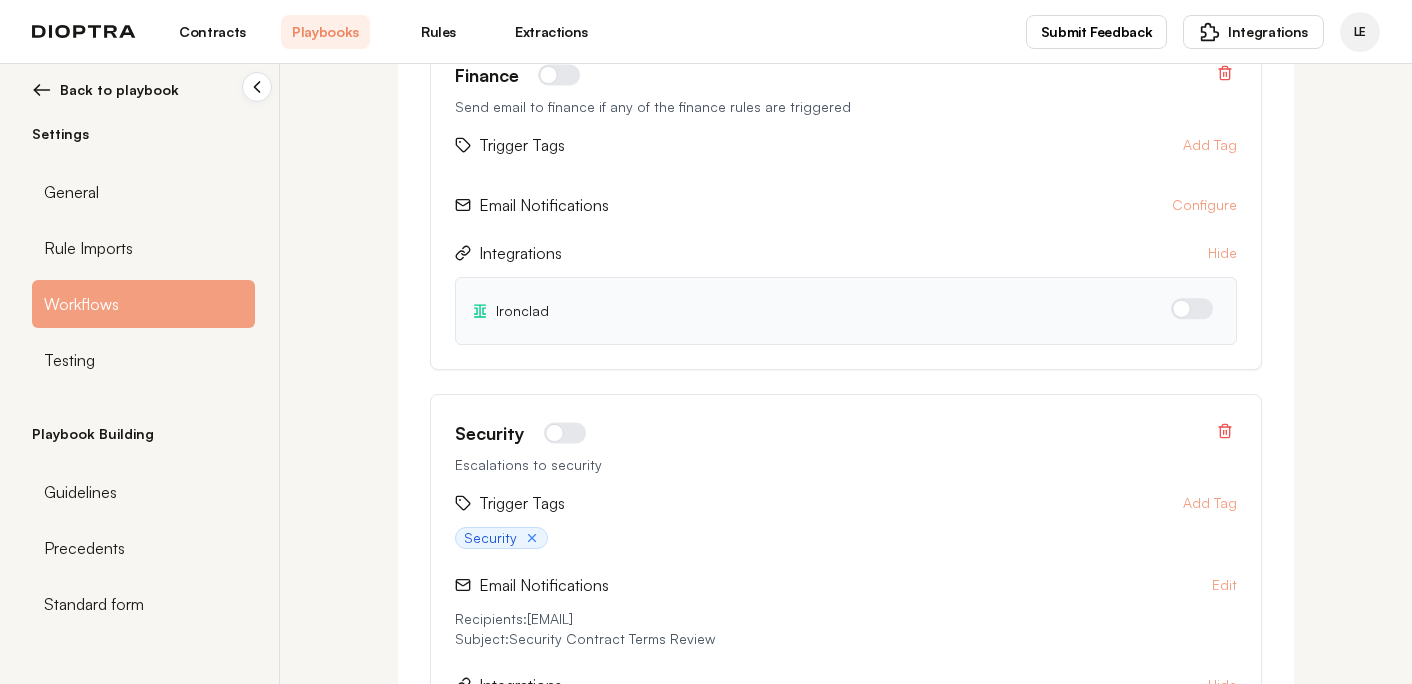 scroll, scrollTop: 828, scrollLeft: 0, axis: vertical 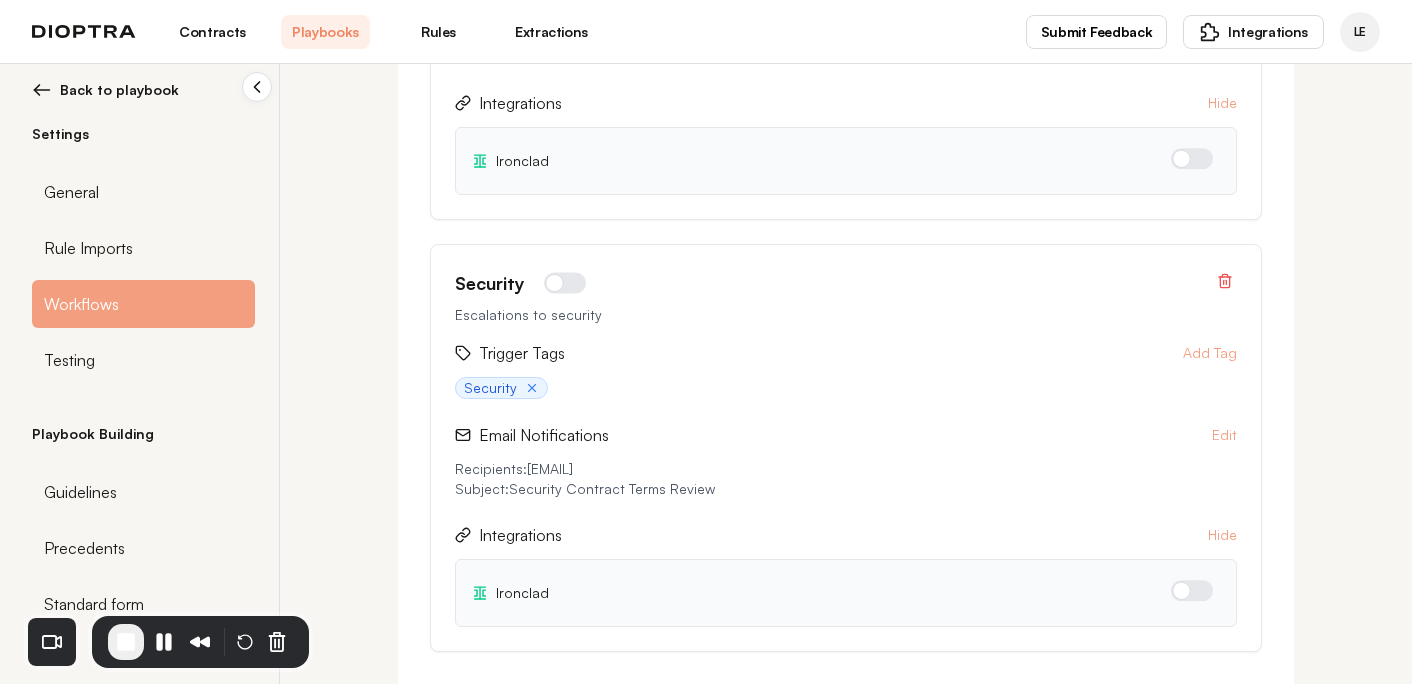 click on "Email Notifications Edit" at bounding box center [846, 435] 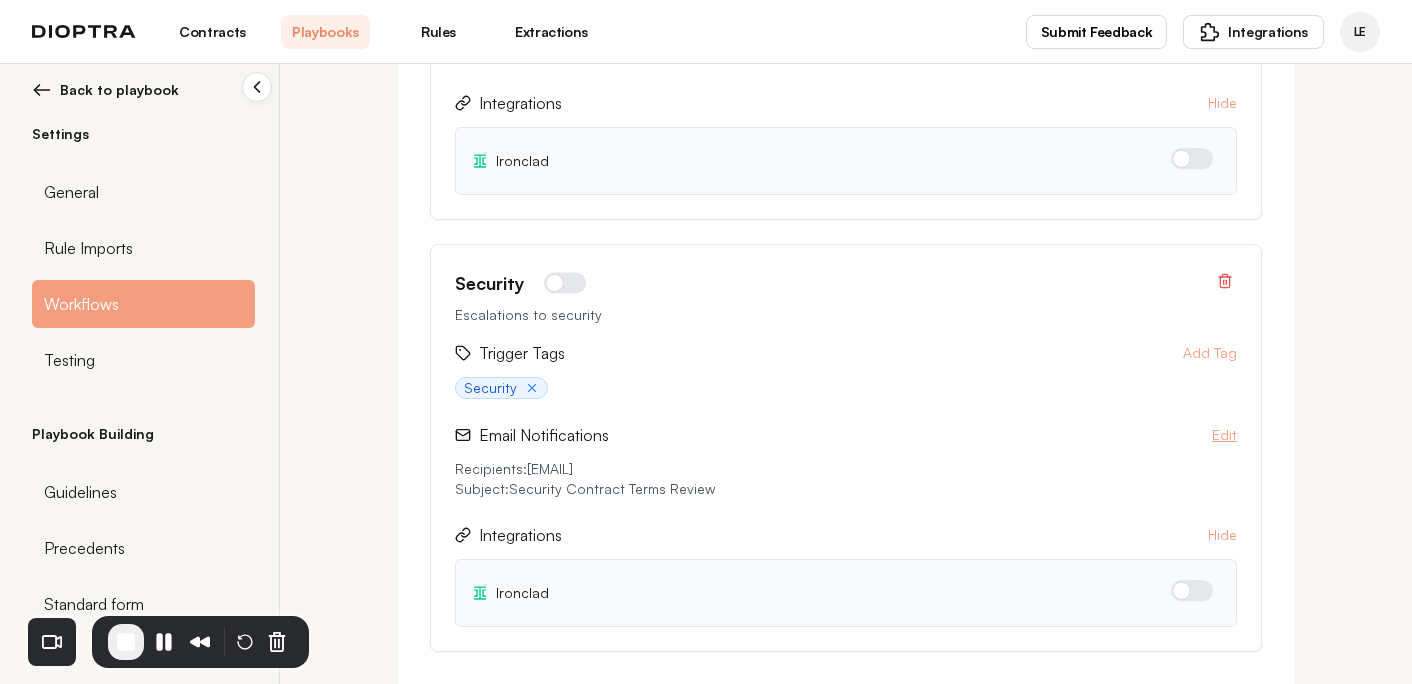 click on "Edit" at bounding box center [1224, 435] 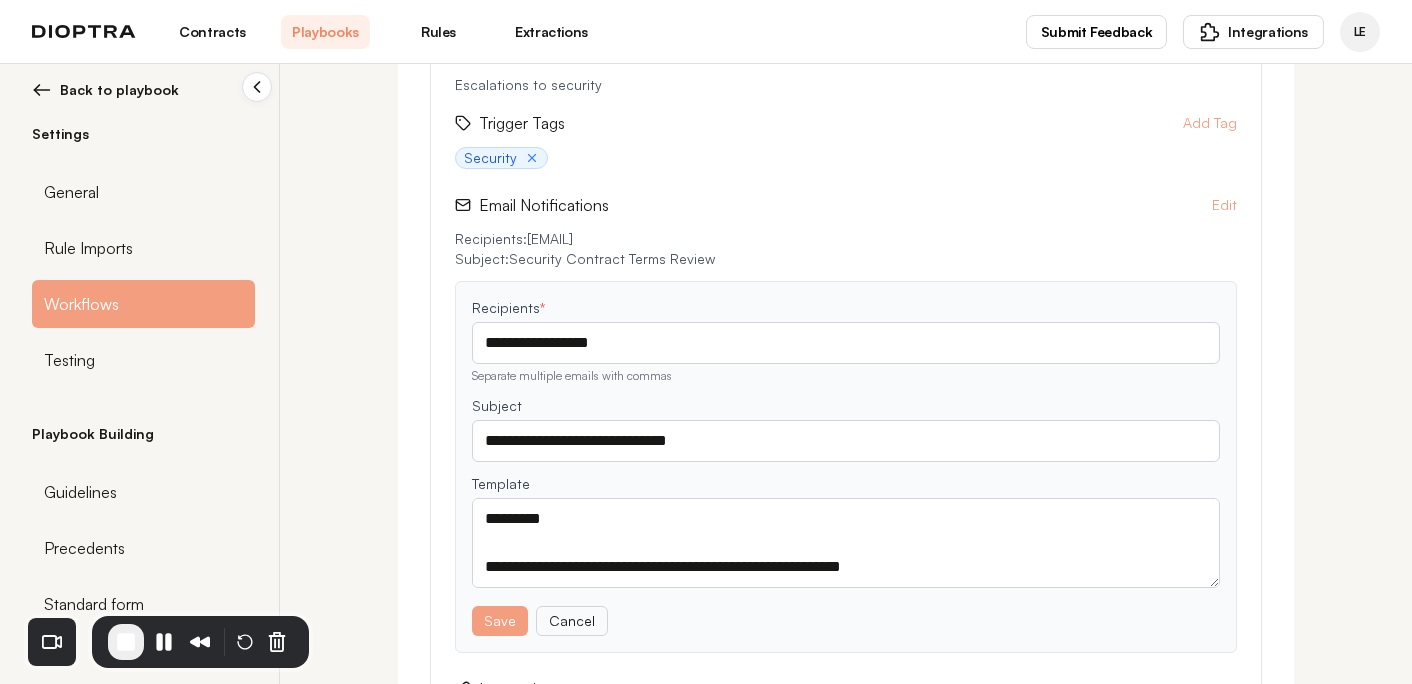 scroll, scrollTop: 1170, scrollLeft: 0, axis: vertical 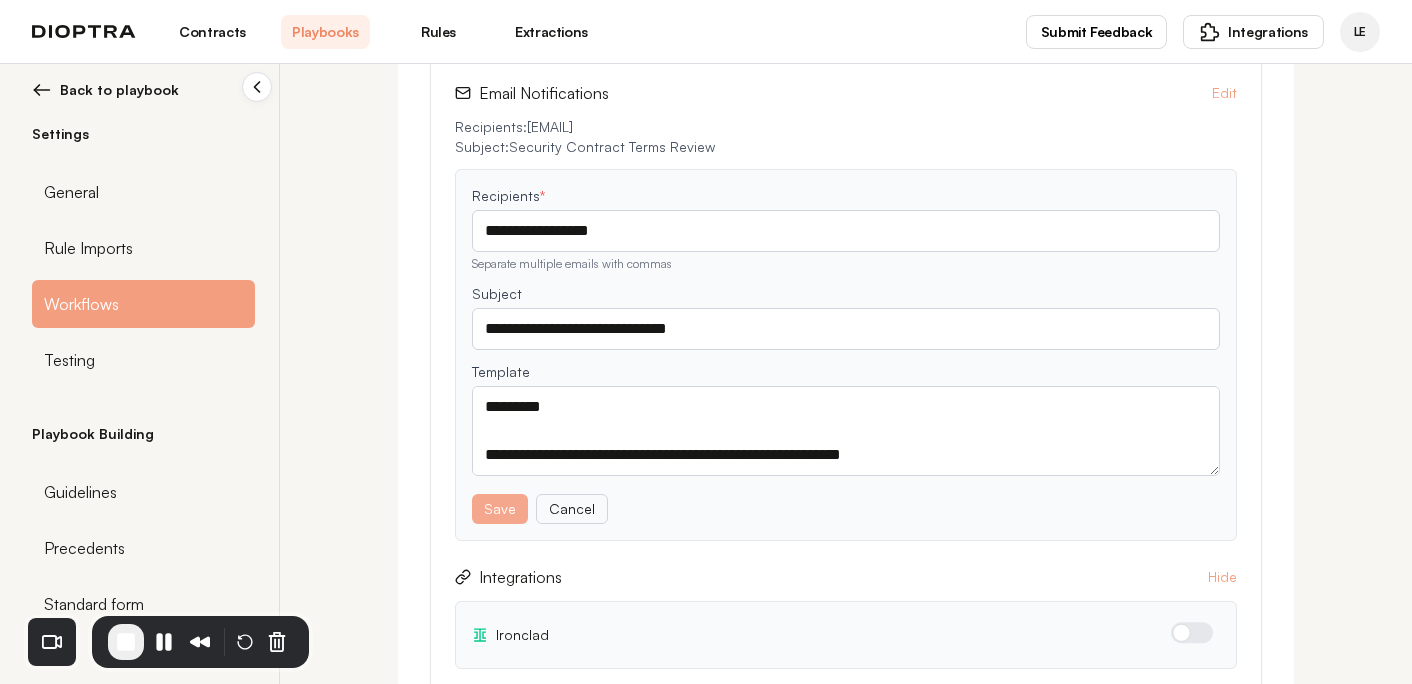 click on "Save" at bounding box center [500, 509] 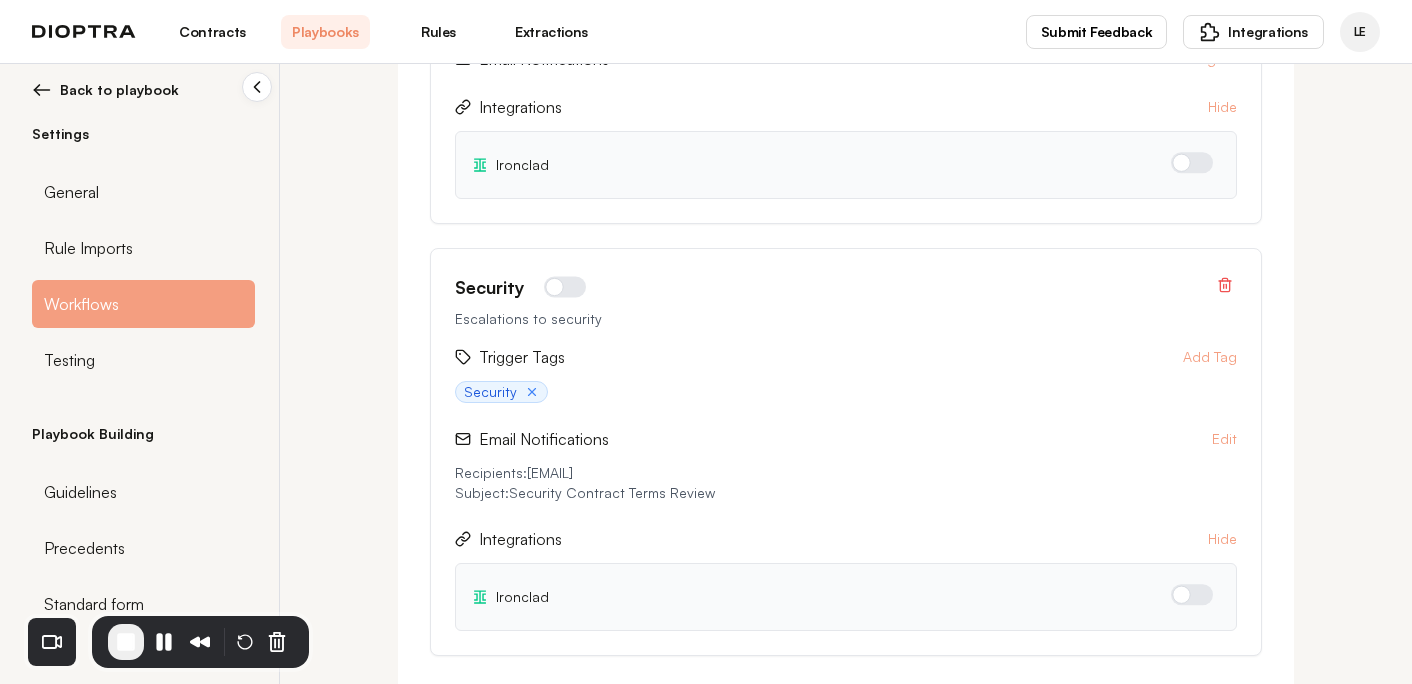 scroll, scrollTop: 828, scrollLeft: 0, axis: vertical 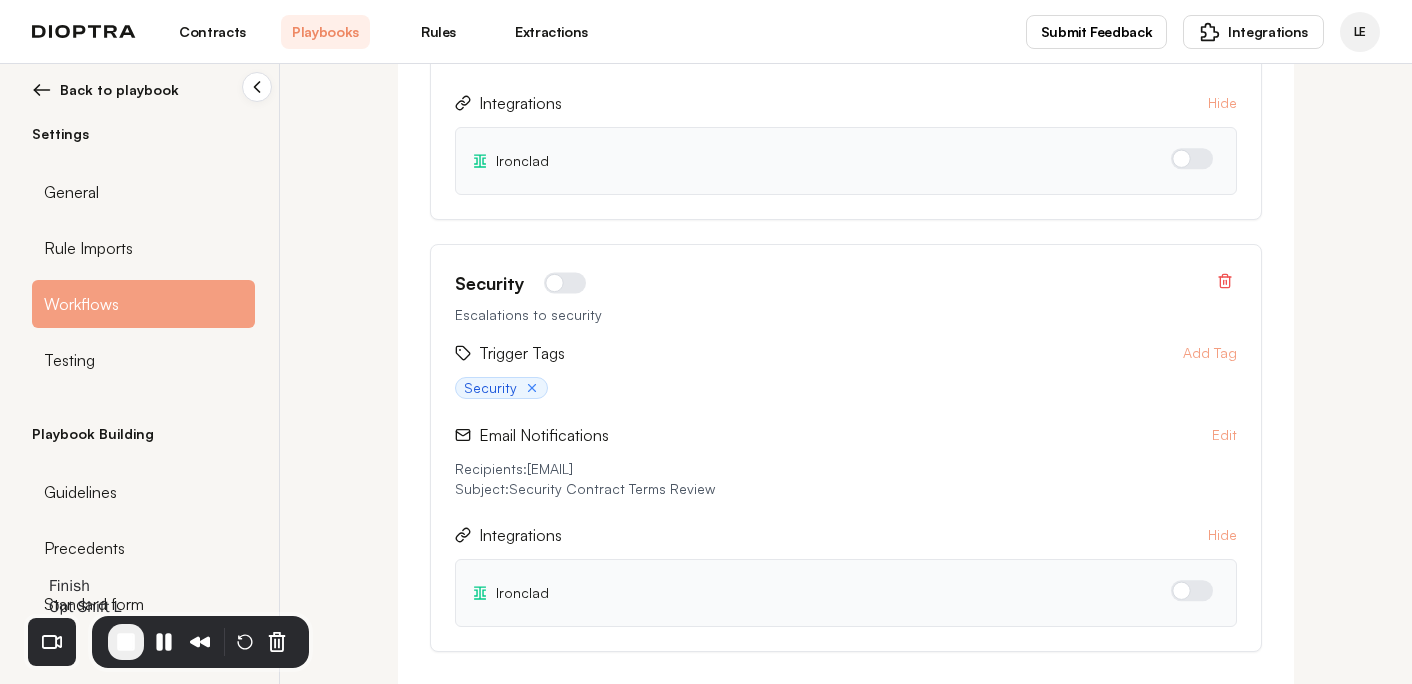 click at bounding box center (126, 642) 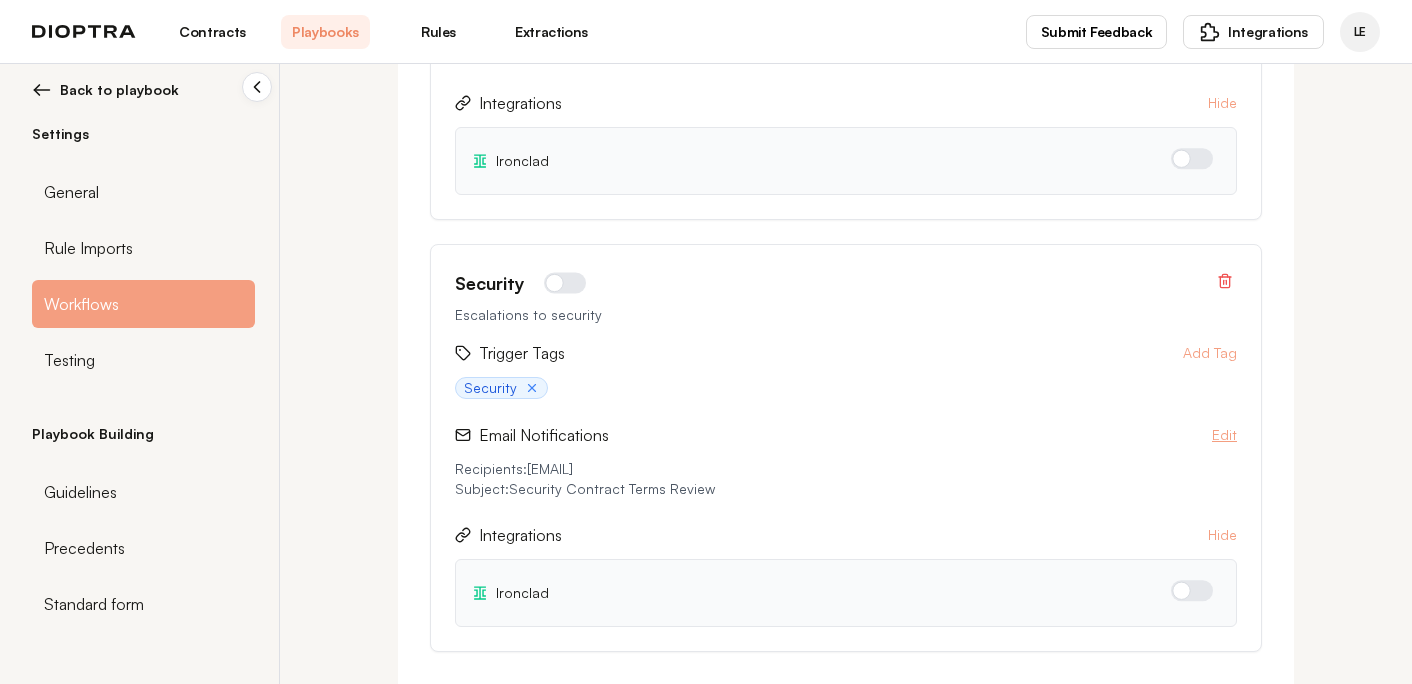 click on "Edit" at bounding box center (1224, 435) 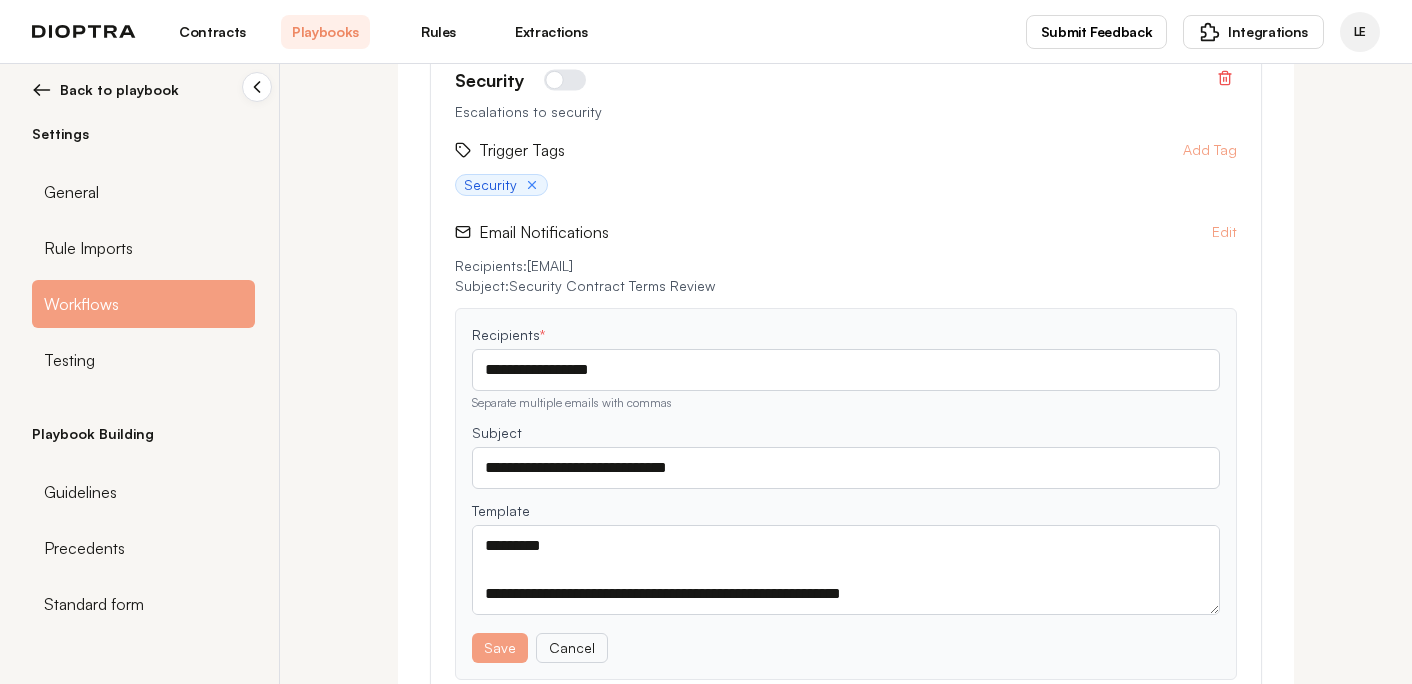 scroll, scrollTop: 1029, scrollLeft: 0, axis: vertical 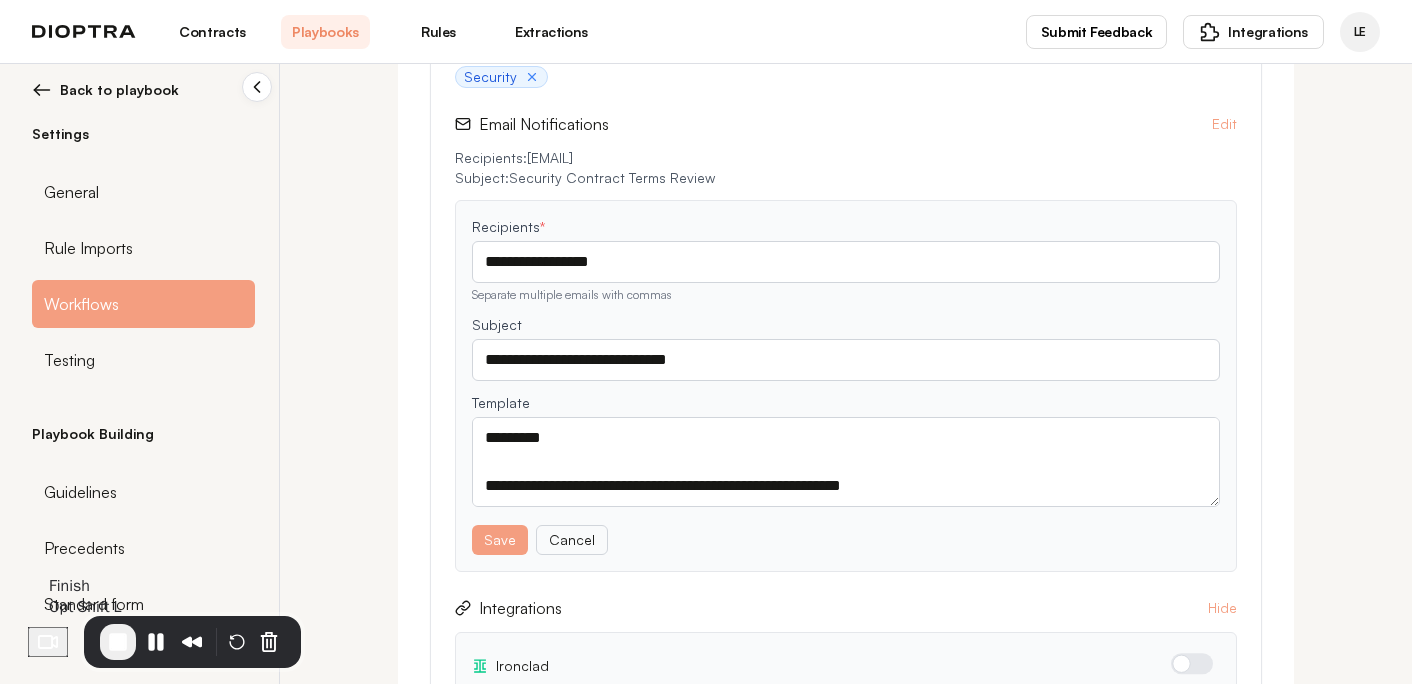 click at bounding box center (118, 642) 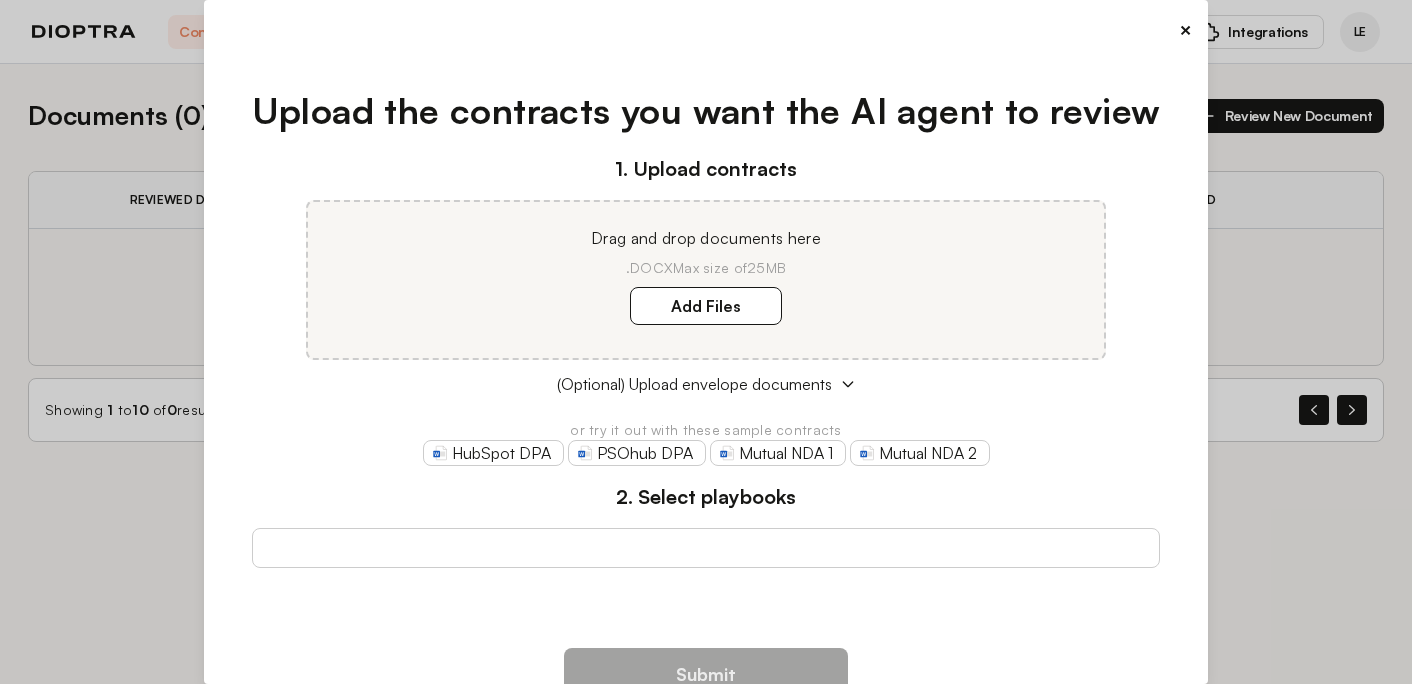 scroll, scrollTop: 0, scrollLeft: 0, axis: both 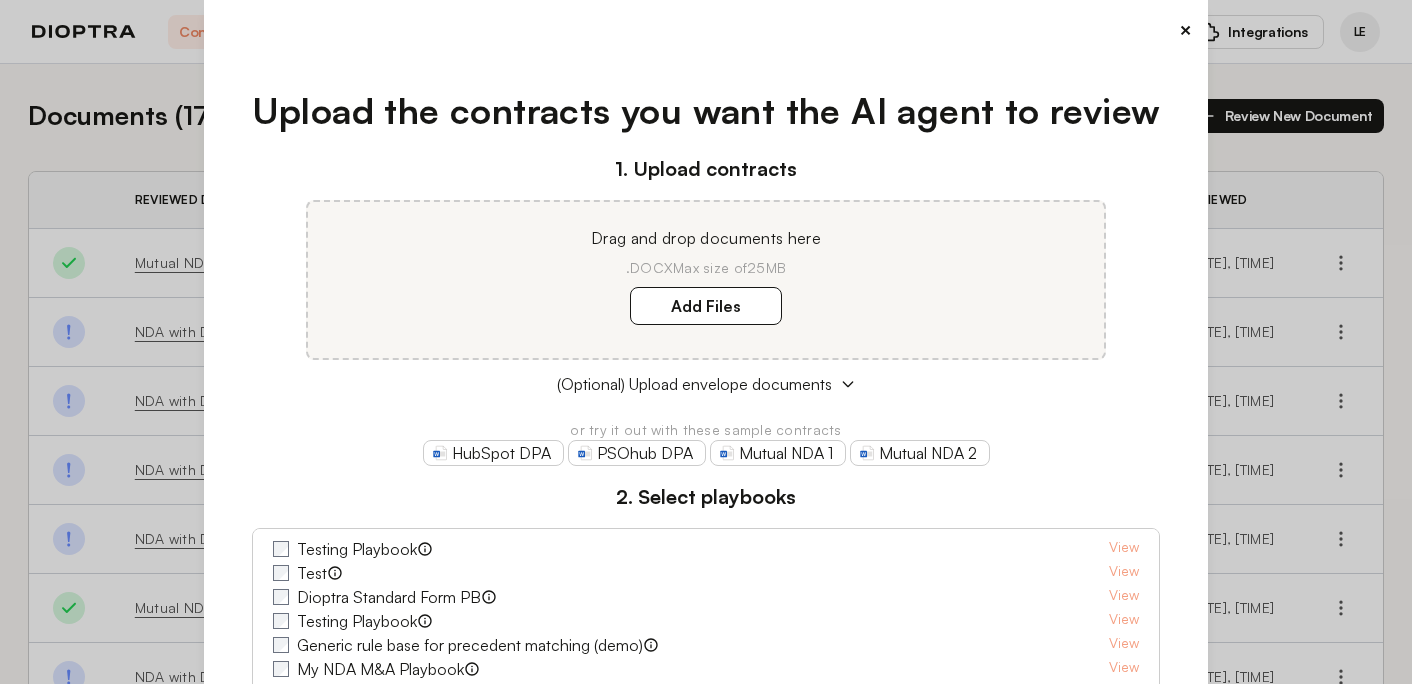 click on "×" at bounding box center (1185, 30) 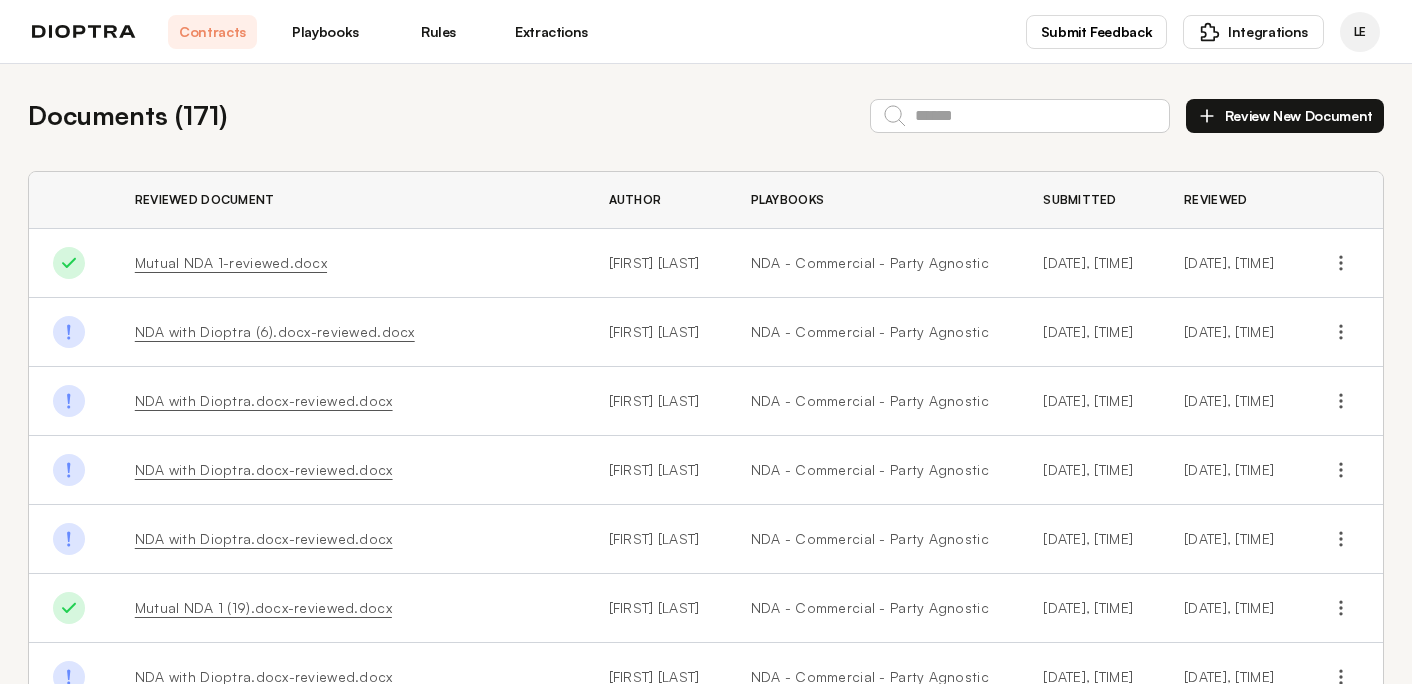 click on "Playbooks" at bounding box center (325, 32) 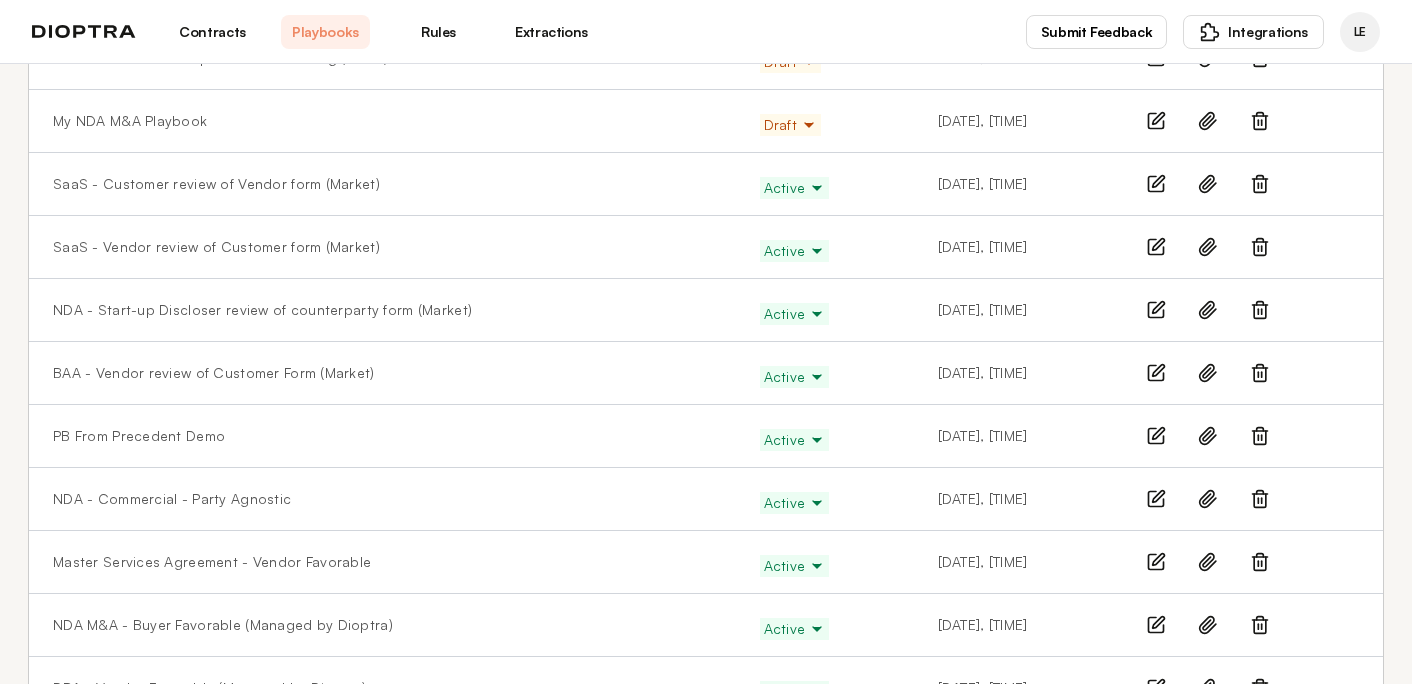 scroll, scrollTop: 460, scrollLeft: 0, axis: vertical 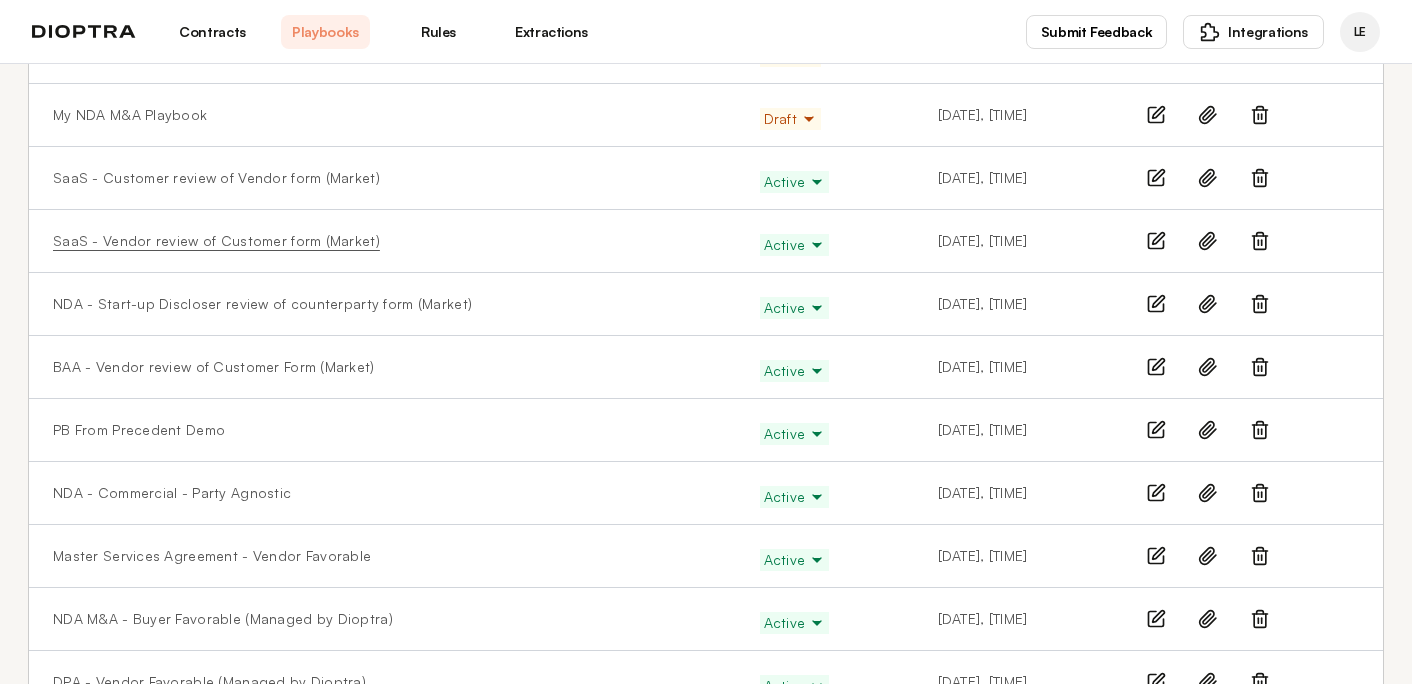 click on "SaaS - Vendor review of Customer form (Market)" at bounding box center [216, 241] 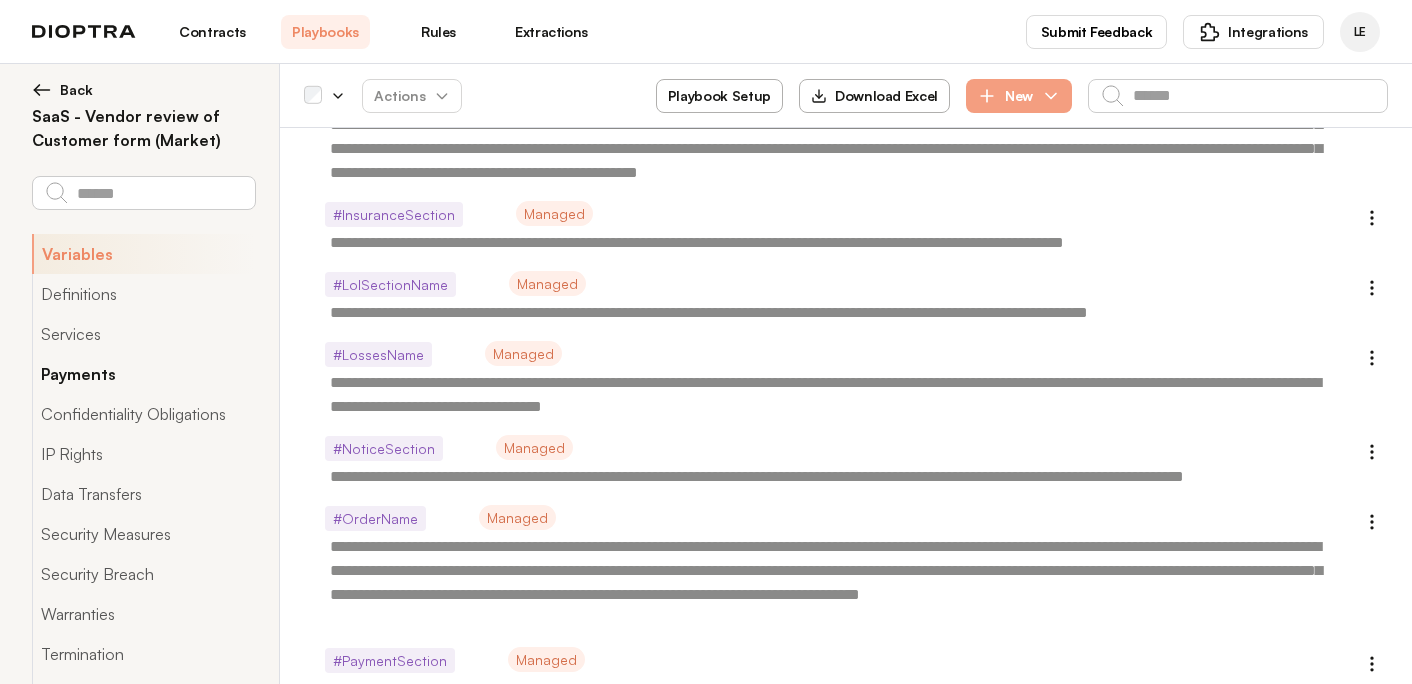 scroll, scrollTop: 1249, scrollLeft: 0, axis: vertical 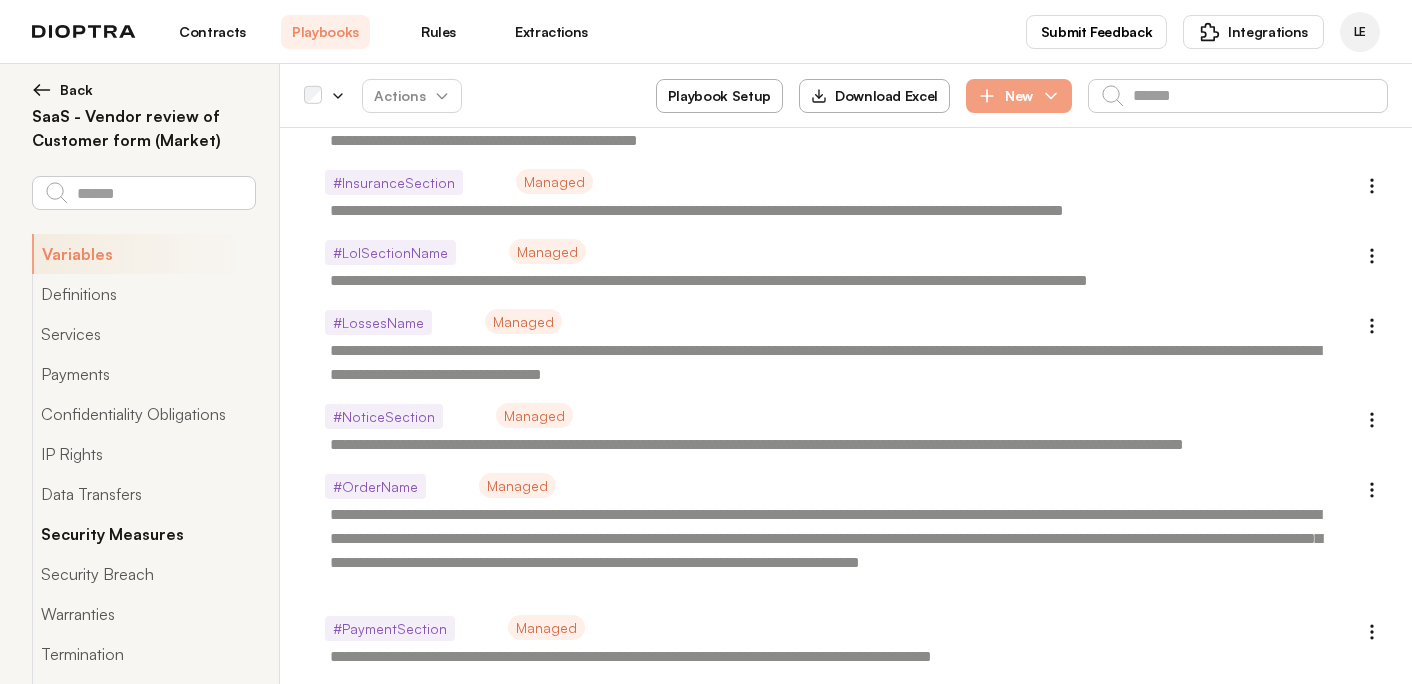 click on "Security Measures" at bounding box center (143, 534) 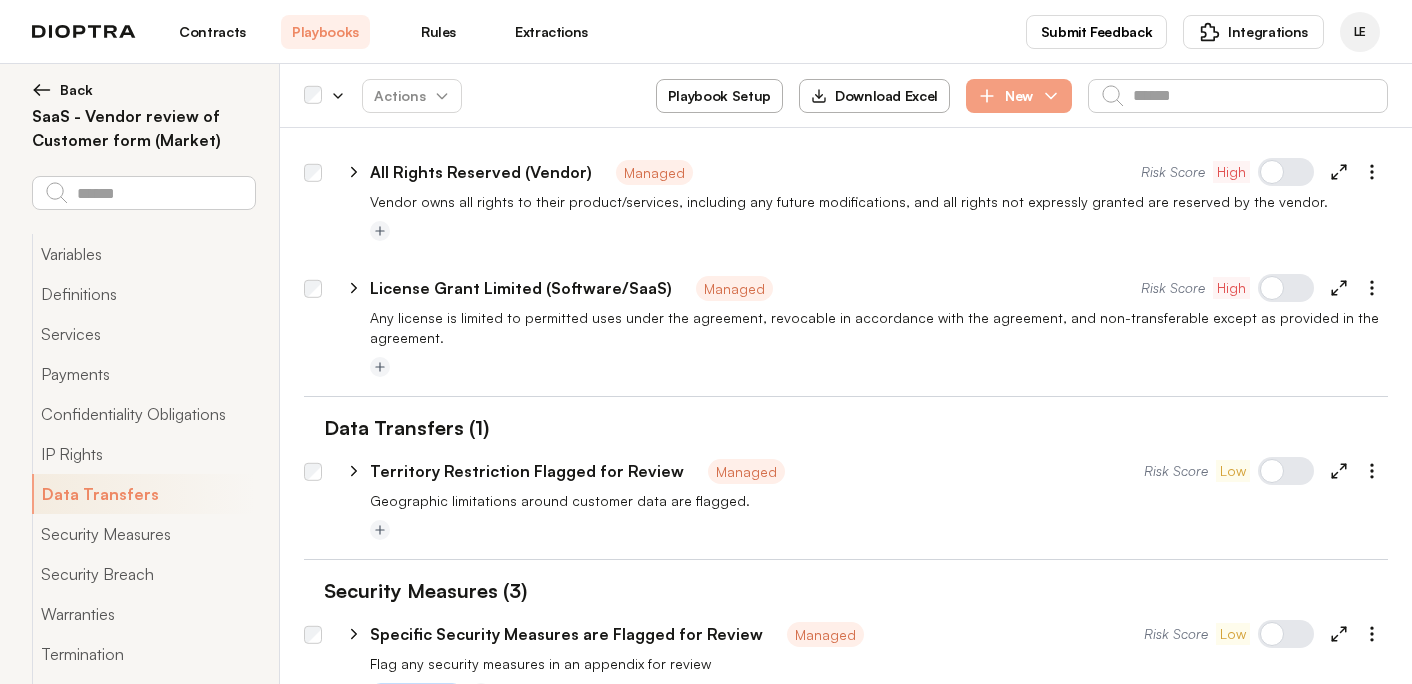 scroll, scrollTop: 5564, scrollLeft: 0, axis: vertical 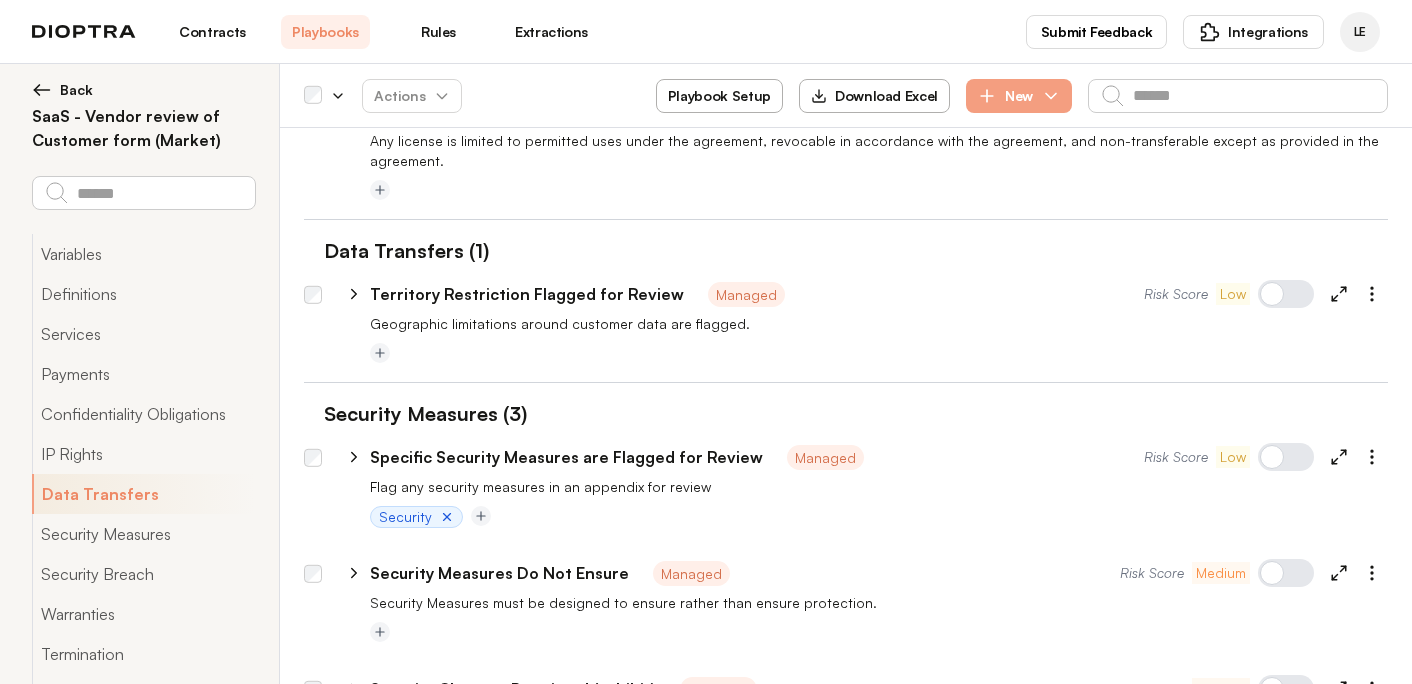 click 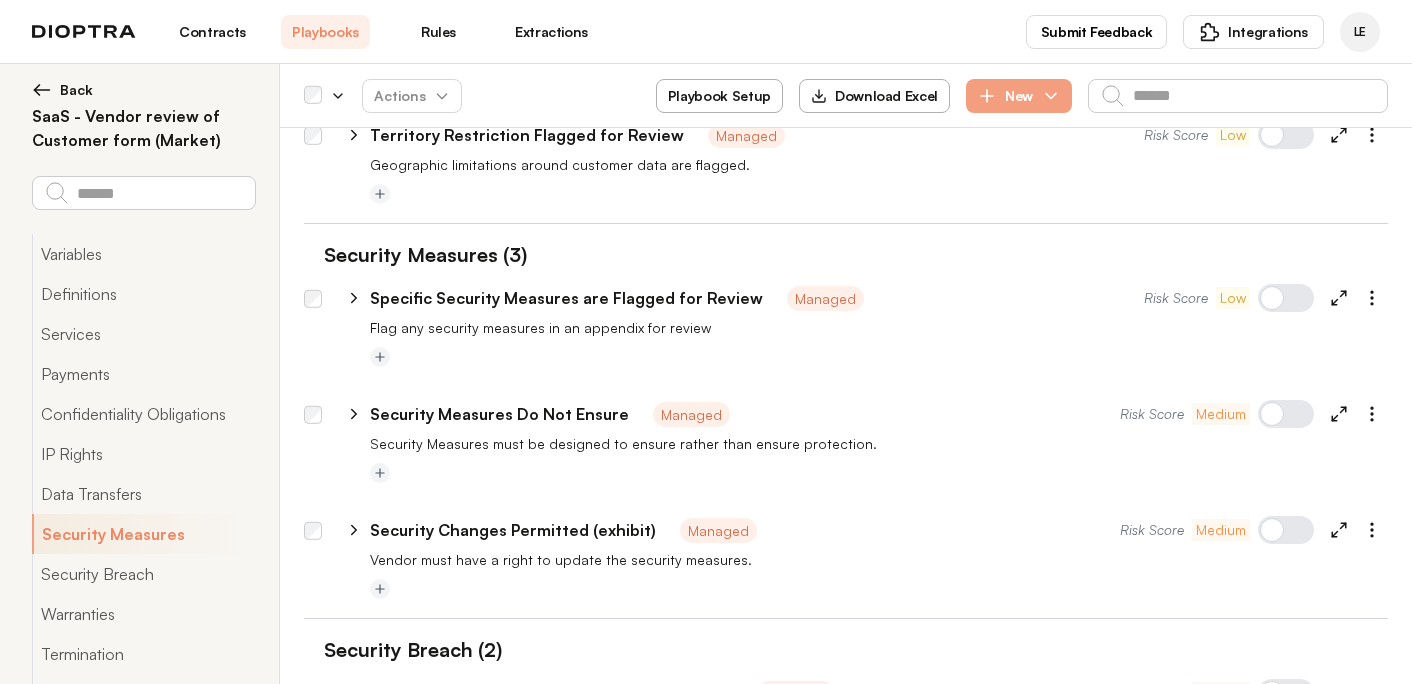scroll, scrollTop: 5724, scrollLeft: 0, axis: vertical 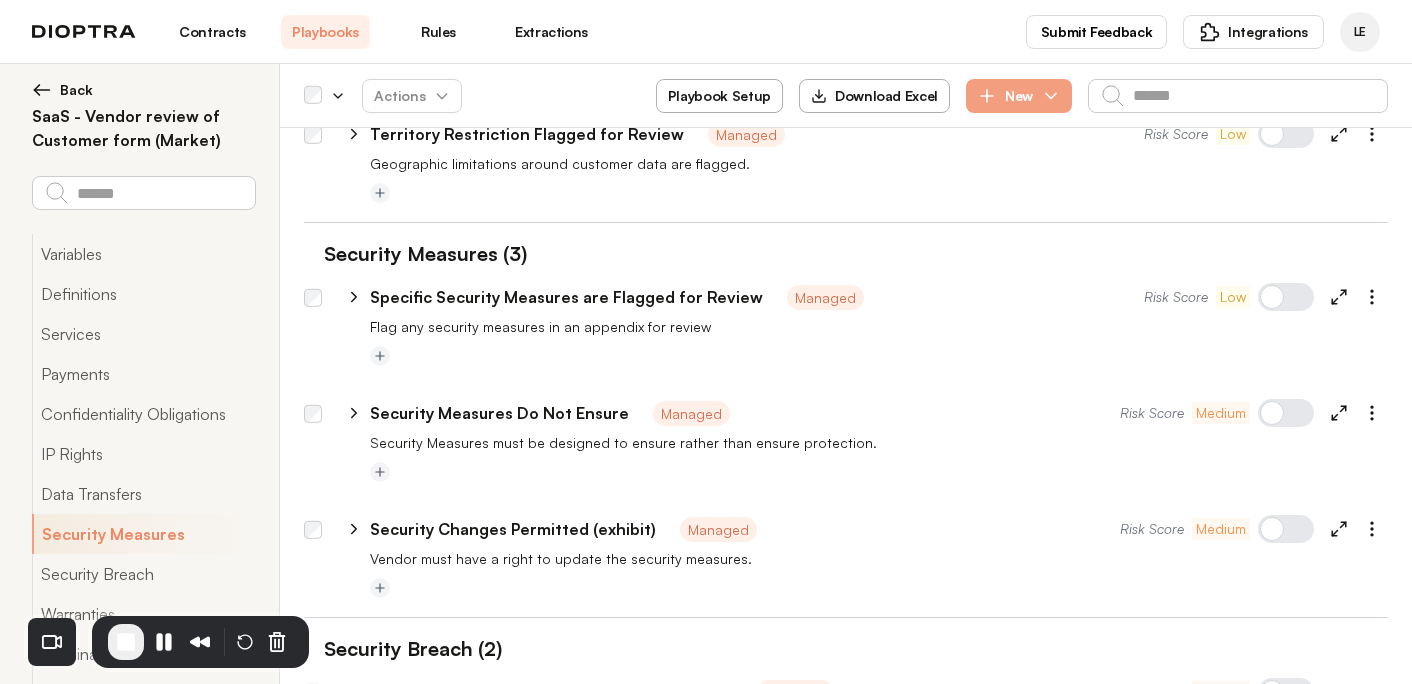 type on "*" 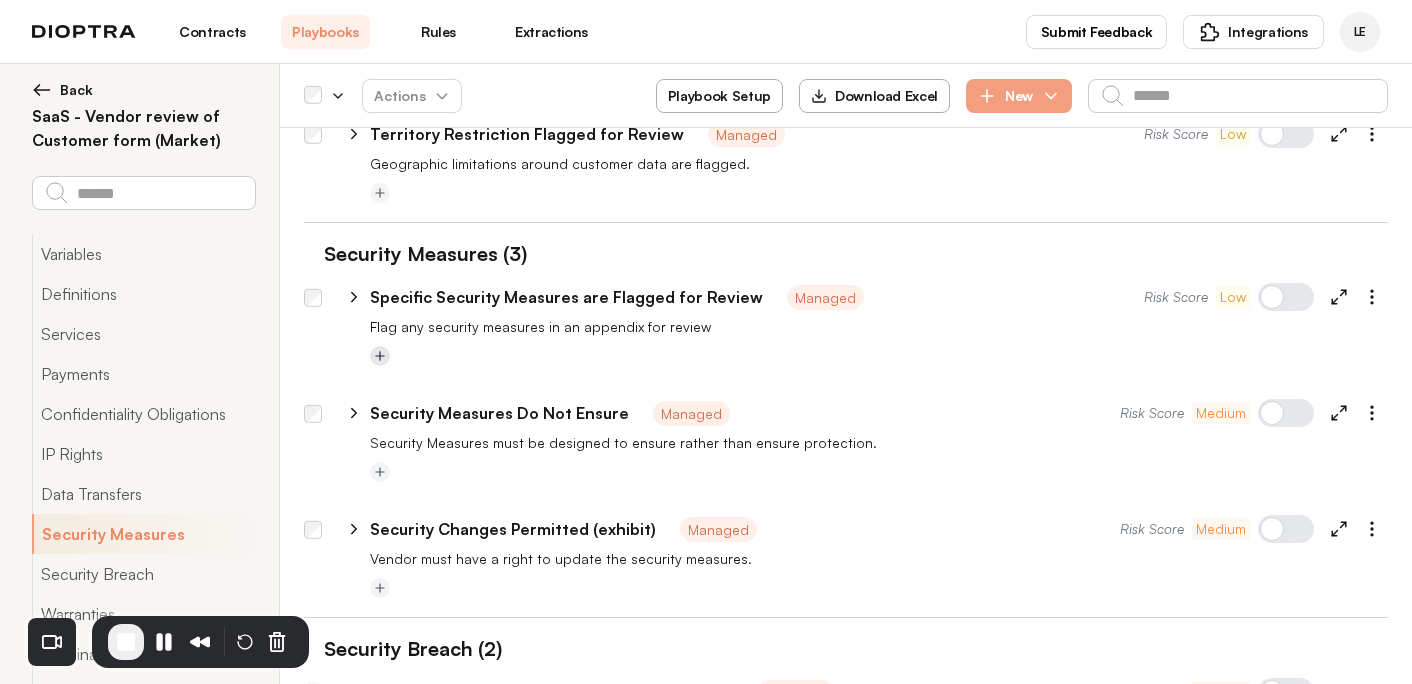 click 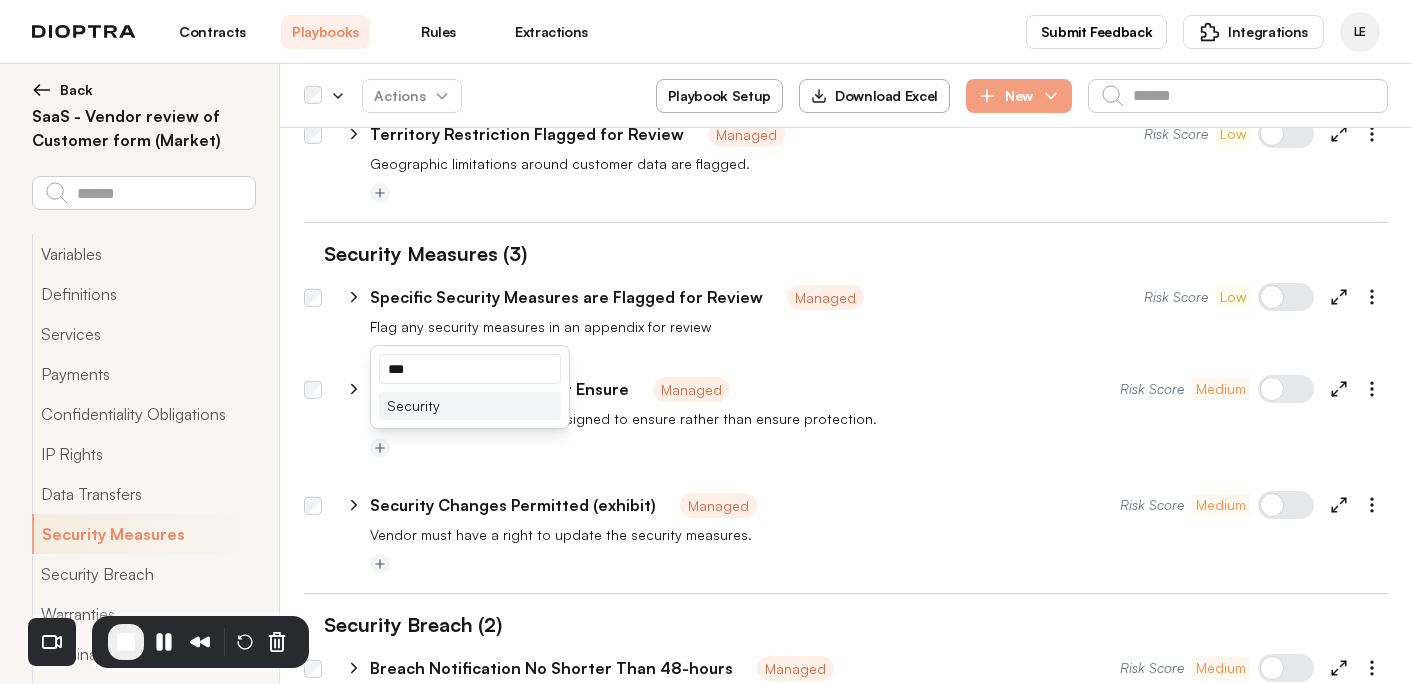 type on "***" 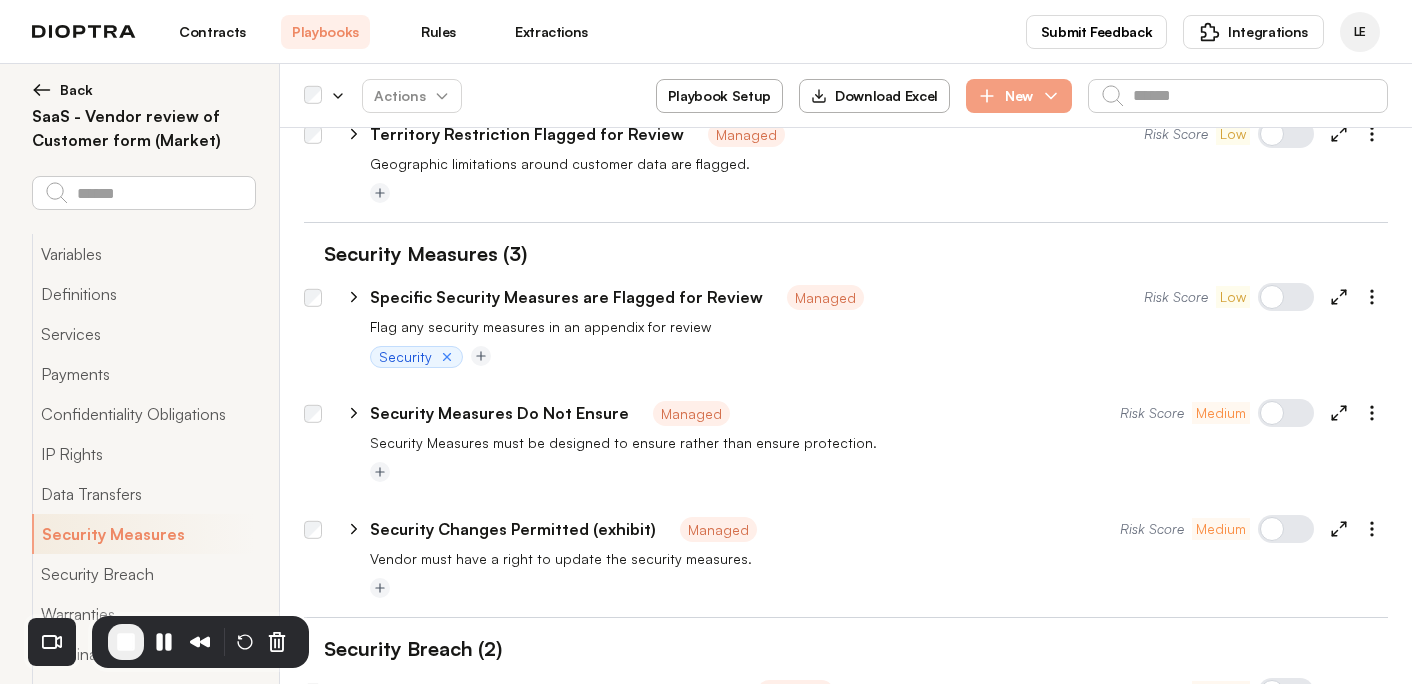 click on "Security" at bounding box center [416, 357] 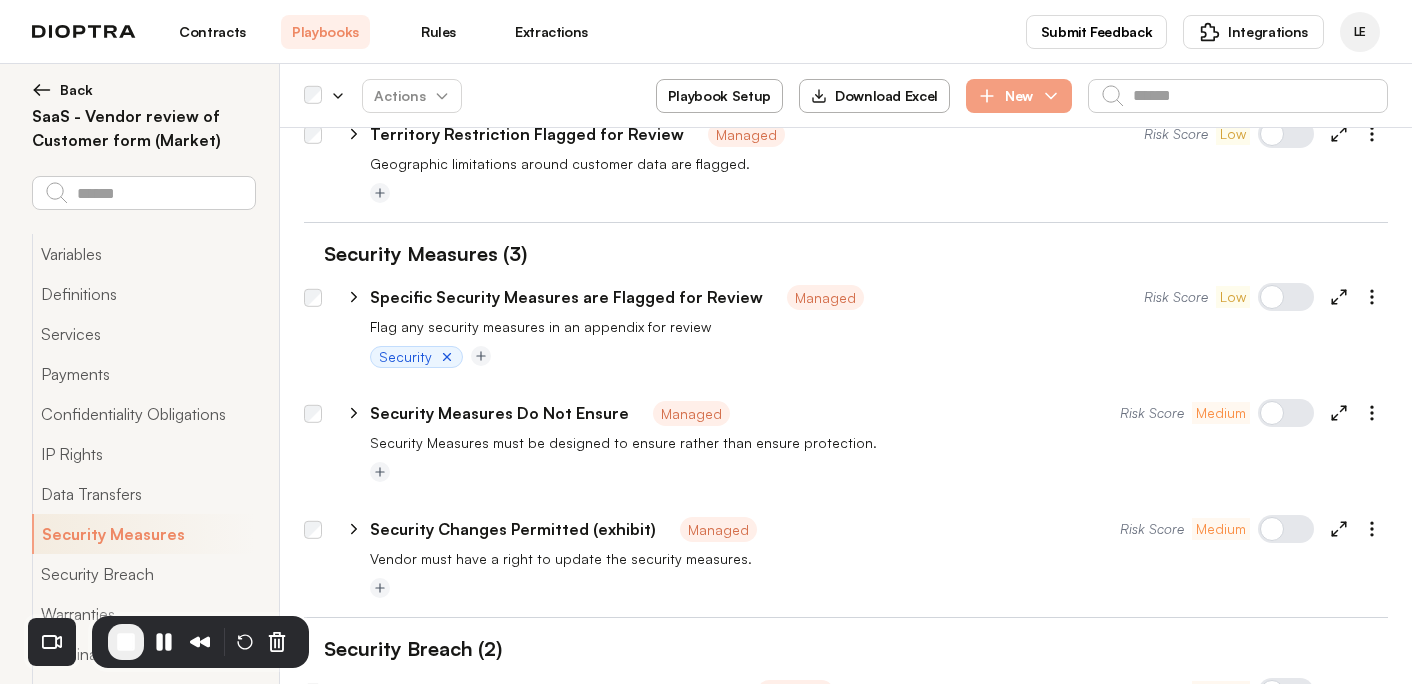 click 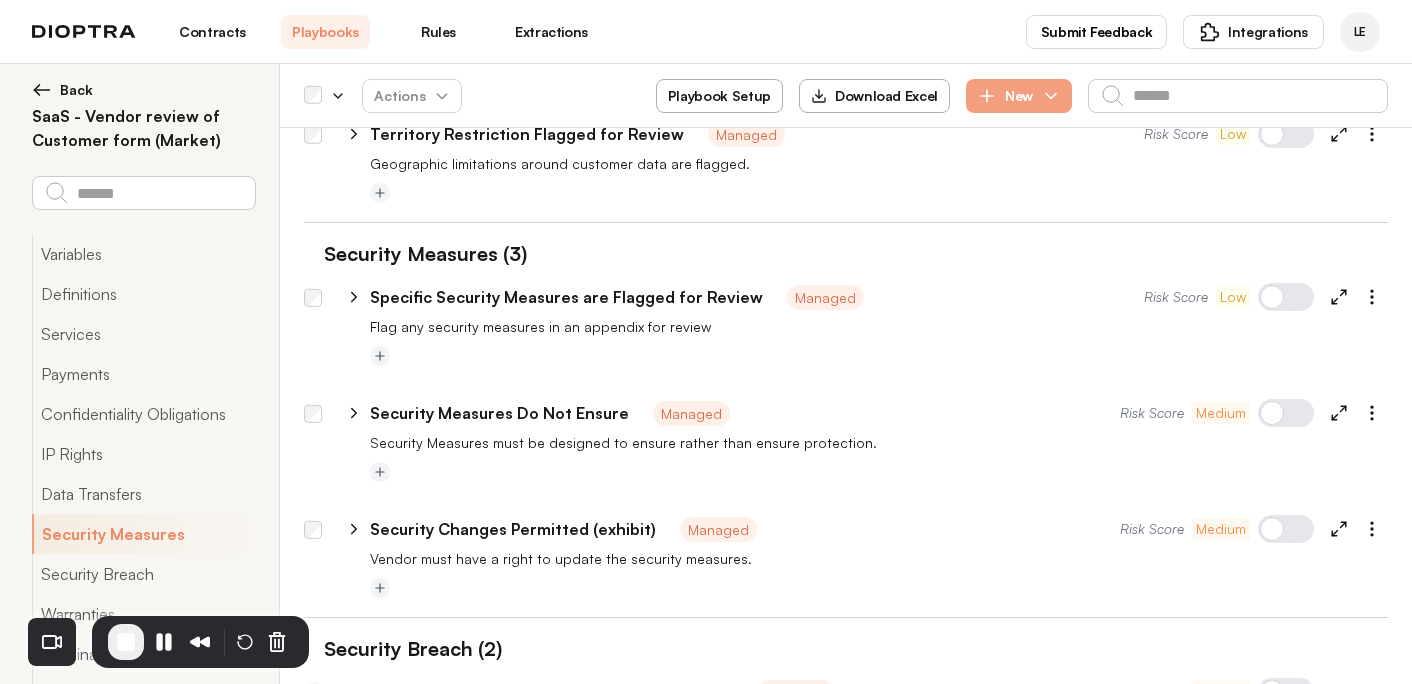 type on "*" 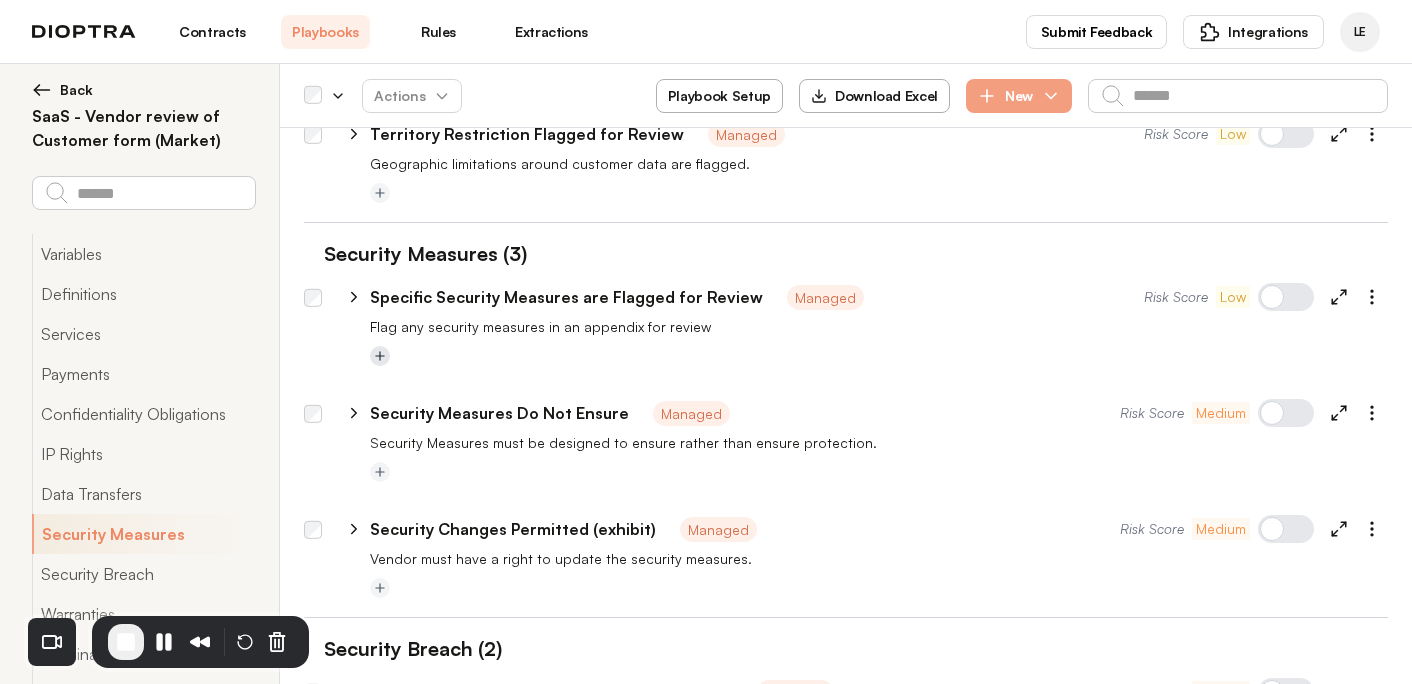 click 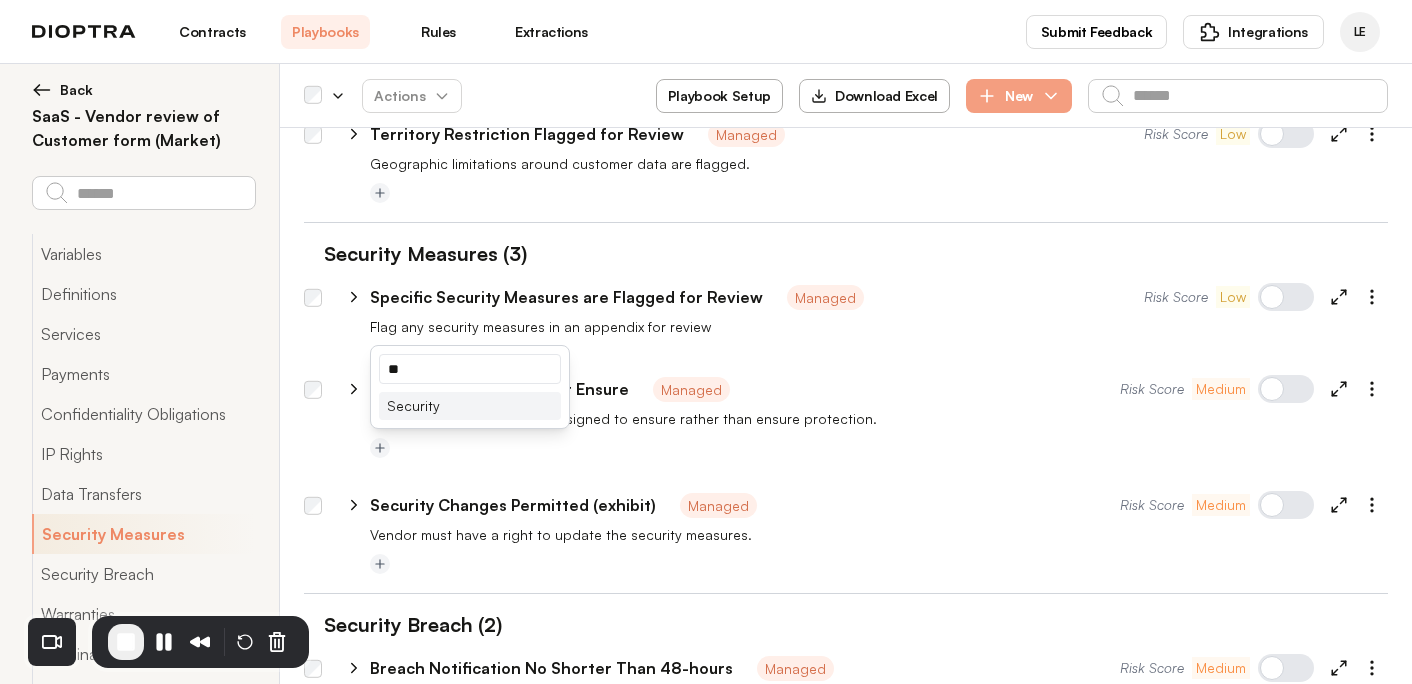type on "**" 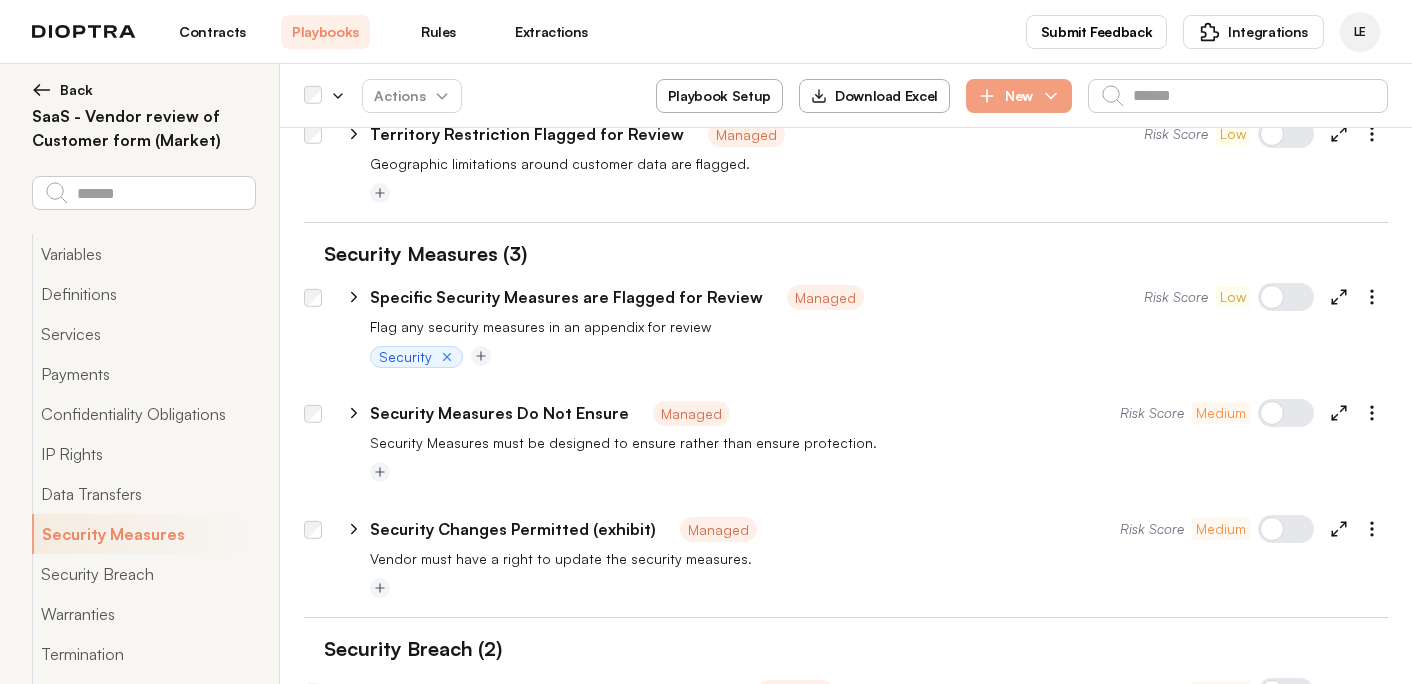 type on "*" 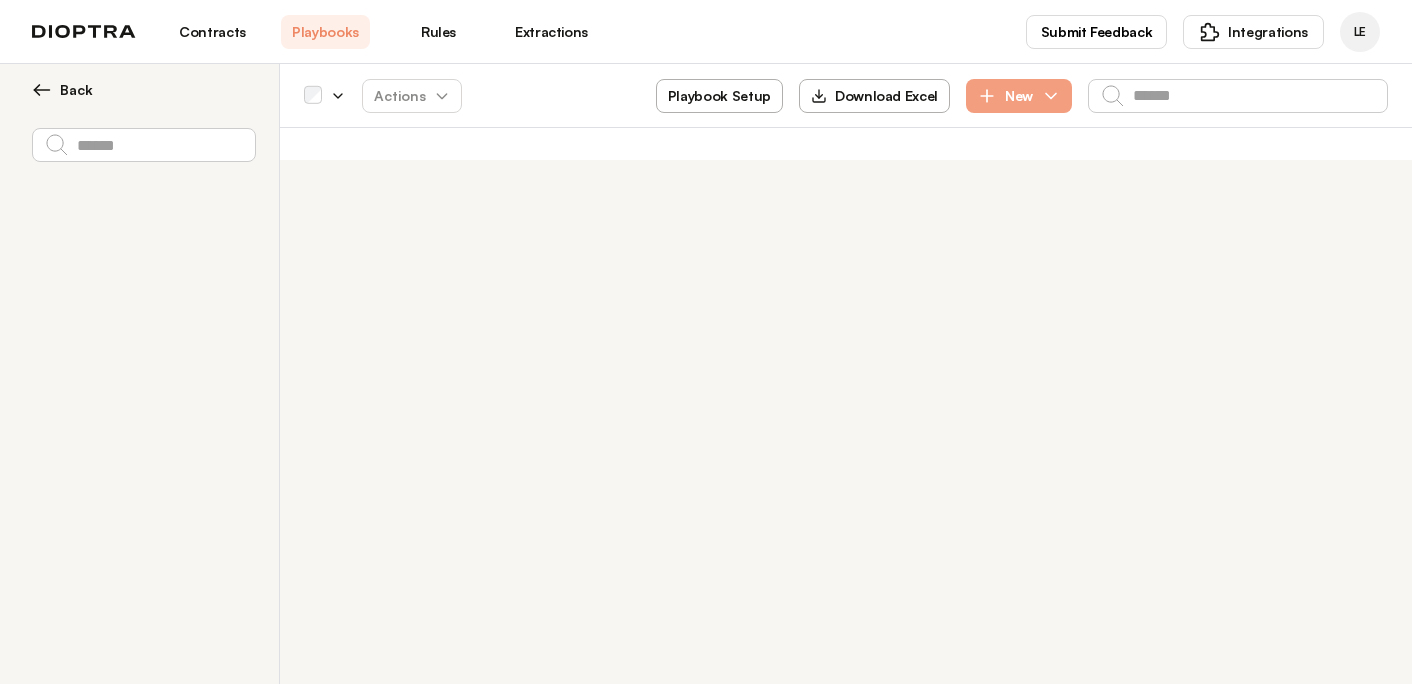 scroll, scrollTop: 0, scrollLeft: 0, axis: both 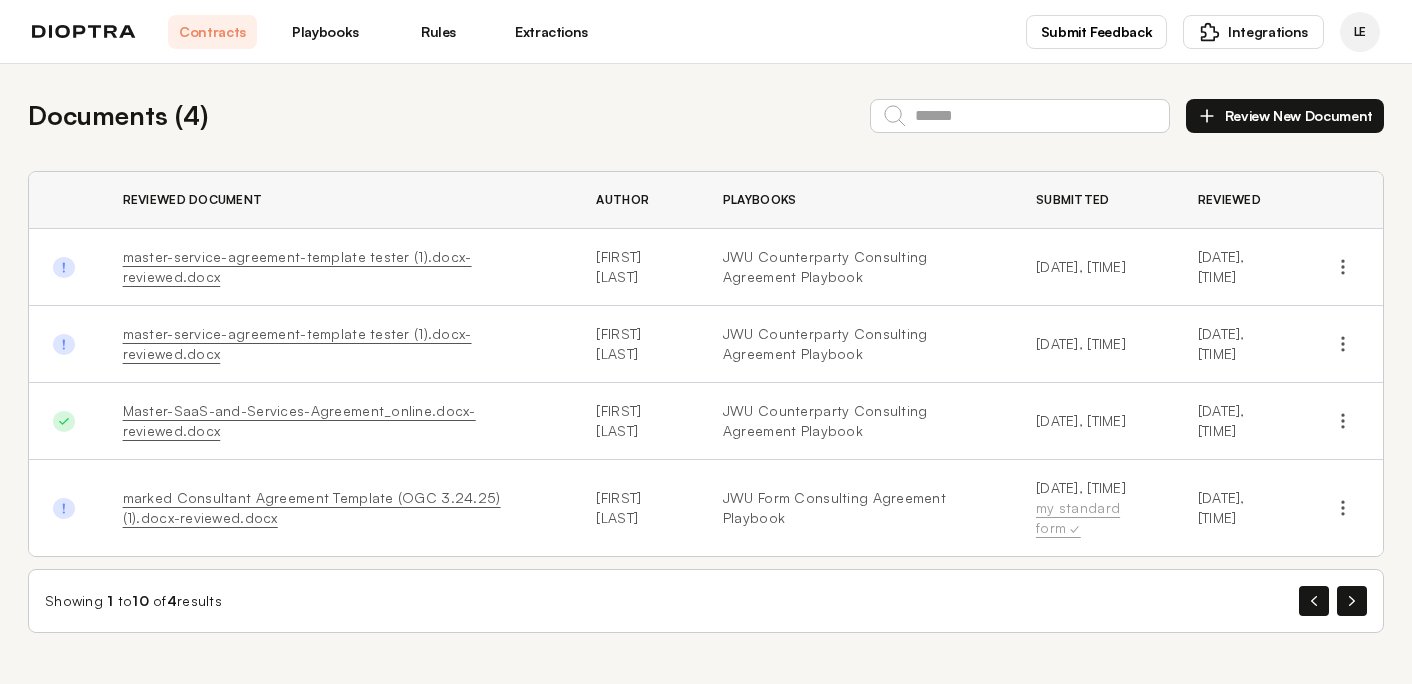 click on "Playbooks" at bounding box center [325, 32] 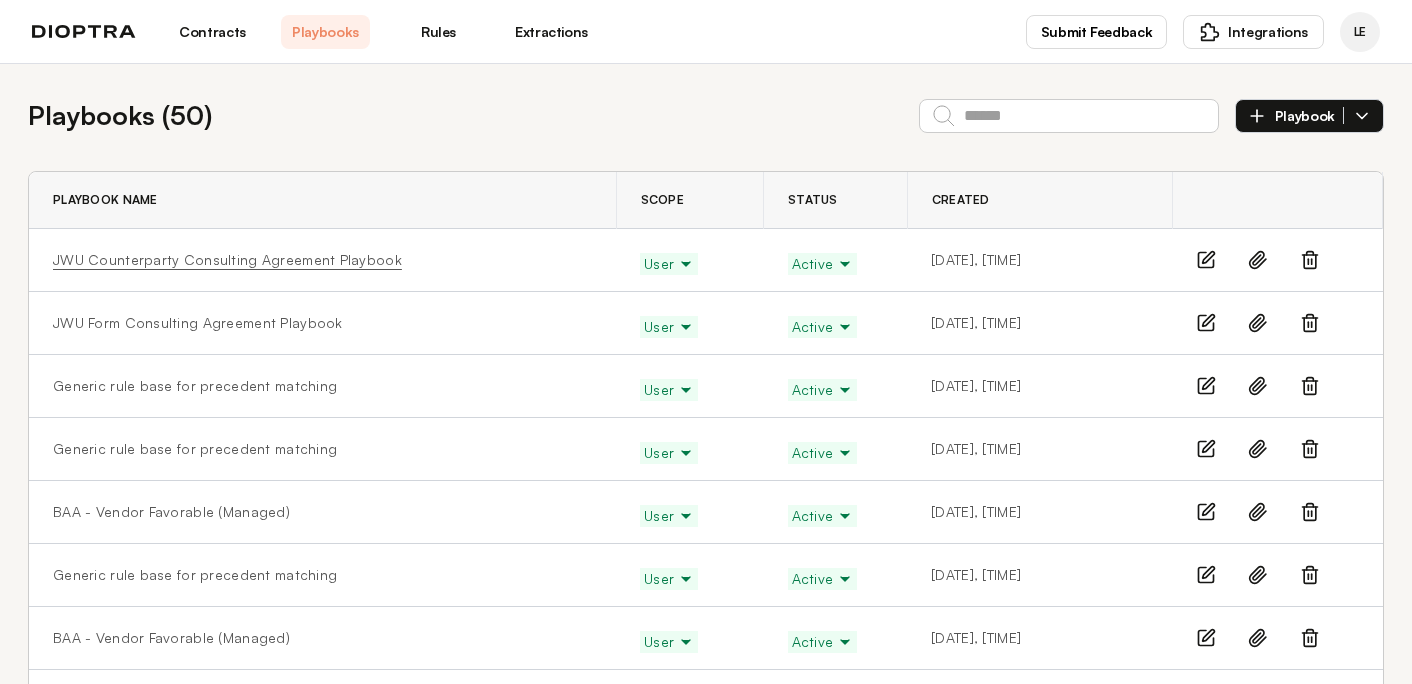 click on "JWU Counterparty Consulting Agreement Playbook" at bounding box center [227, 260] 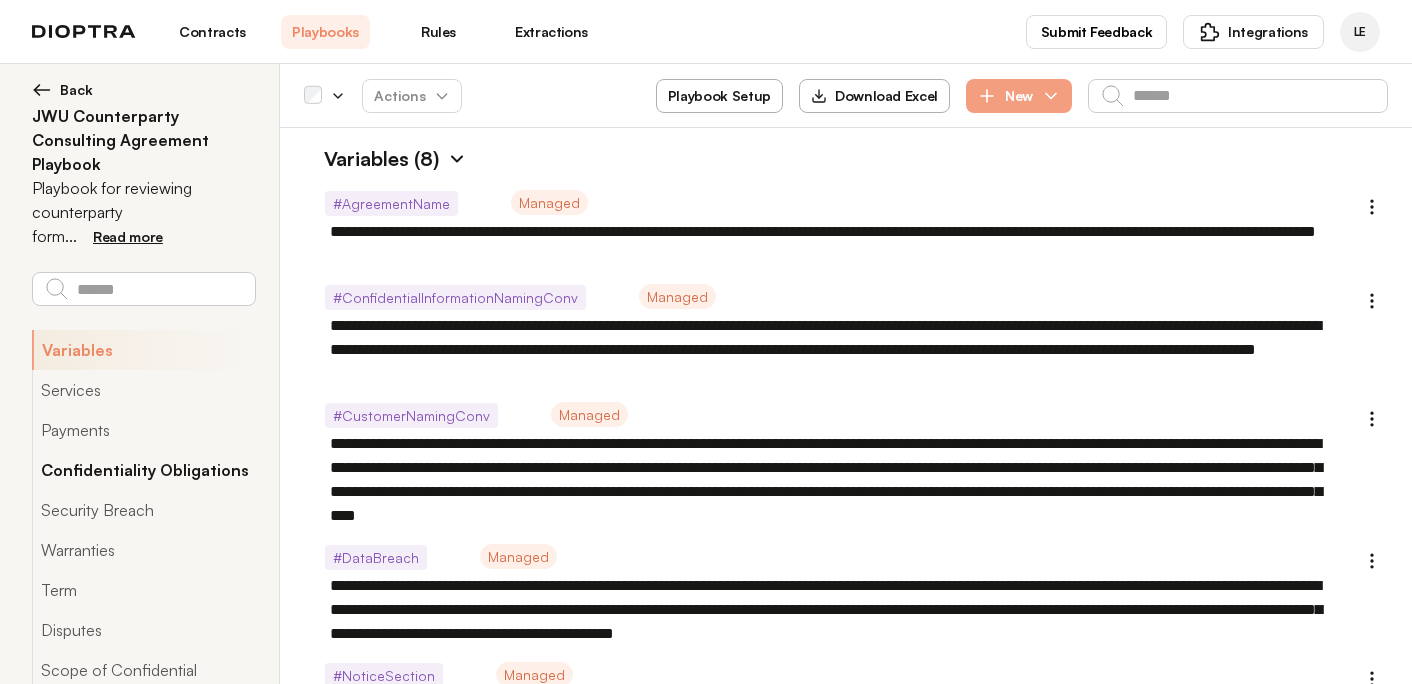 click on "Confidentiality Obligations" at bounding box center [143, 470] 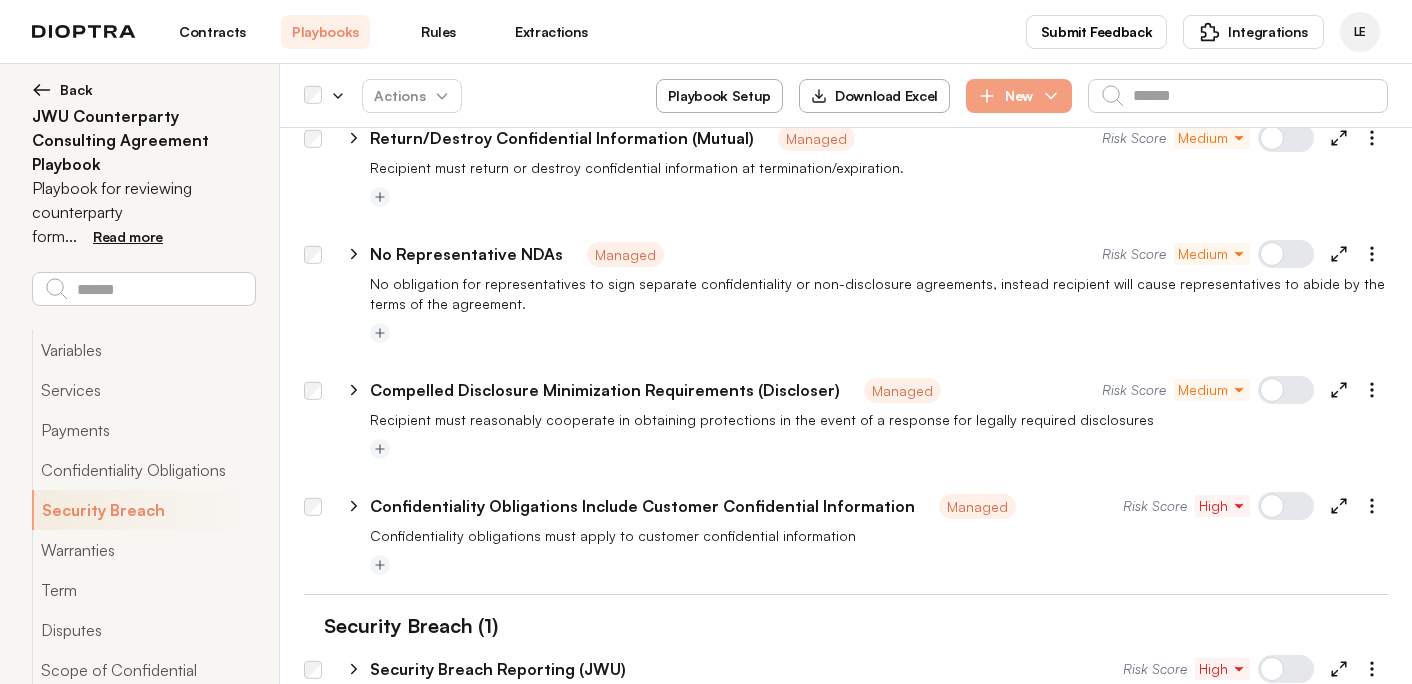 scroll, scrollTop: 1667, scrollLeft: 0, axis: vertical 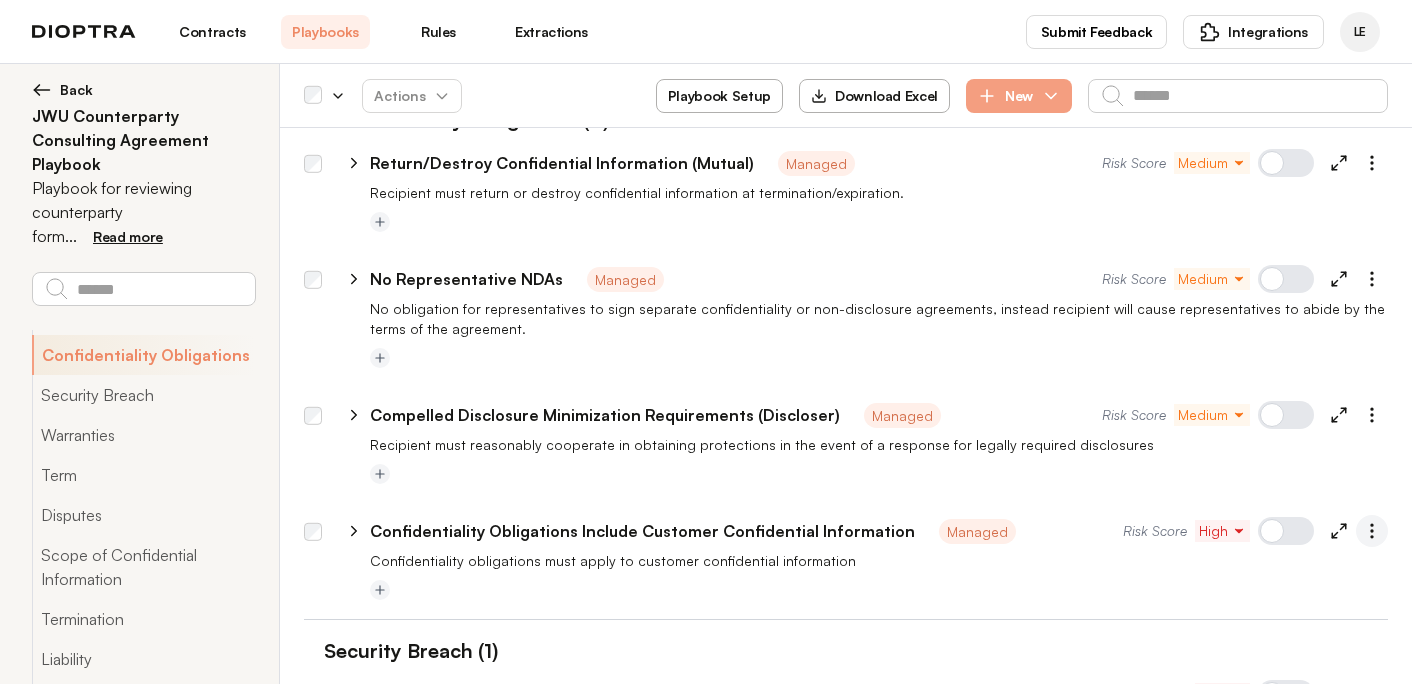 click 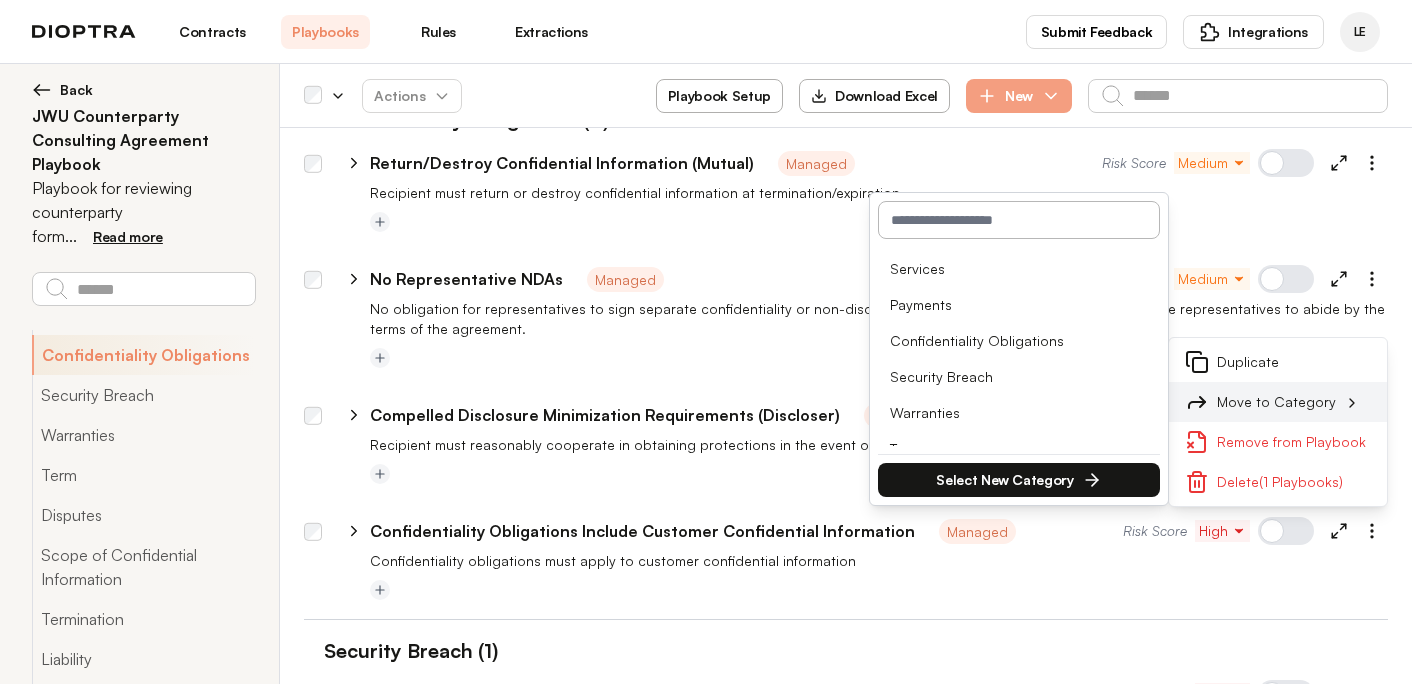 click on "Move to Category" at bounding box center (1278, 402) 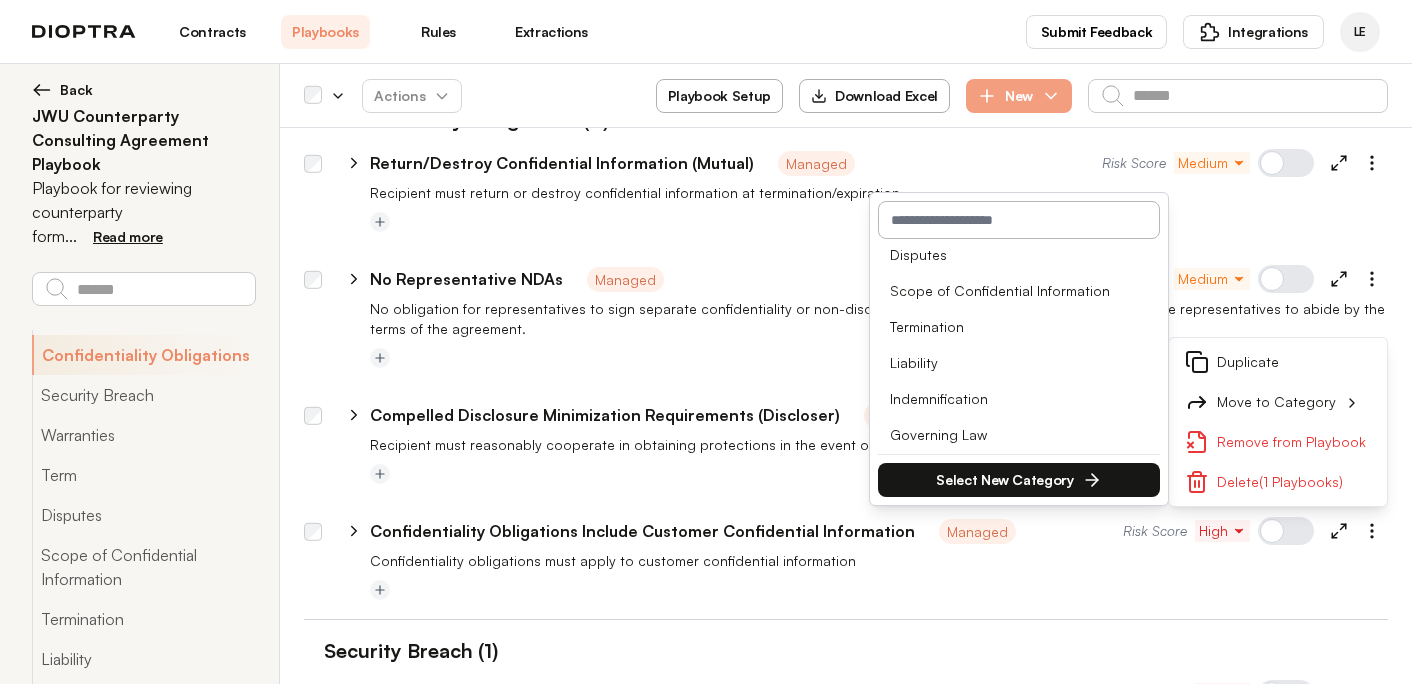 scroll, scrollTop: 257, scrollLeft: 0, axis: vertical 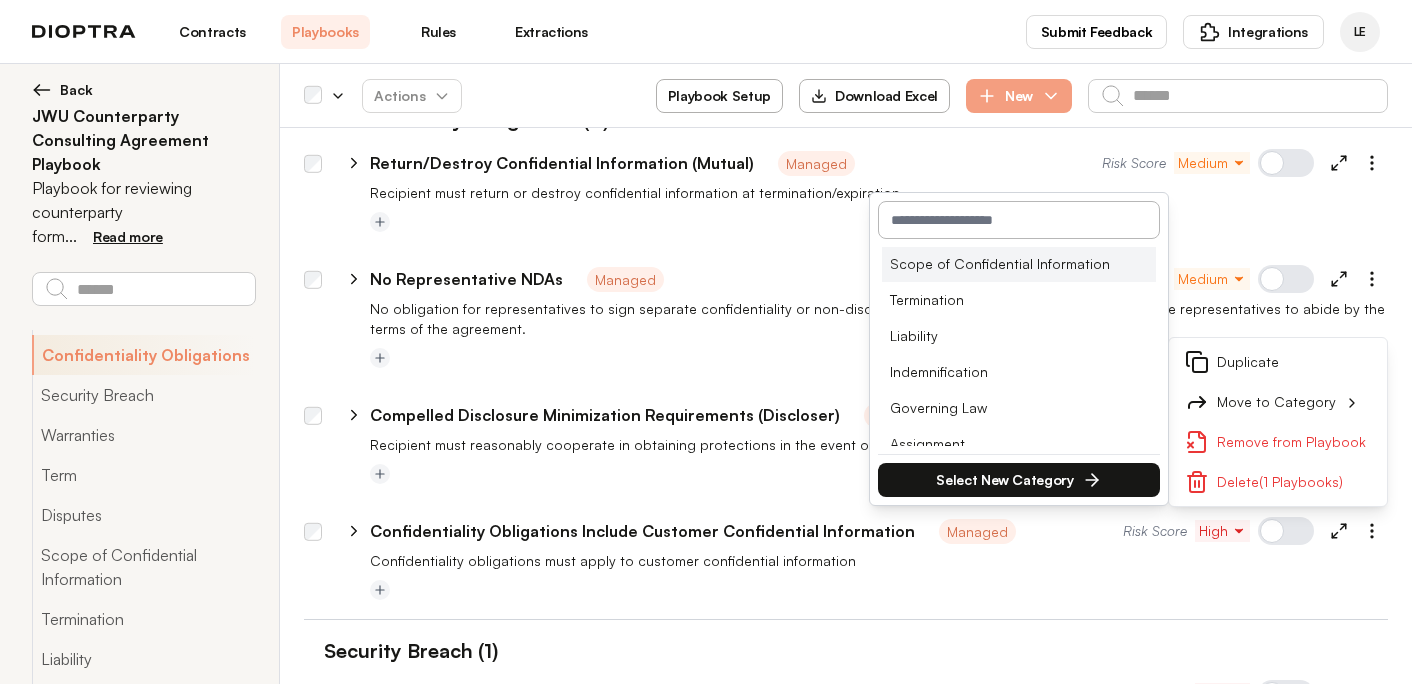 click on "Scope of Confidential Information" at bounding box center [1019, 264] 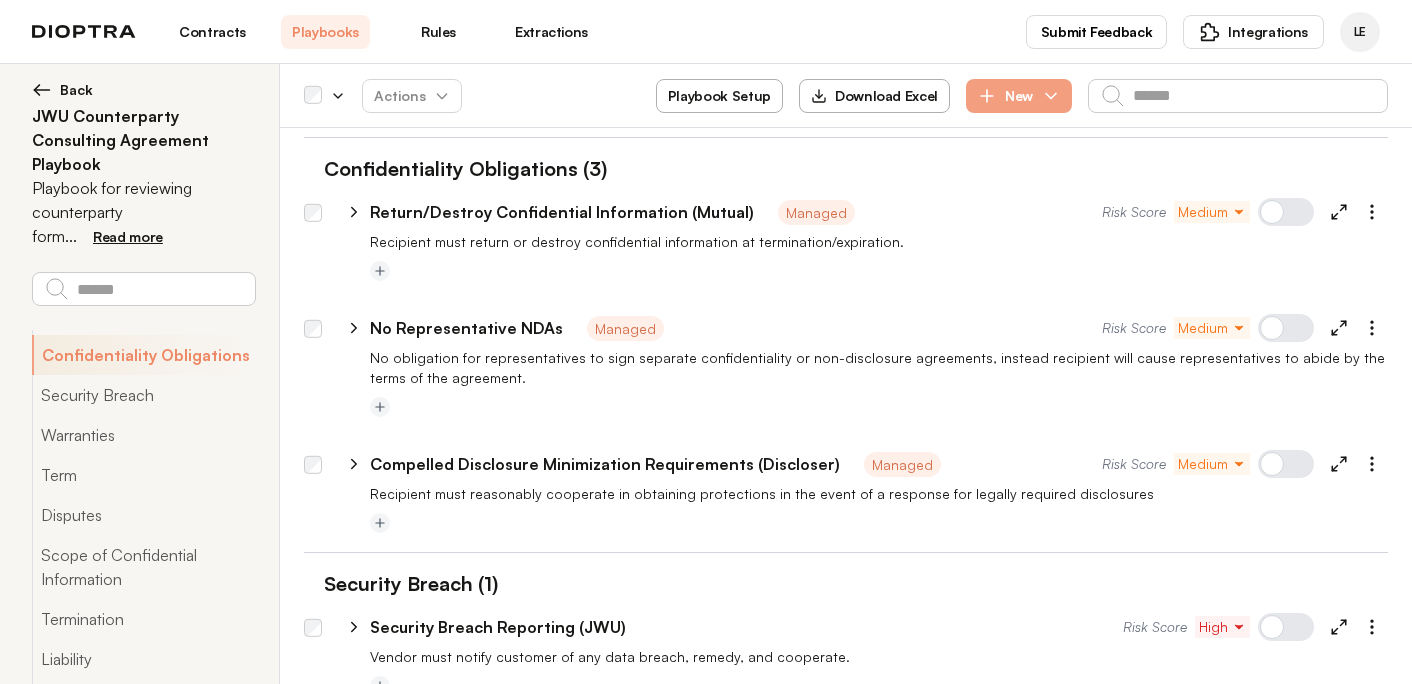 scroll, scrollTop: 1555, scrollLeft: 0, axis: vertical 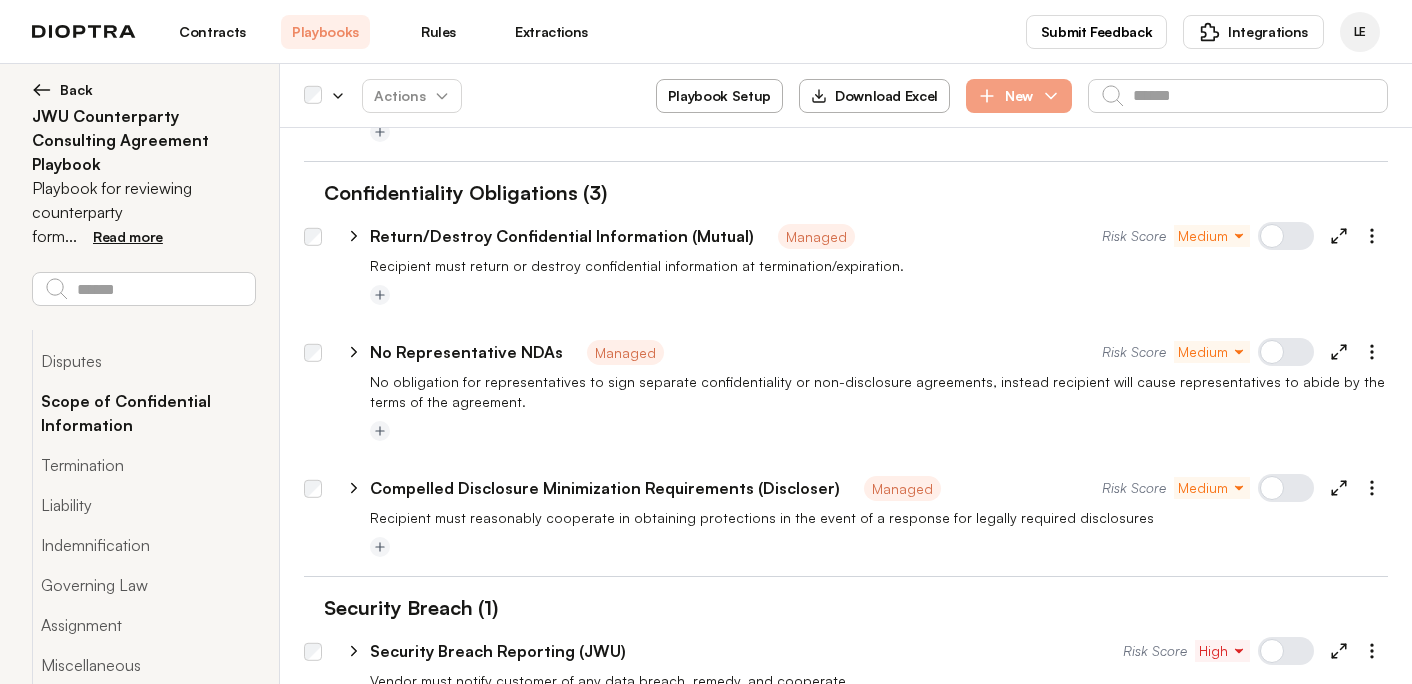 click on "Scope of Confidential Information" at bounding box center (143, 413) 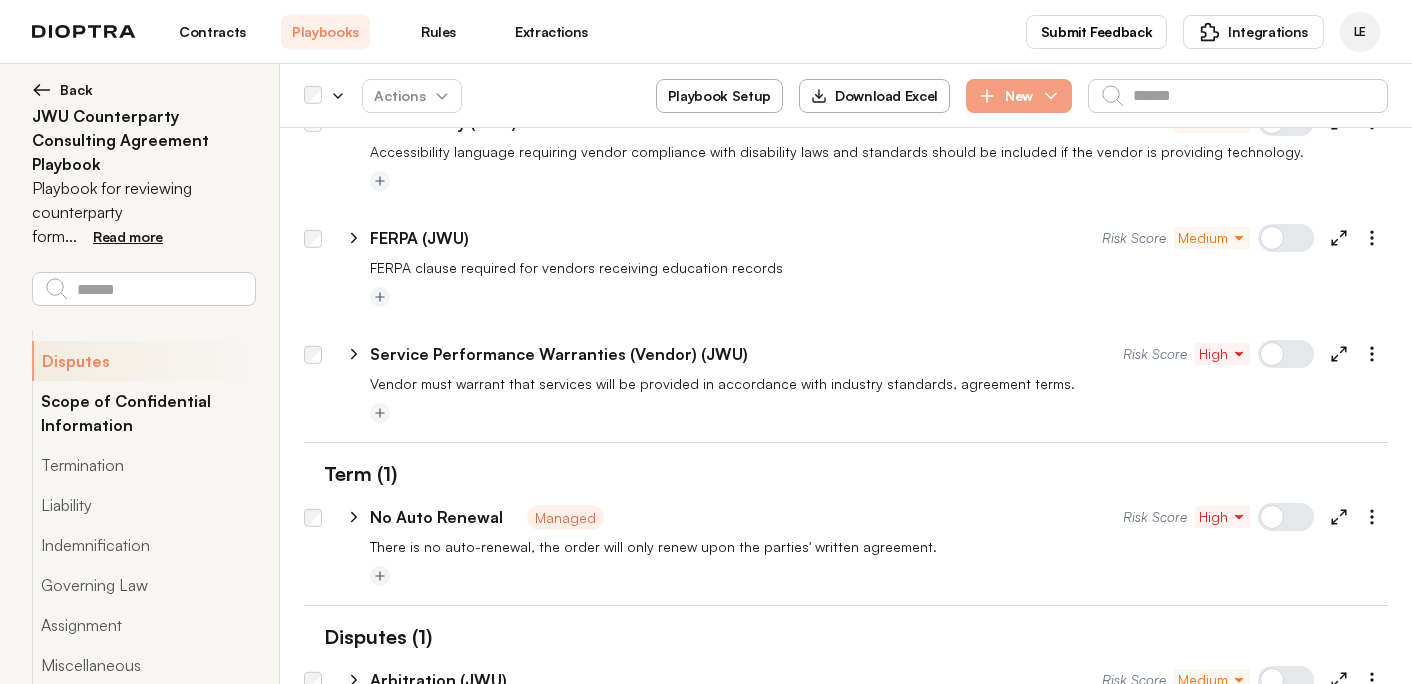 type on "*" 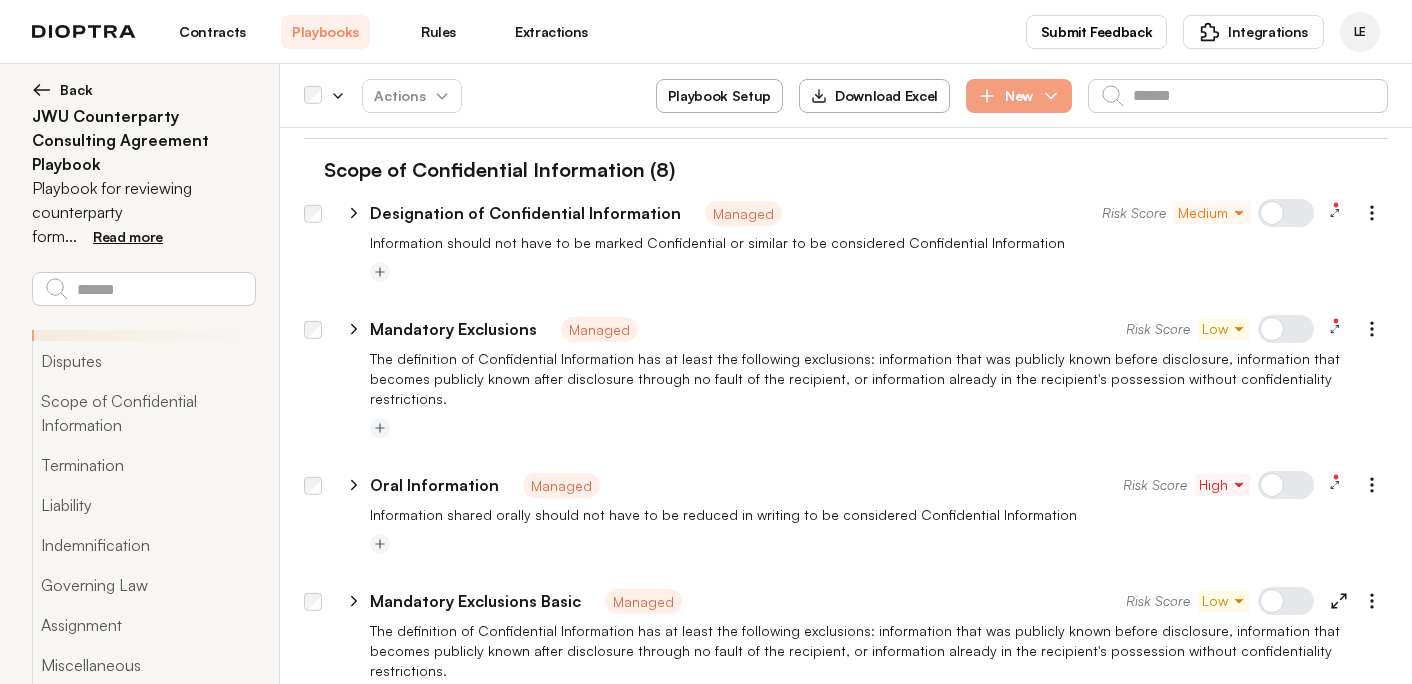 scroll, scrollTop: 3025, scrollLeft: 0, axis: vertical 